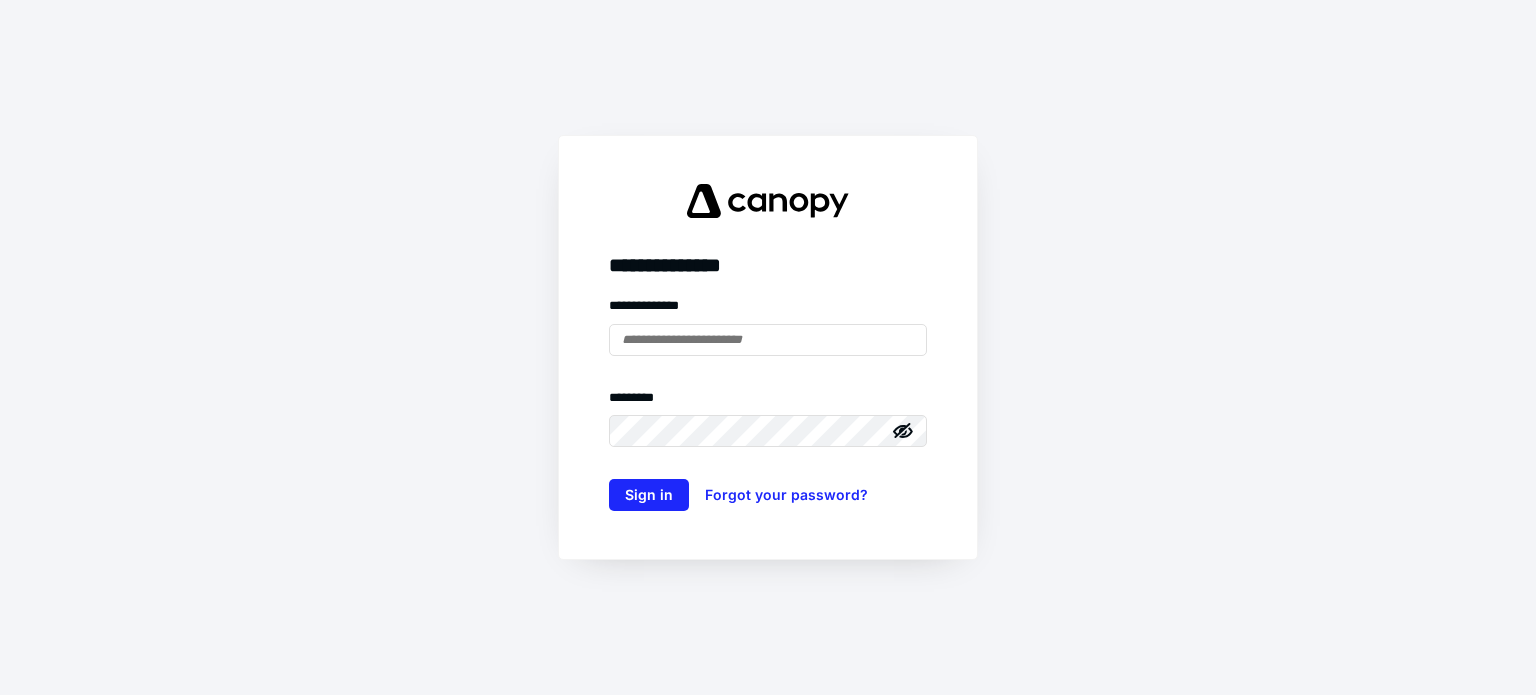 scroll, scrollTop: 0, scrollLeft: 0, axis: both 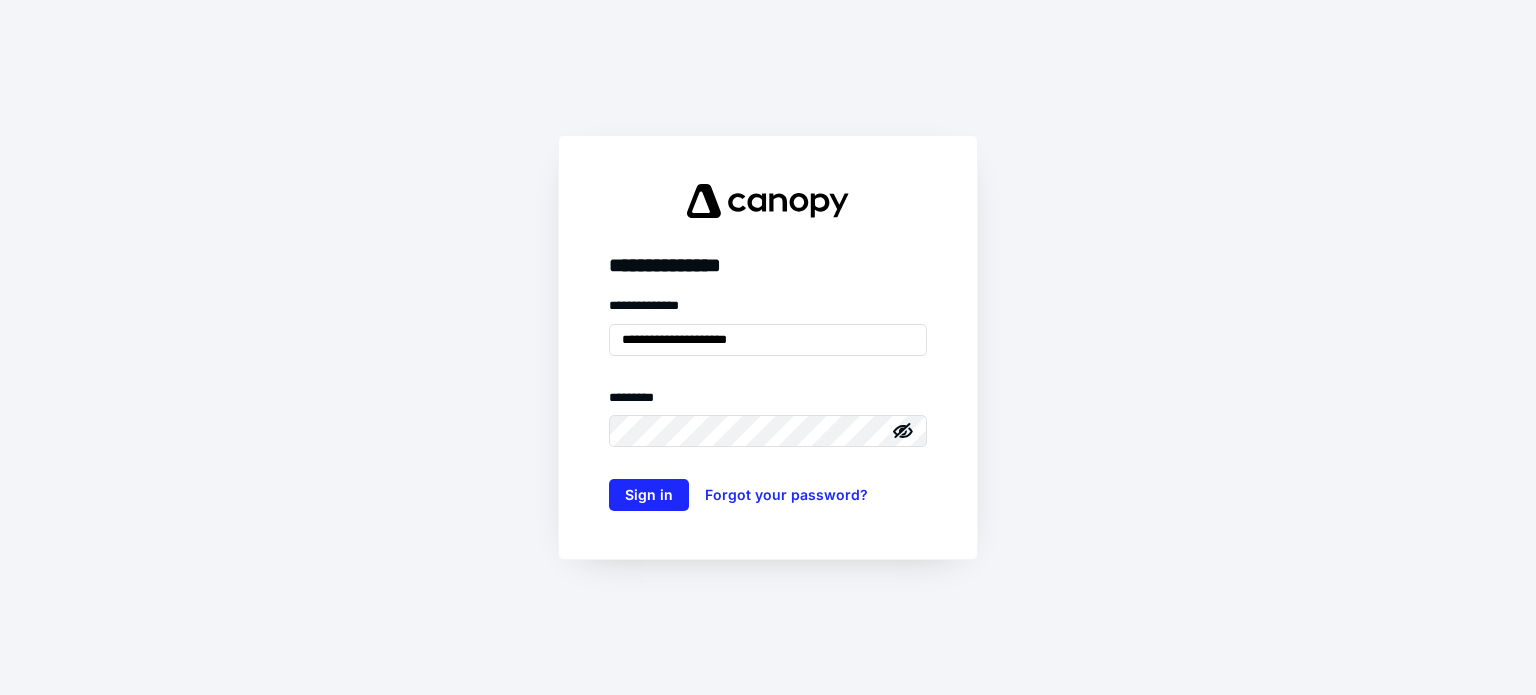 click on "**********" at bounding box center (768, 403) 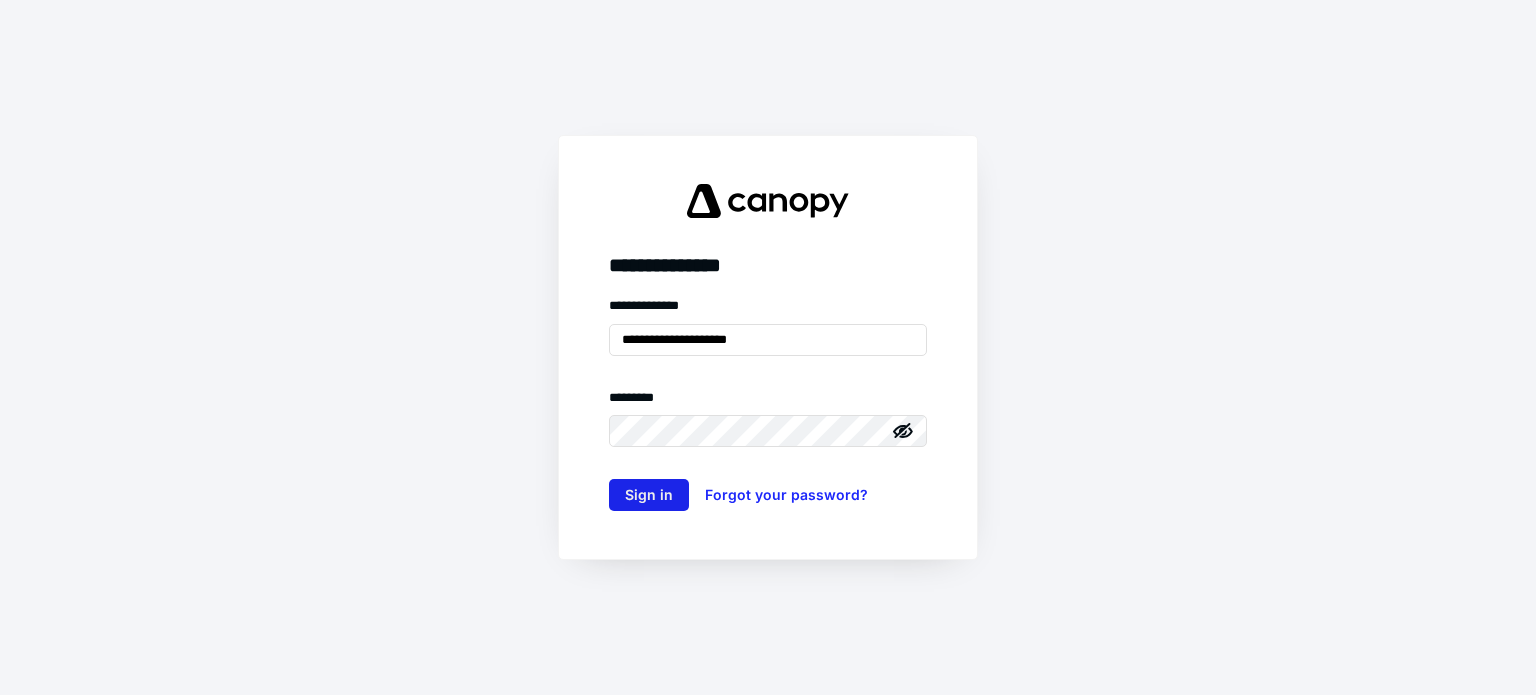 click on "Sign in" at bounding box center (649, 495) 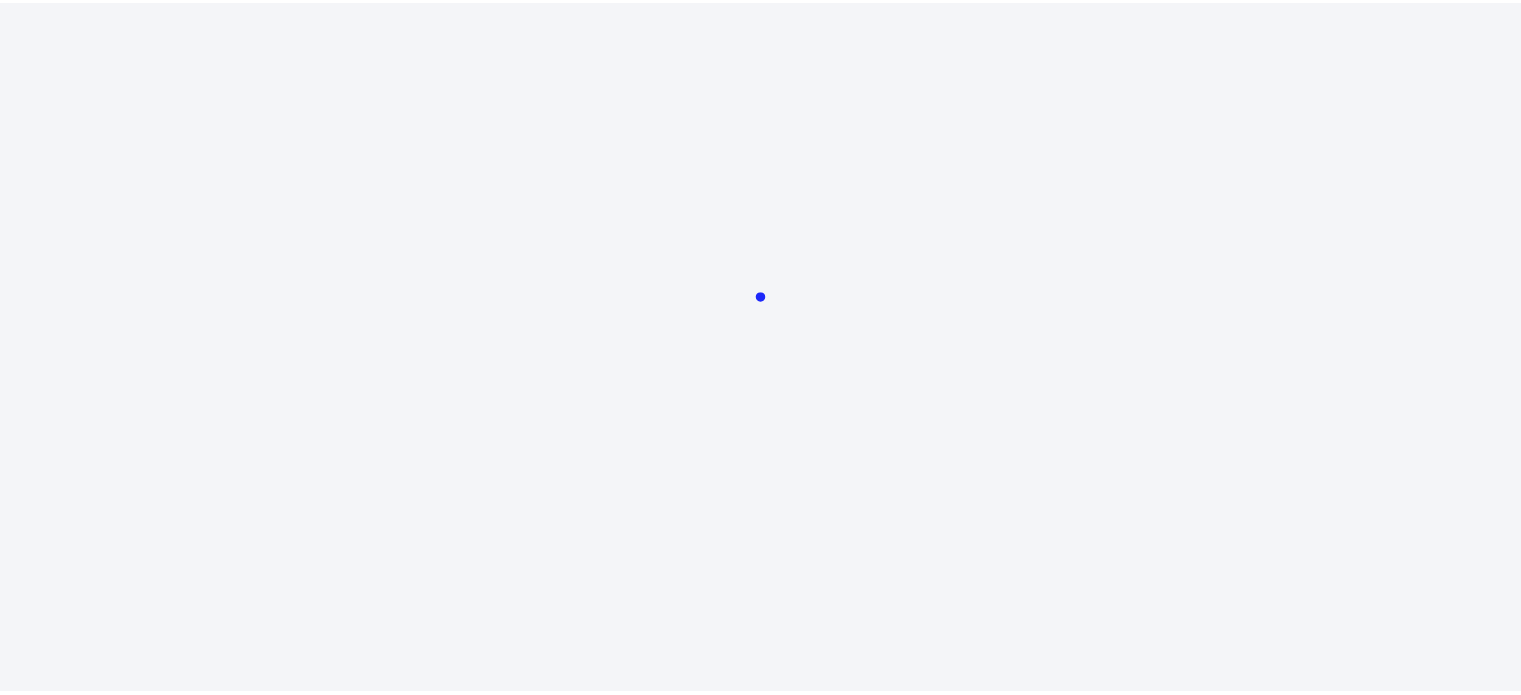 scroll, scrollTop: 0, scrollLeft: 0, axis: both 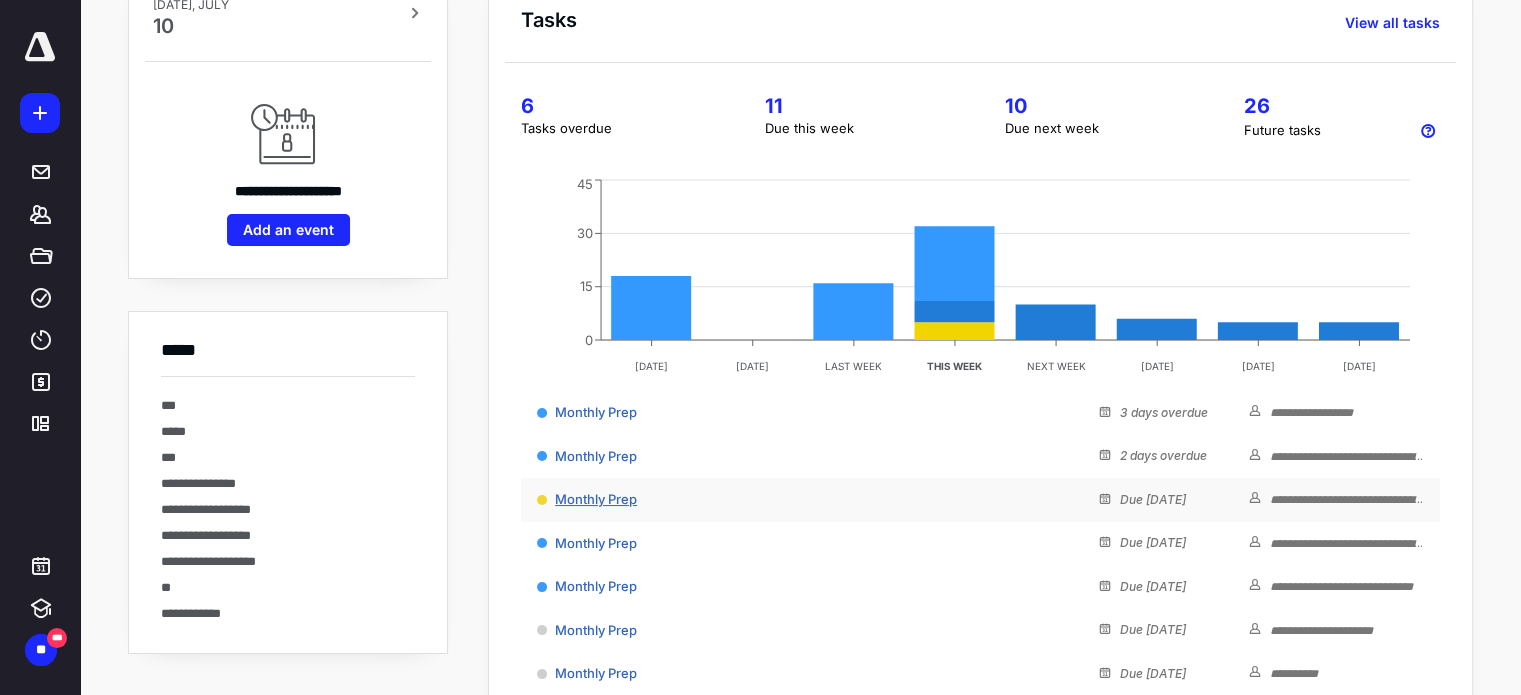 click on "Monthly Prep" at bounding box center (596, 499) 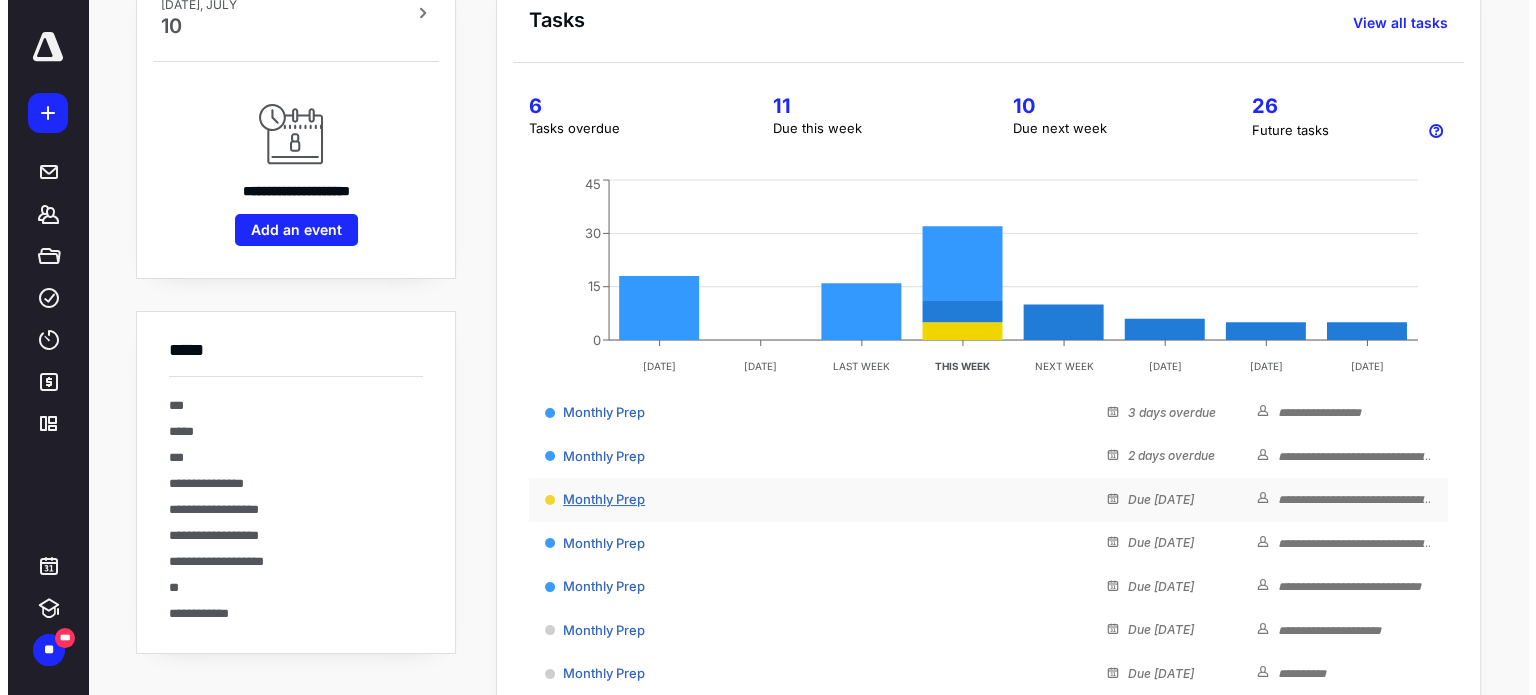 scroll, scrollTop: 0, scrollLeft: 0, axis: both 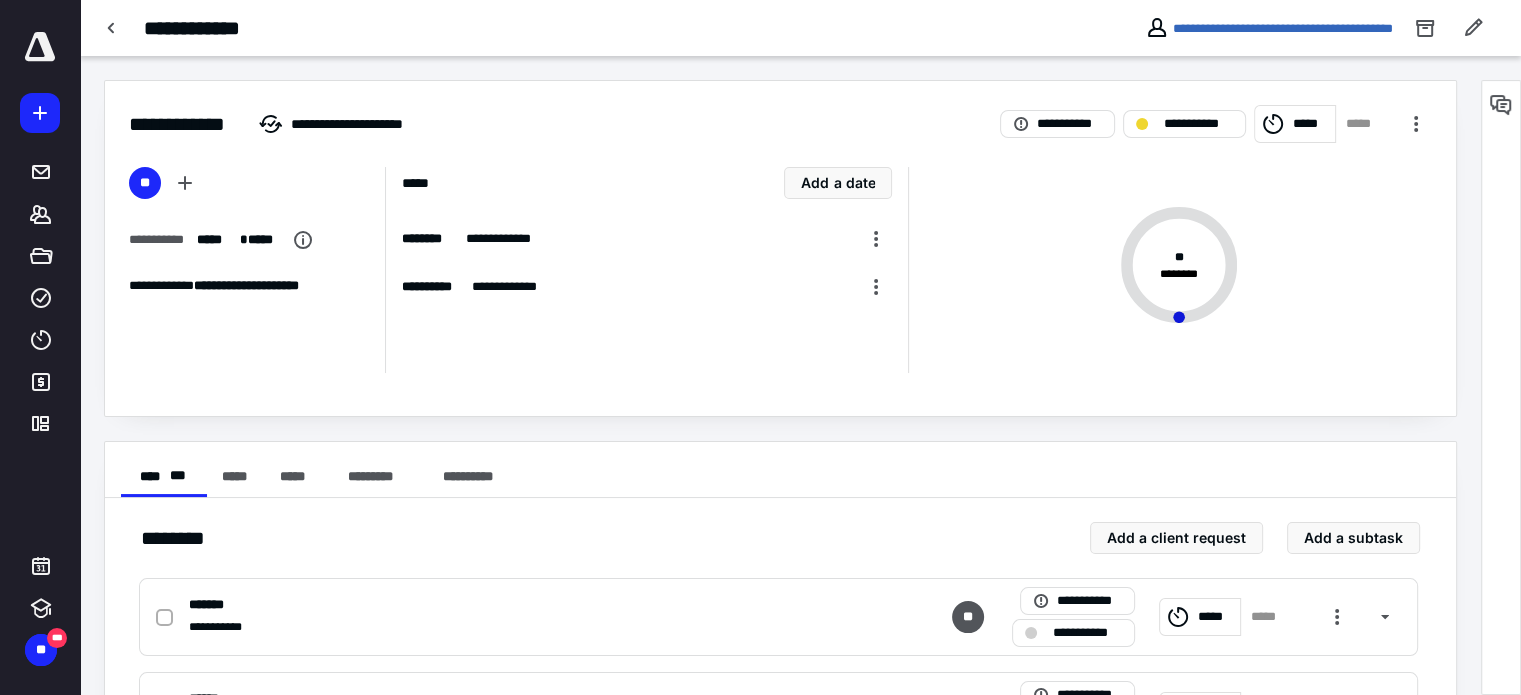 click on "*****" at bounding box center (1311, 124) 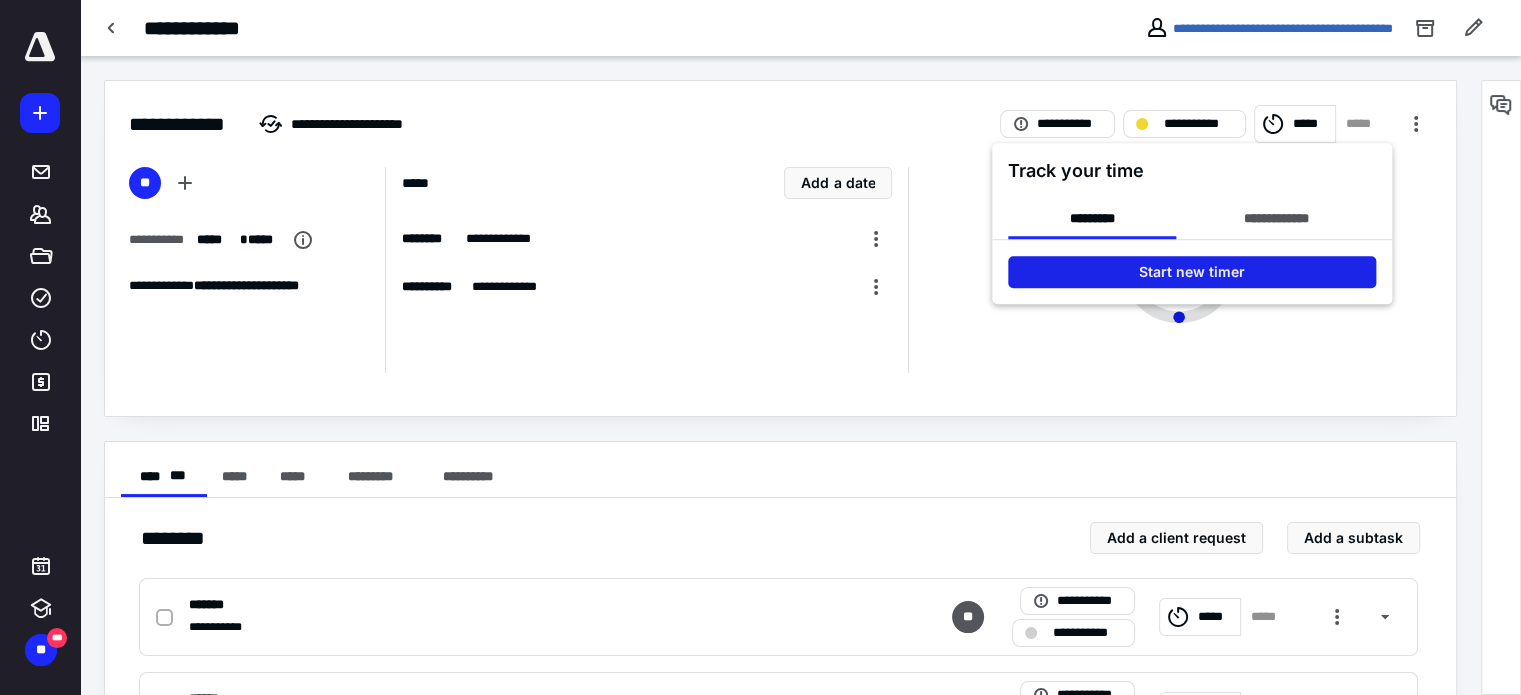 click on "Start new timer" at bounding box center [1192, 272] 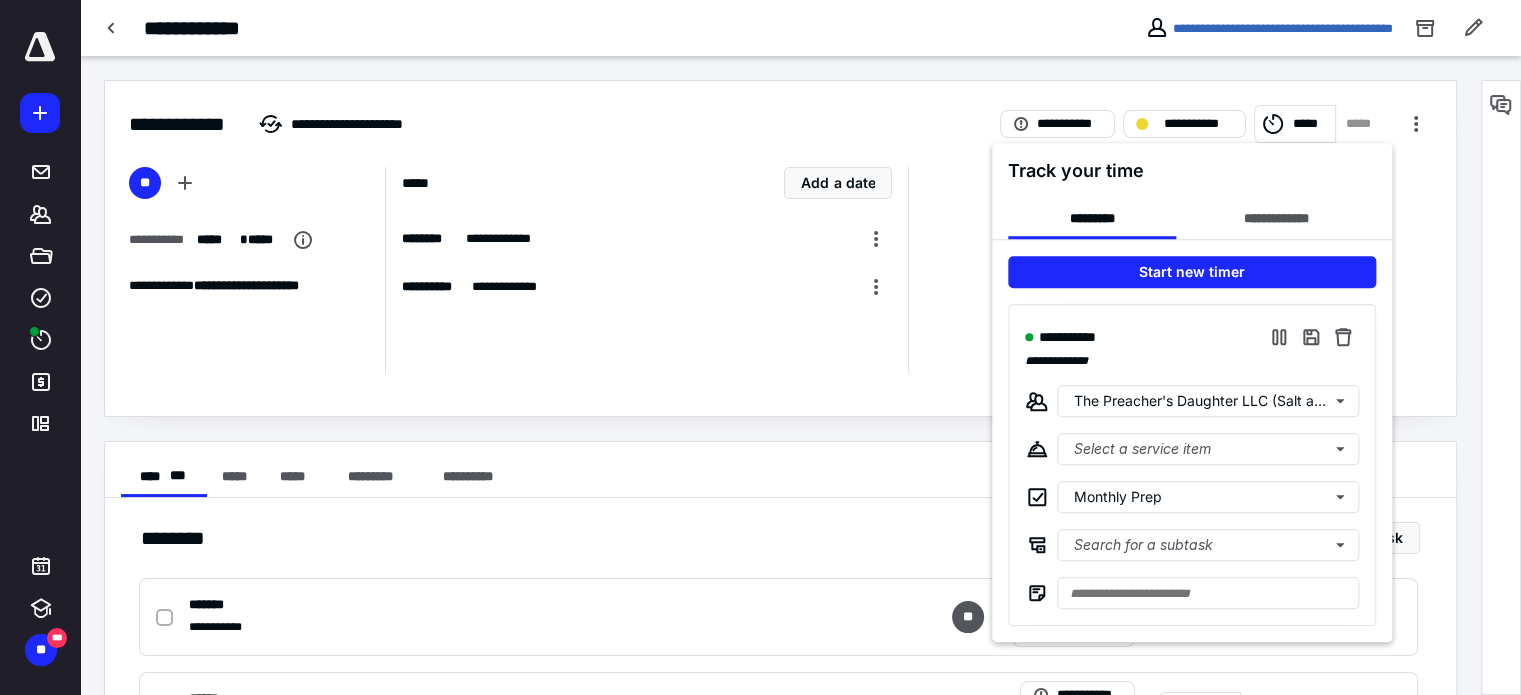 click at bounding box center [760, 347] 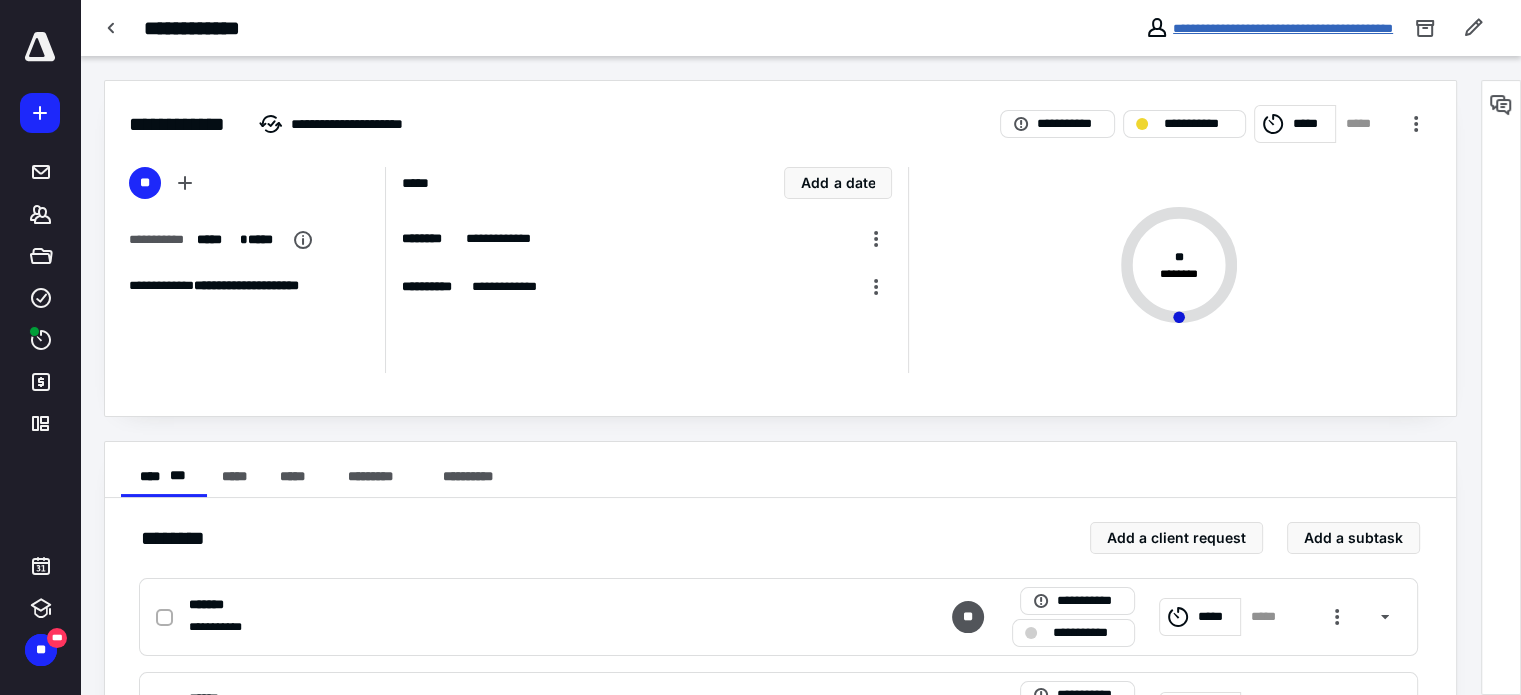 click on "**********" at bounding box center (1283, 28) 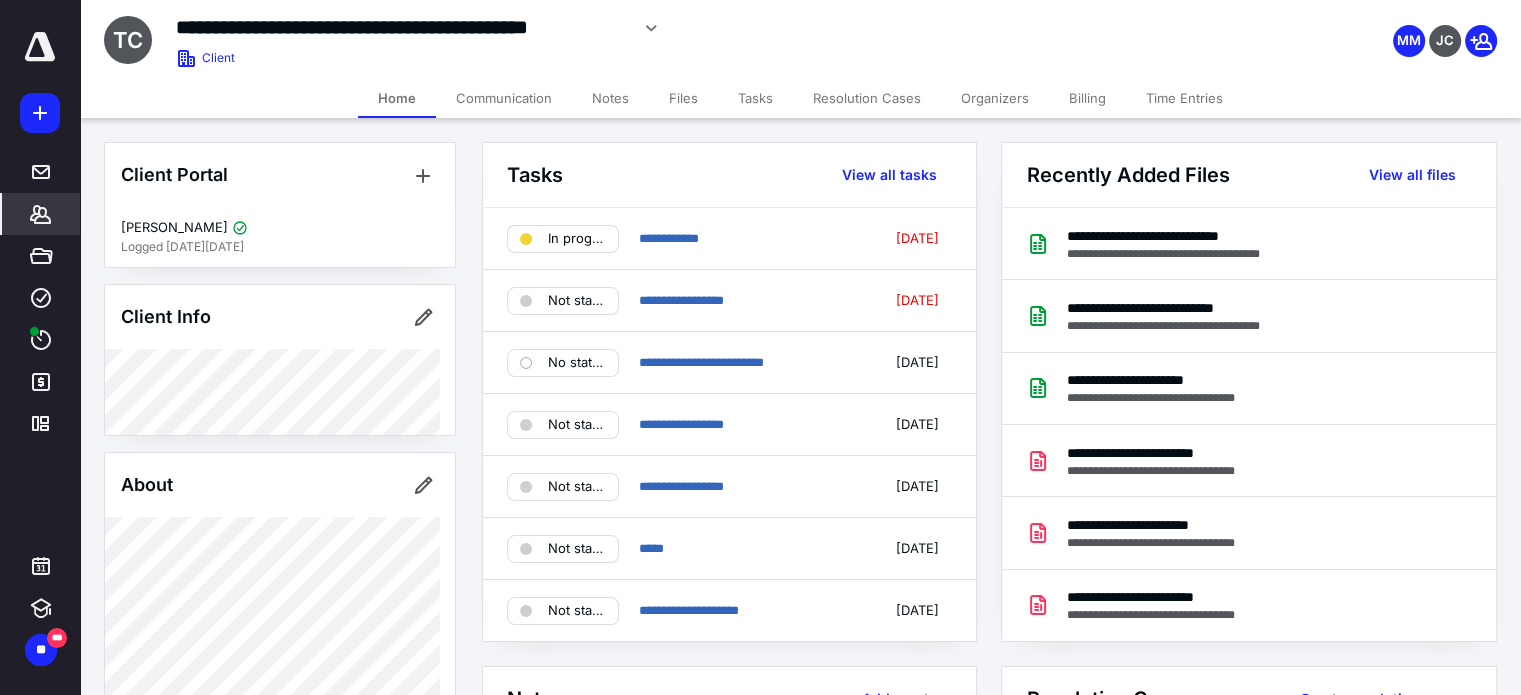 click on "Files" at bounding box center [683, 98] 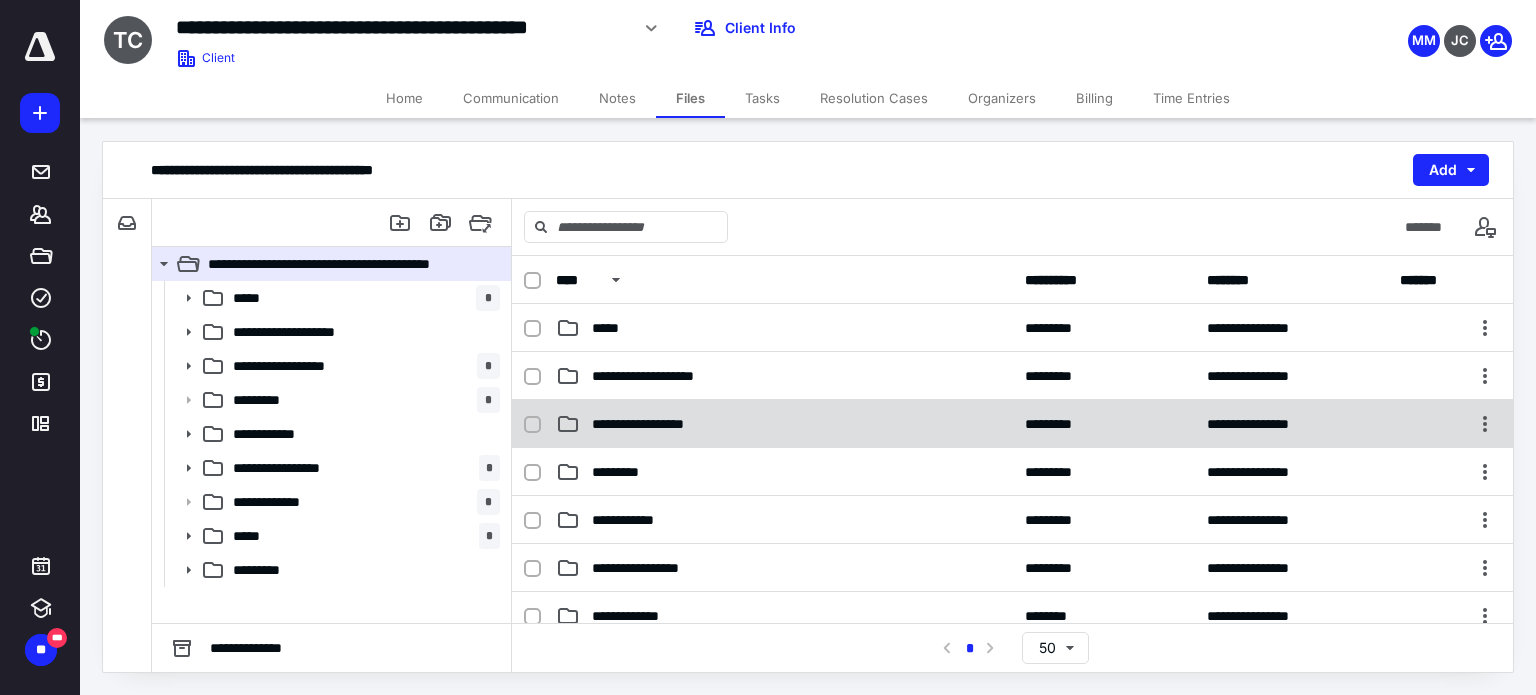 click on "**********" at bounding box center [661, 424] 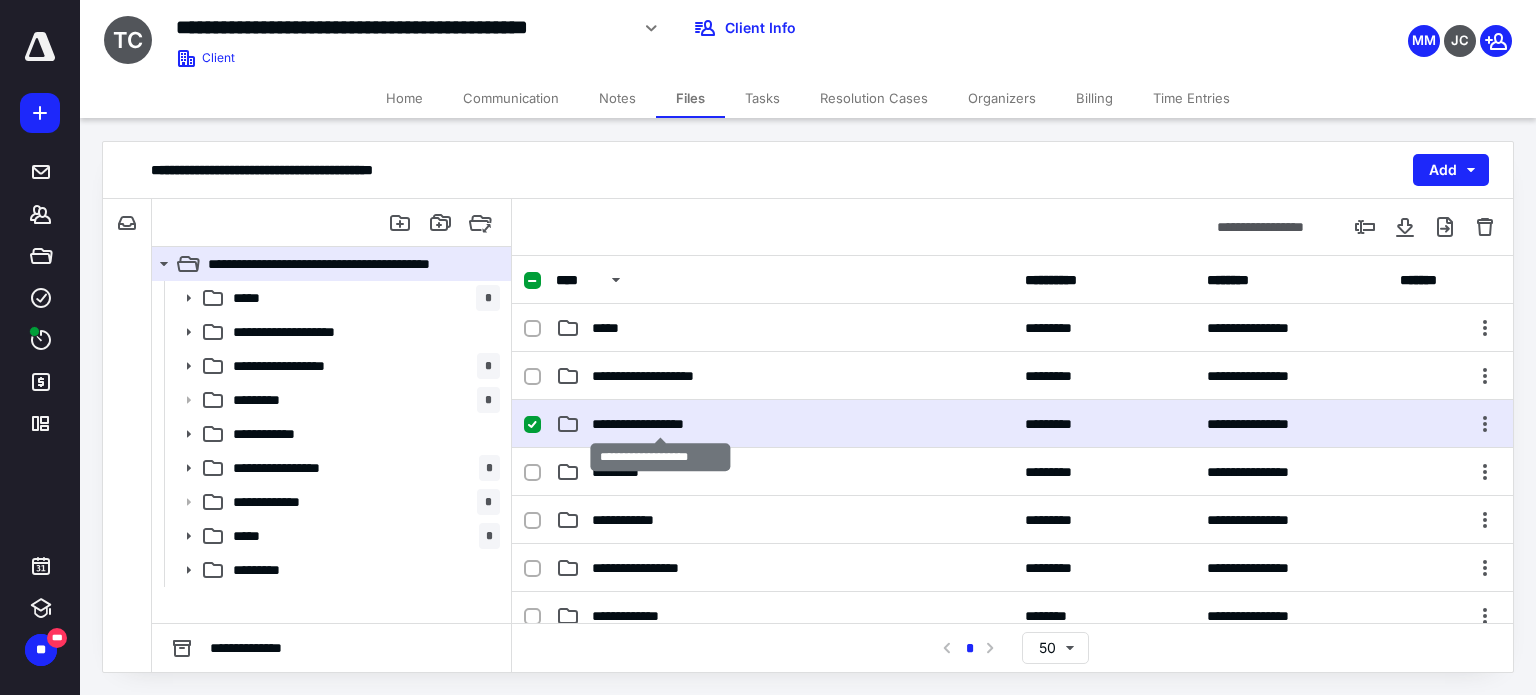 click on "**********" at bounding box center [661, 424] 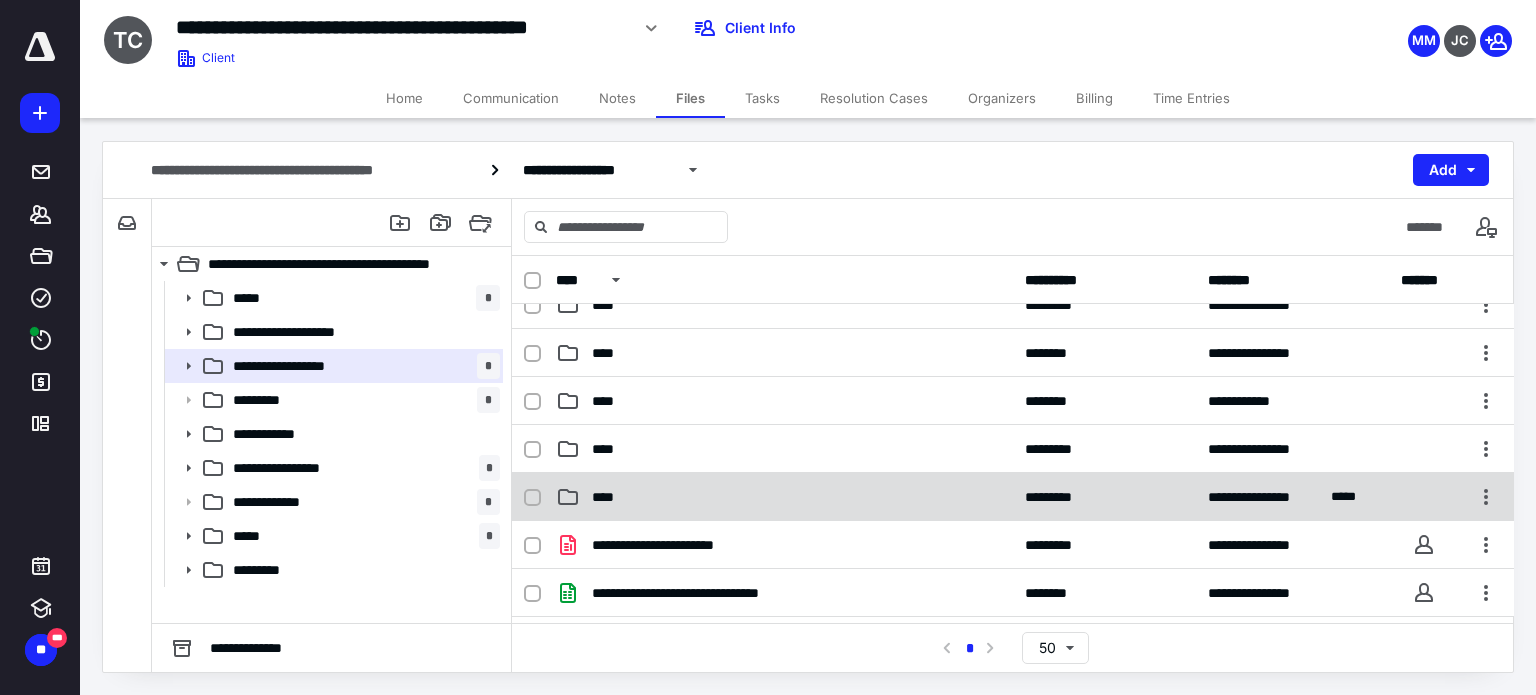 scroll, scrollTop: 19, scrollLeft: 0, axis: vertical 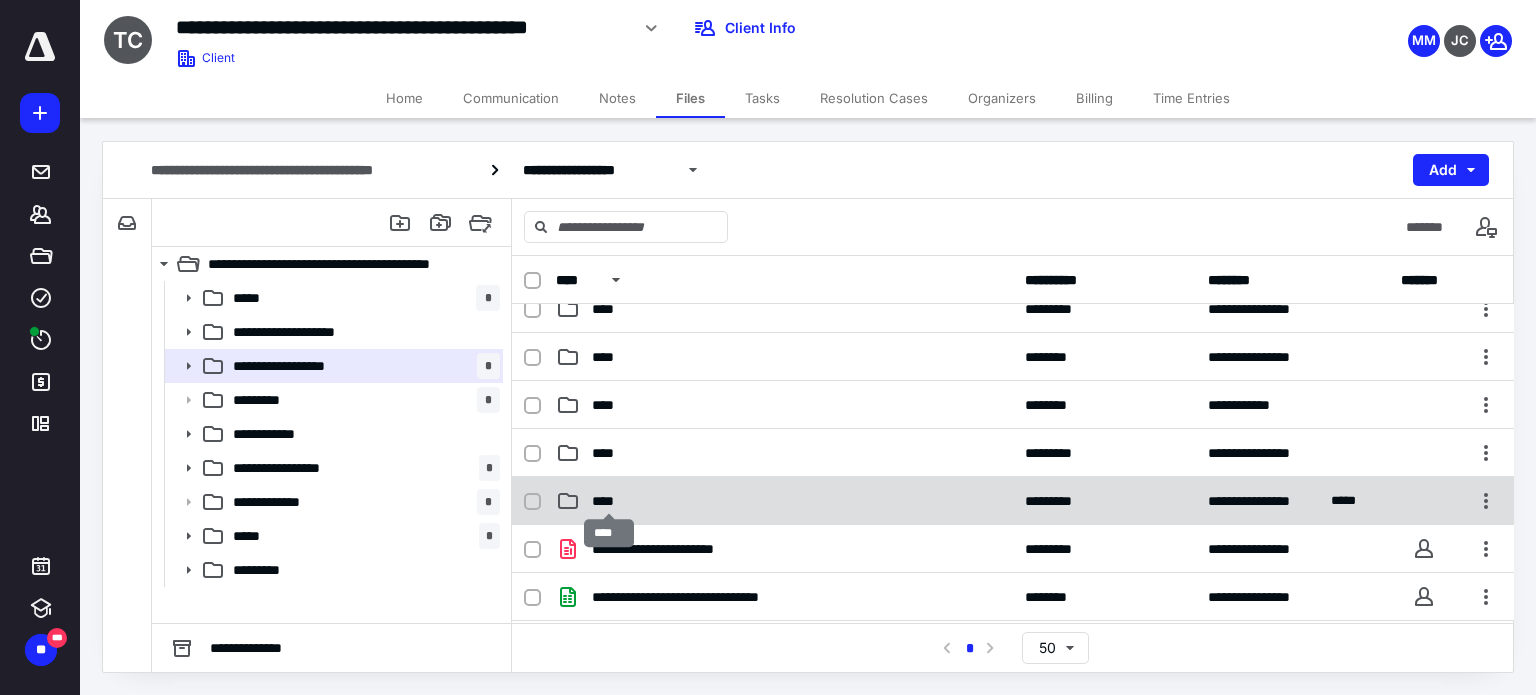 click on "****" at bounding box center (609, 501) 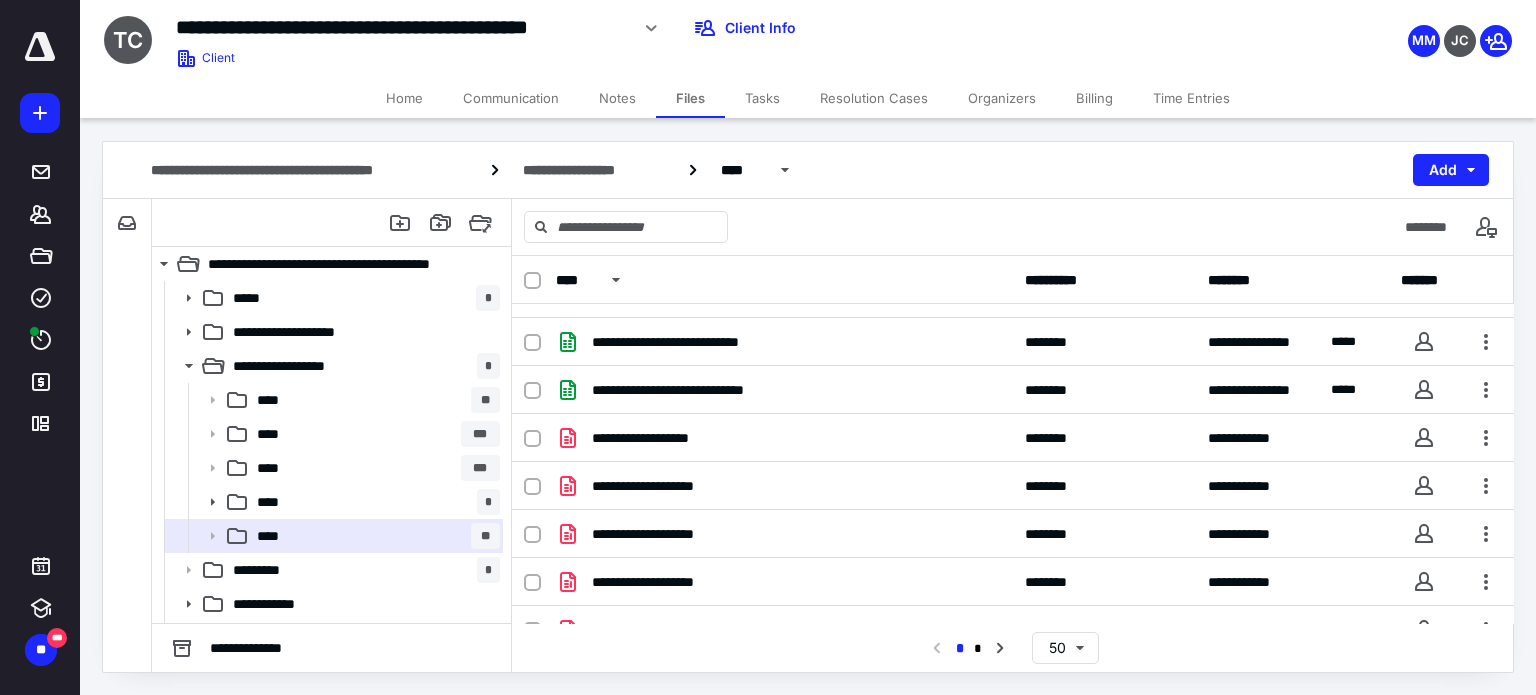 scroll, scrollTop: 1700, scrollLeft: 0, axis: vertical 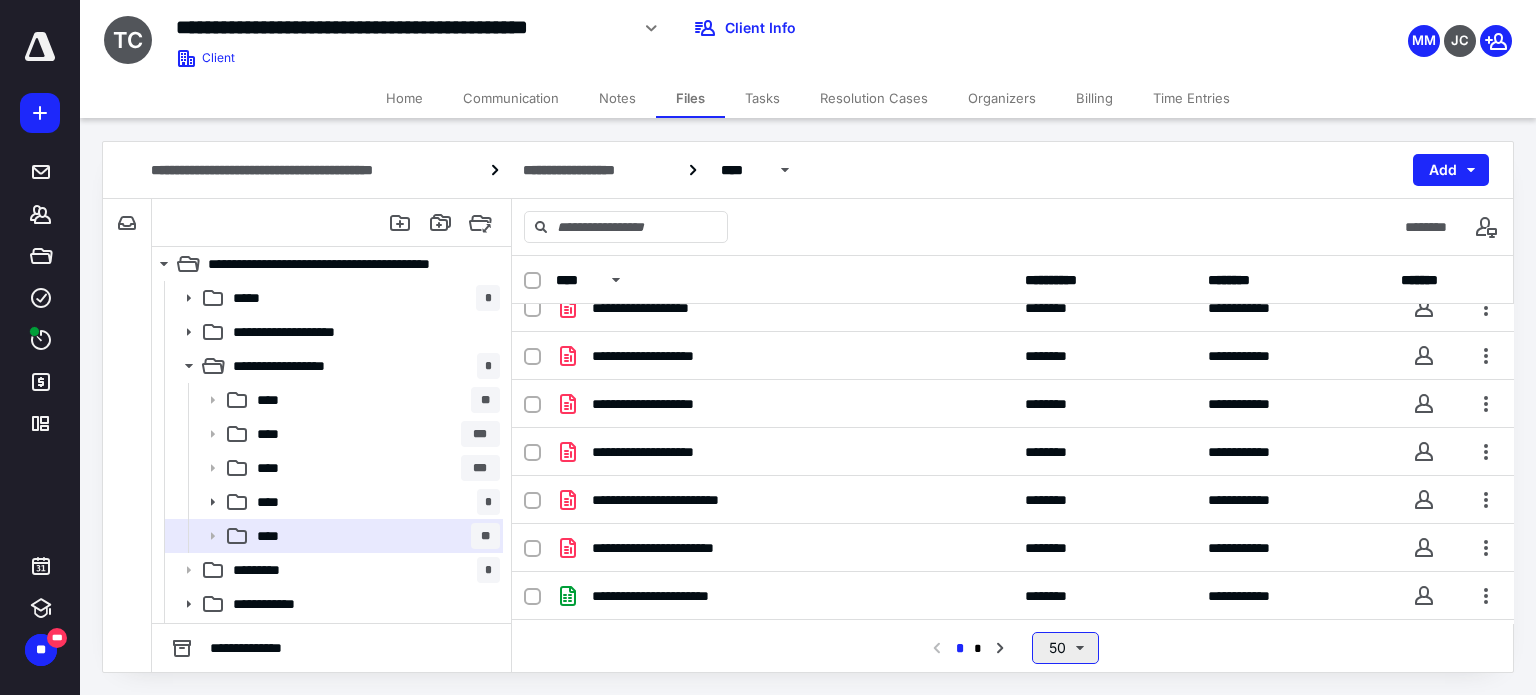 click on "50" at bounding box center [1065, 648] 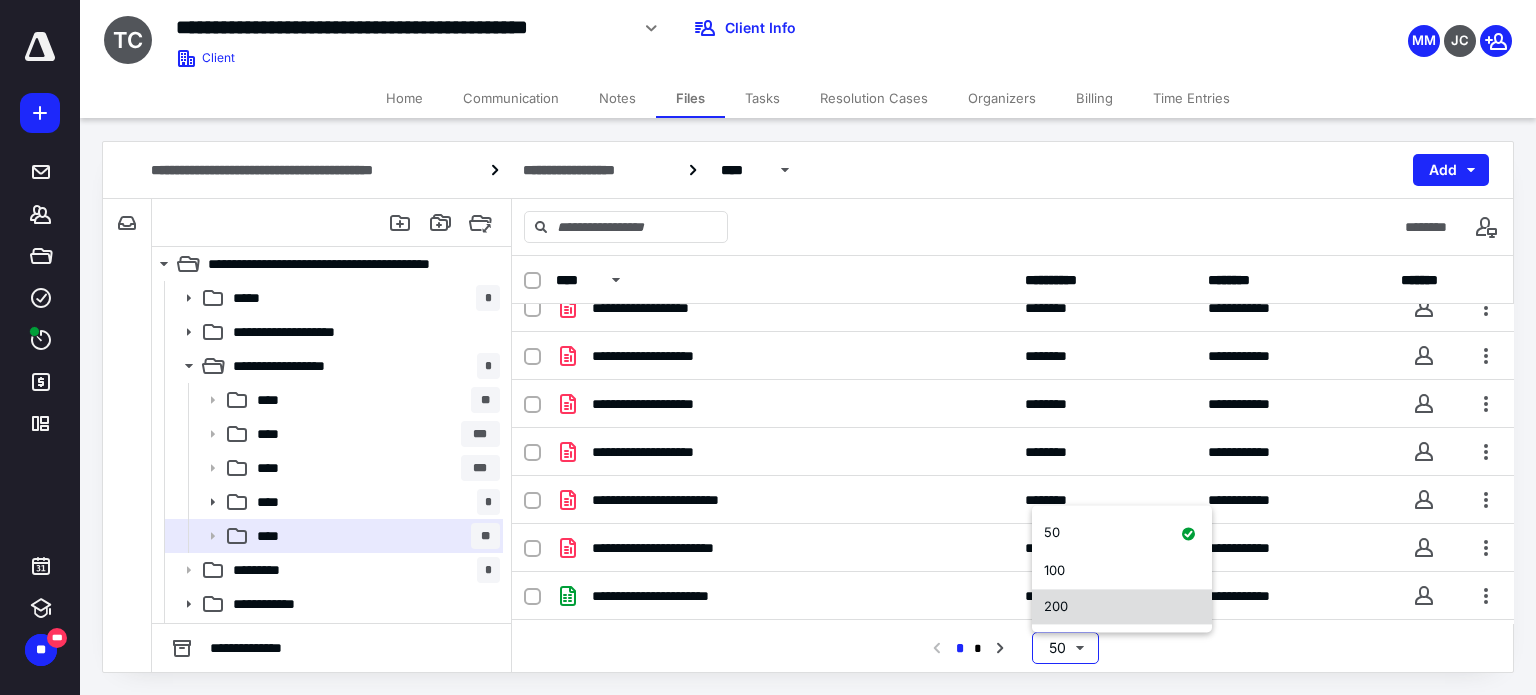click on "200" at bounding box center [1122, 607] 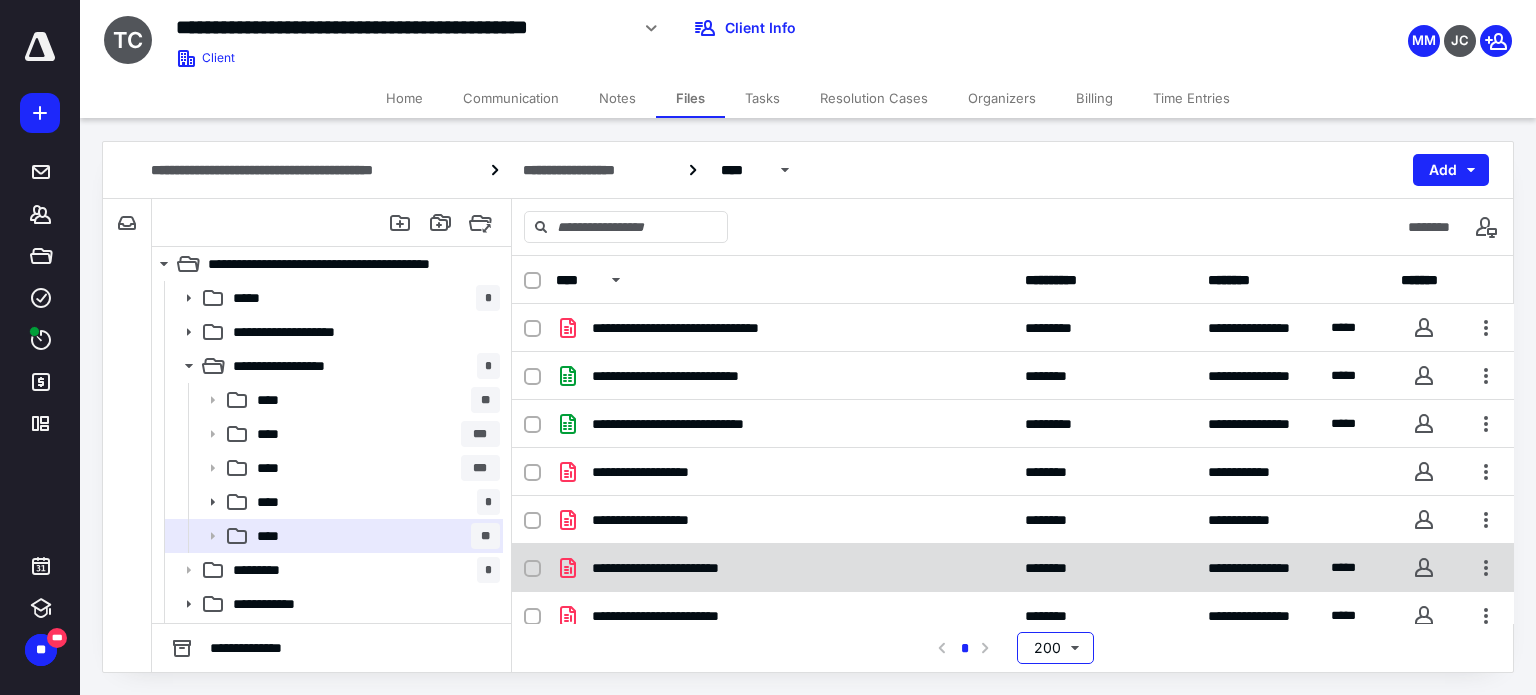 type 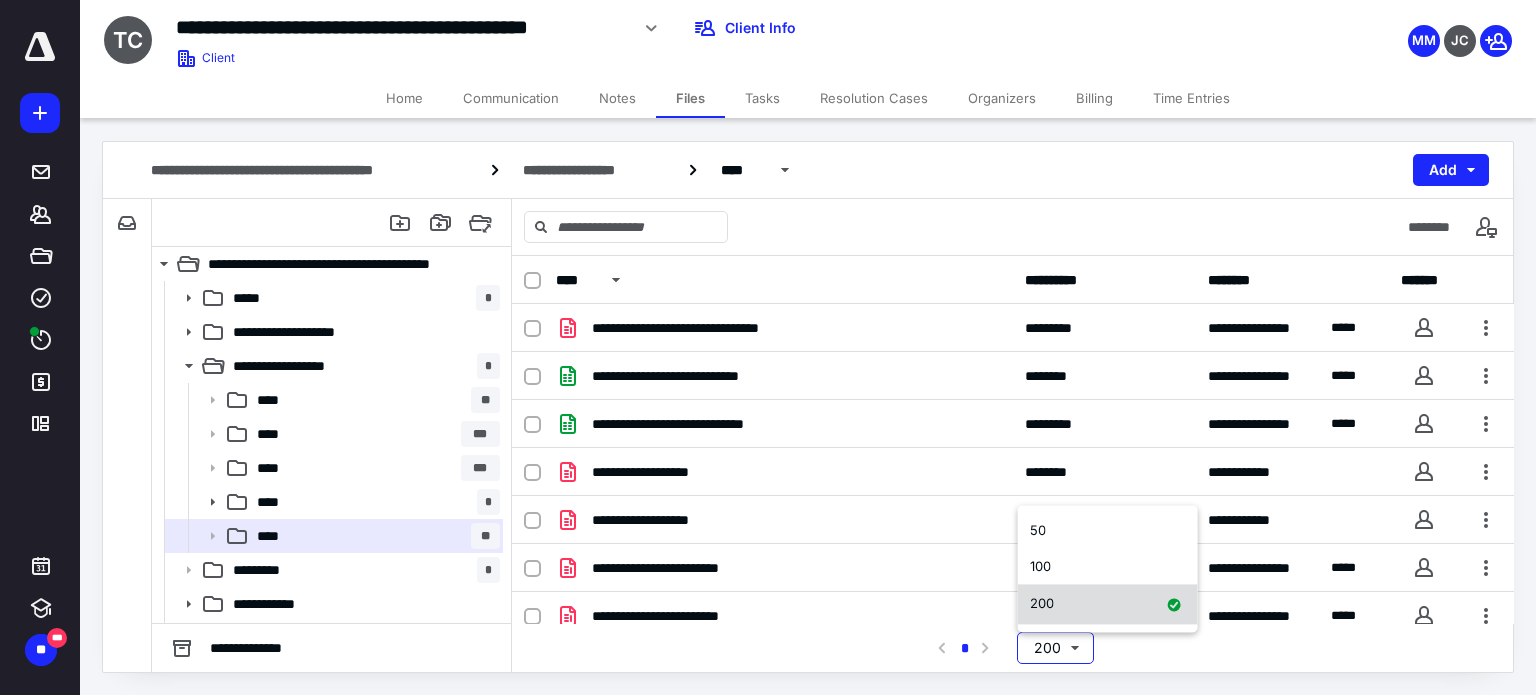 click on "200" at bounding box center (1108, 605) 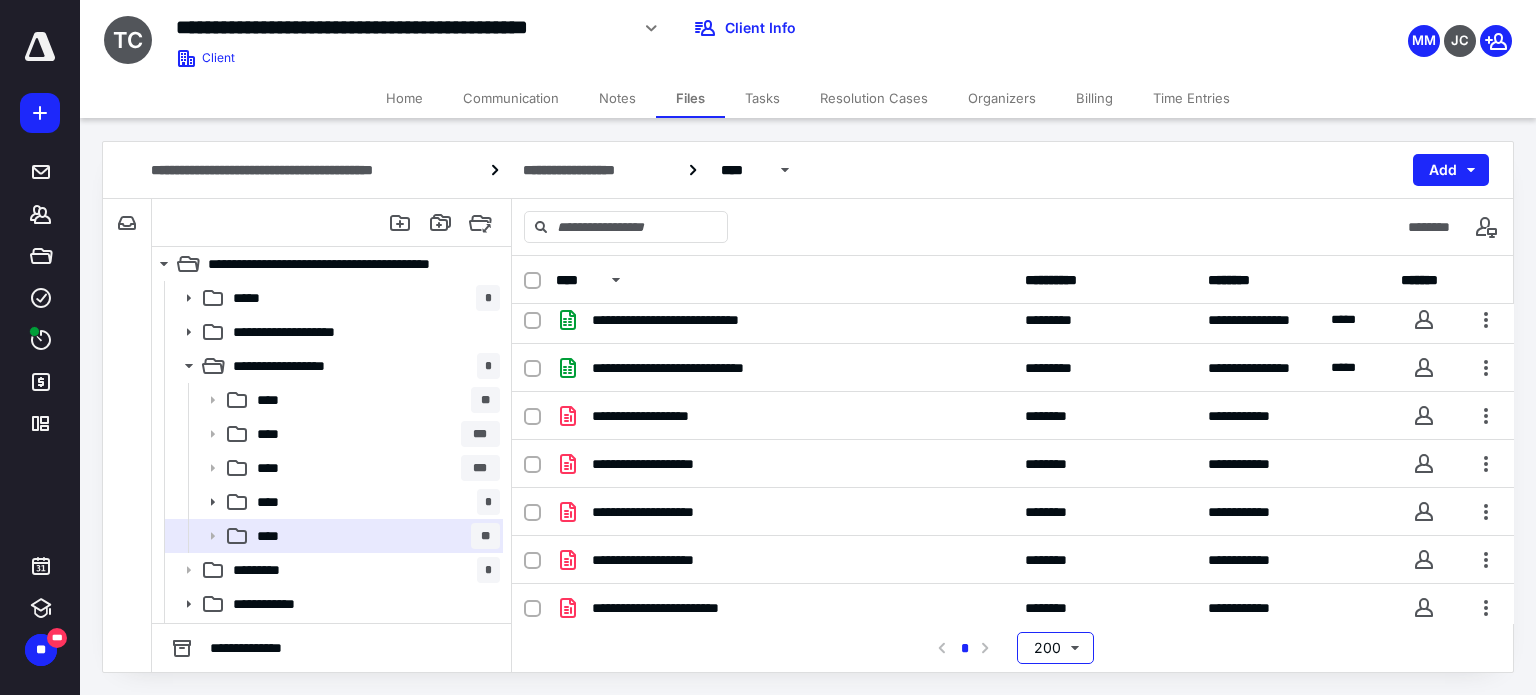 scroll, scrollTop: 4029, scrollLeft: 0, axis: vertical 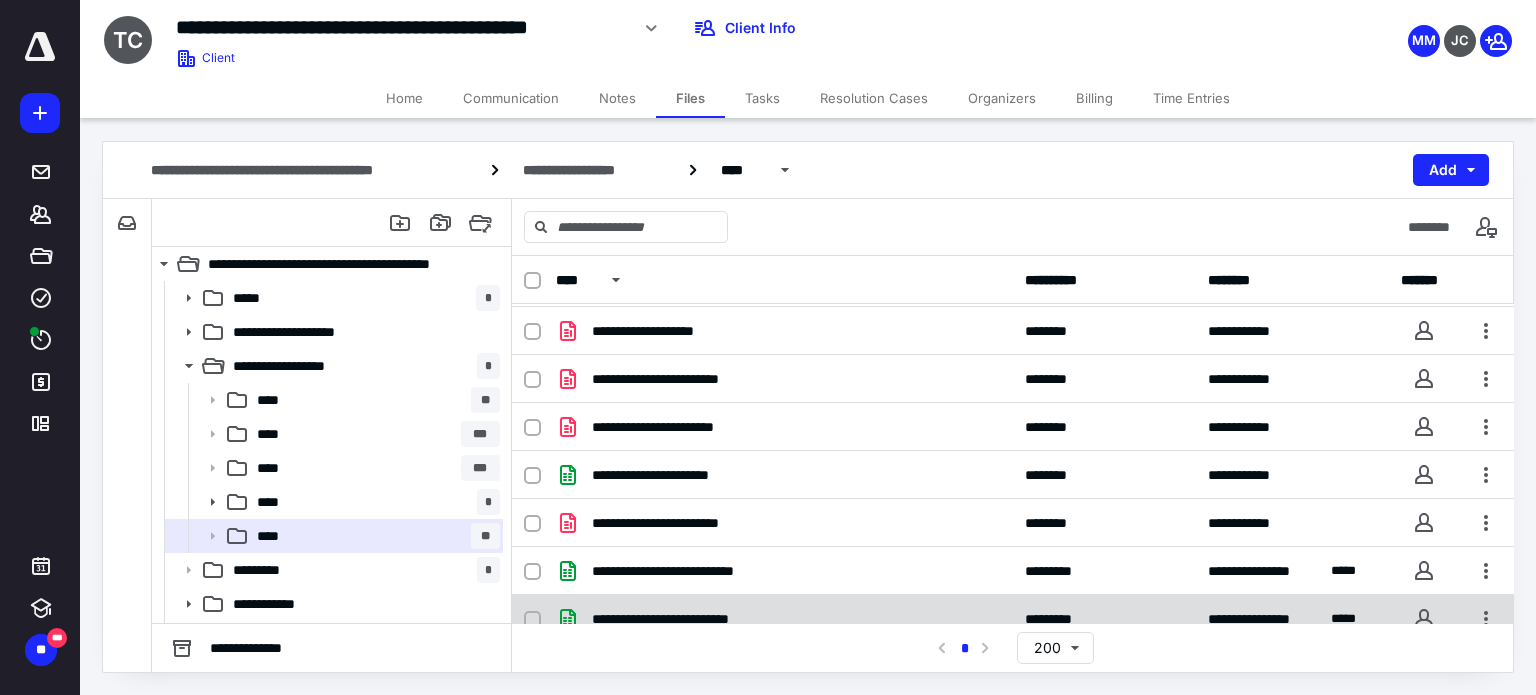 click on "**********" at bounding box center [685, 619] 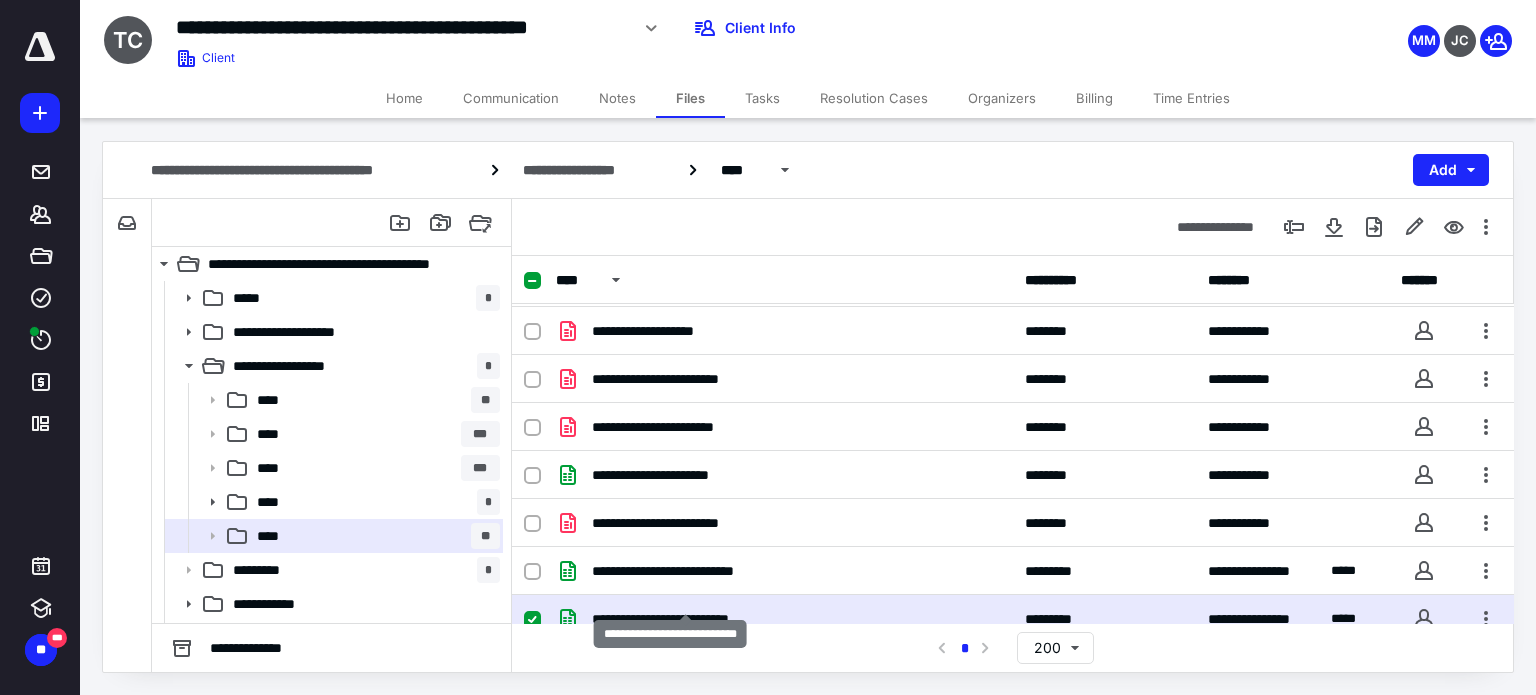checkbox on "true" 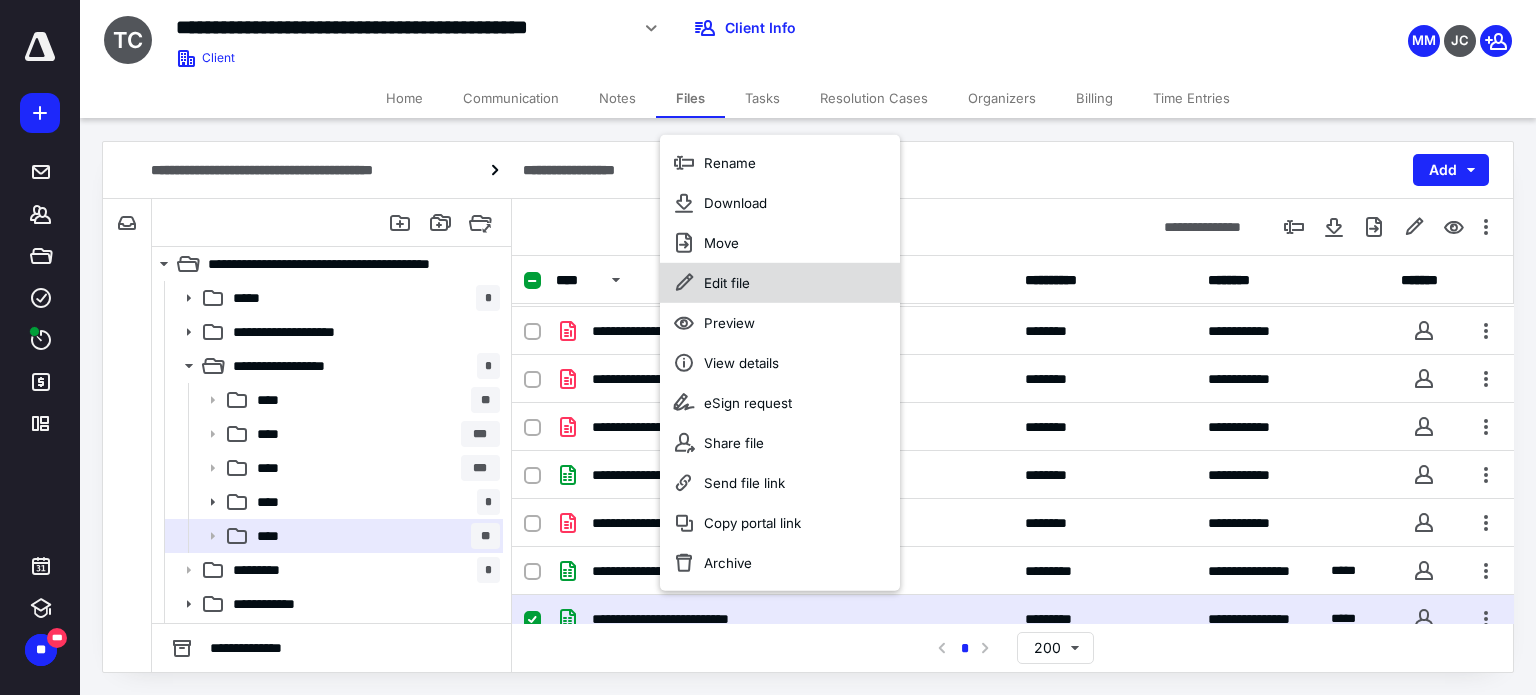 click on "Edit file" at bounding box center (727, 283) 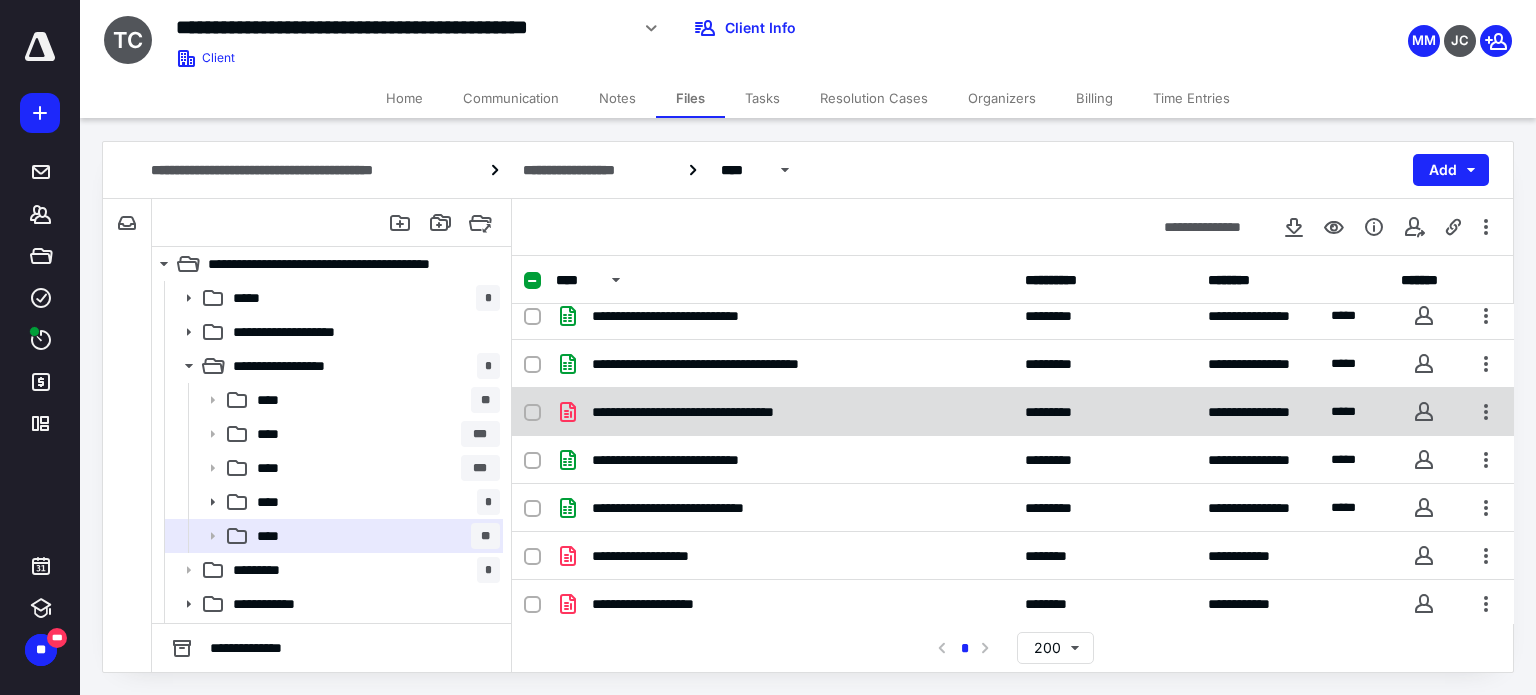scroll, scrollTop: 3629, scrollLeft: 0, axis: vertical 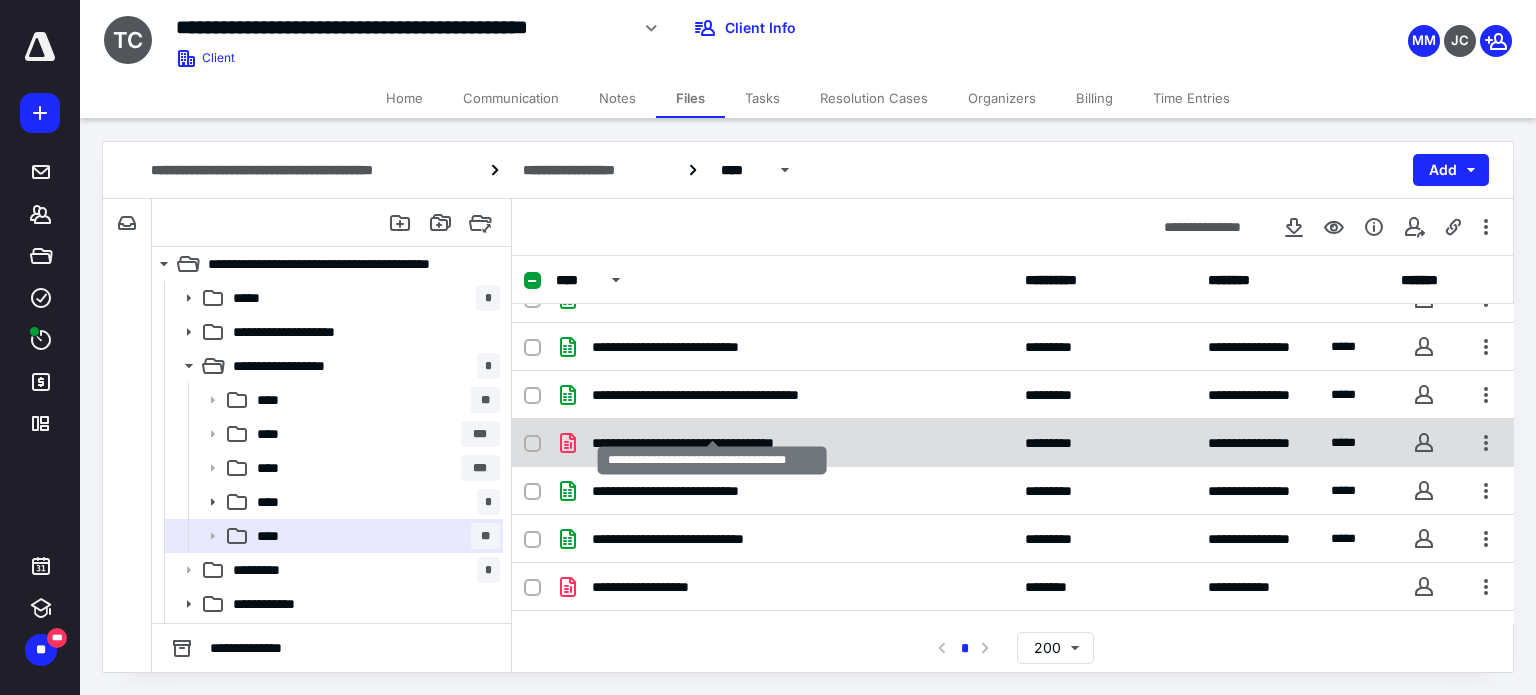 click on "**********" at bounding box center [712, 443] 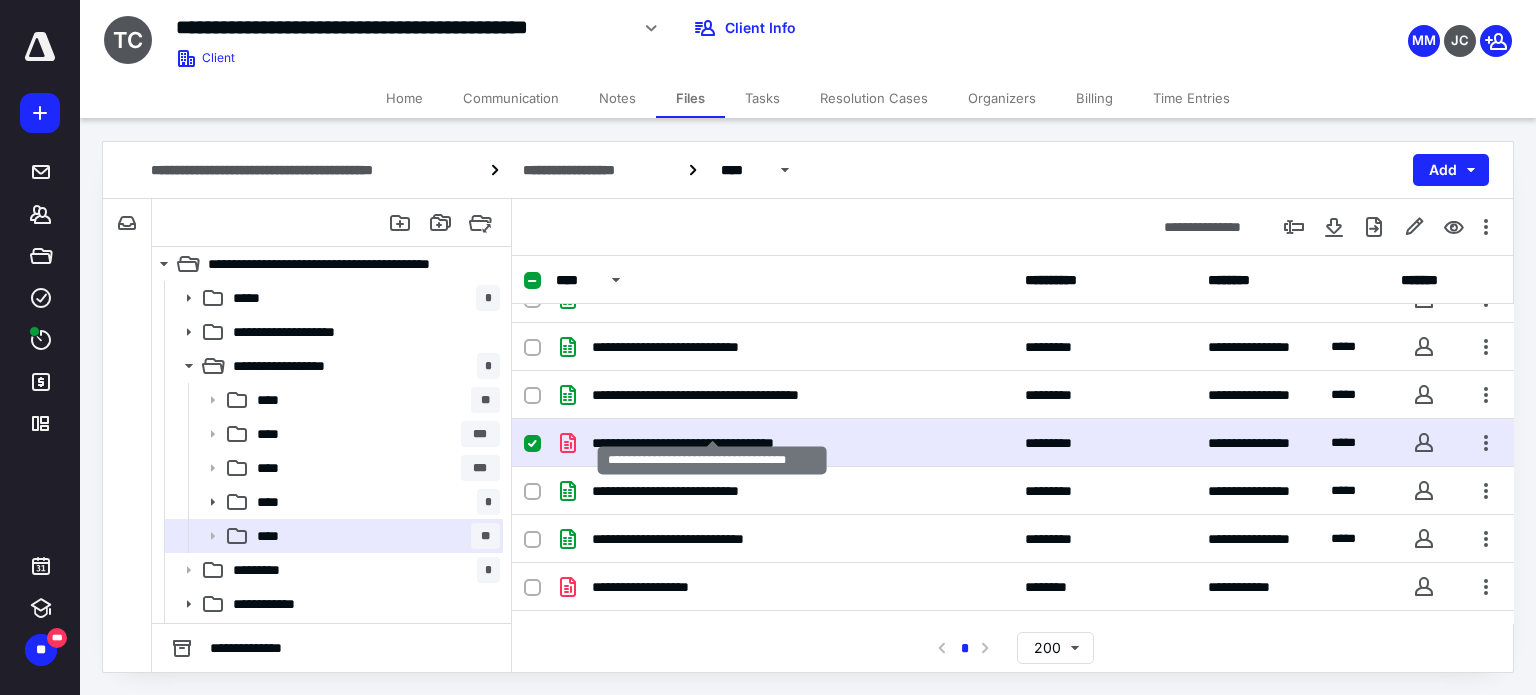 click on "**********" at bounding box center (712, 443) 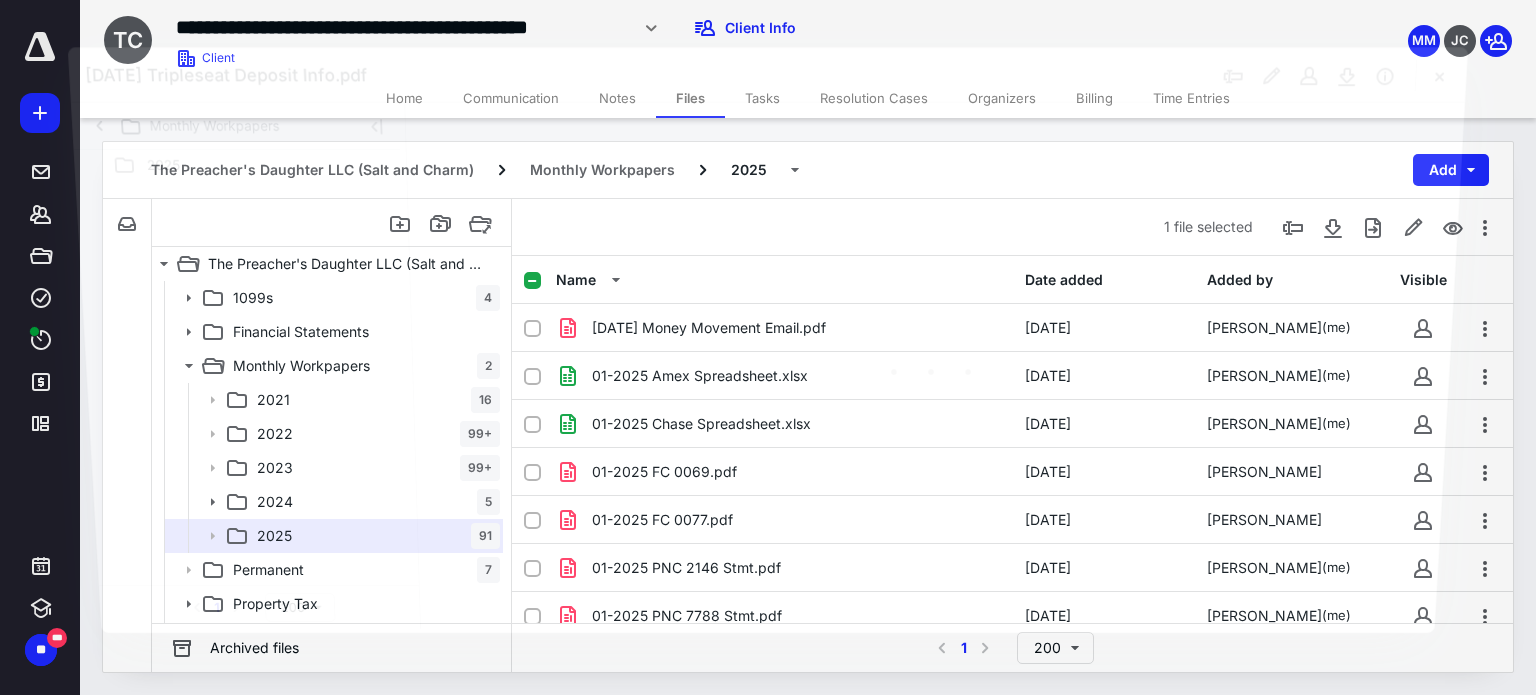 scroll, scrollTop: 3629, scrollLeft: 0, axis: vertical 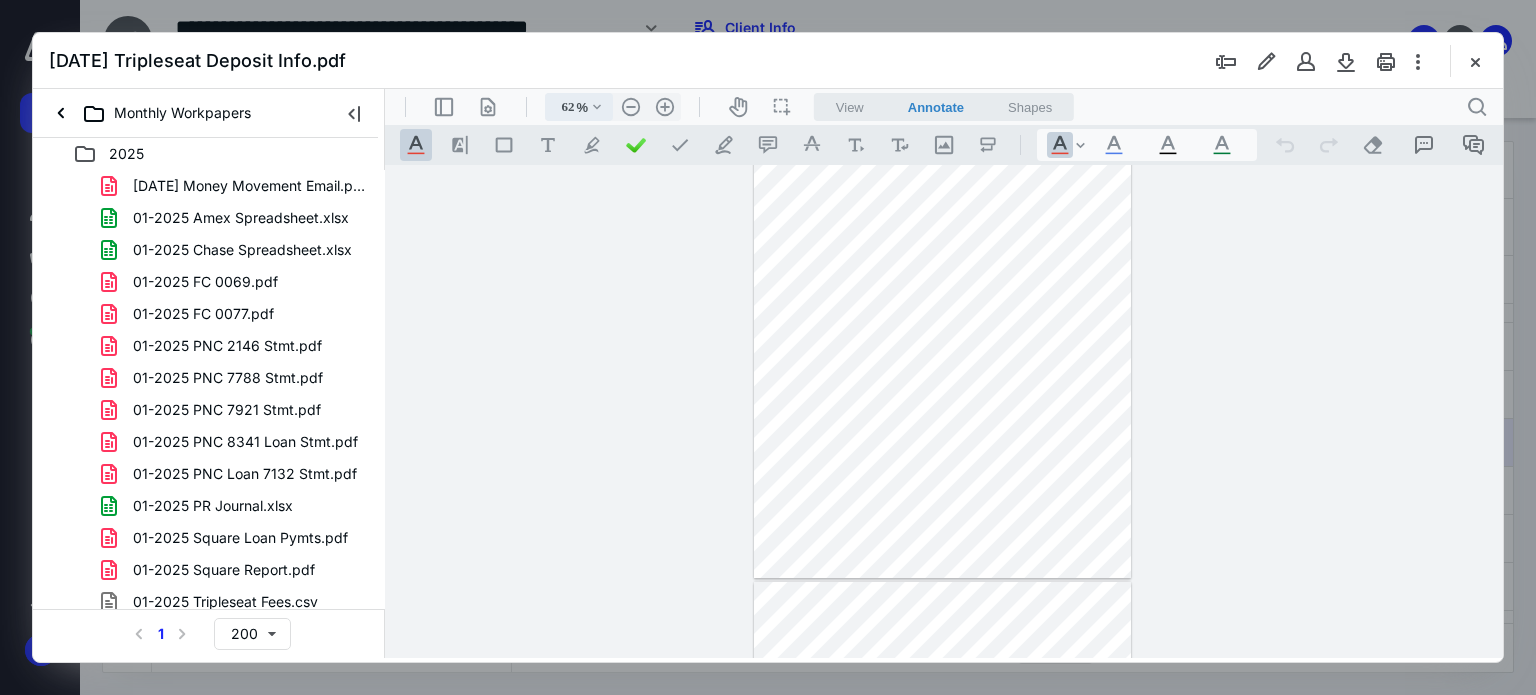 click on ".cls-1{fill:#abb0c4;} icon - chevron - down" at bounding box center (597, 107) 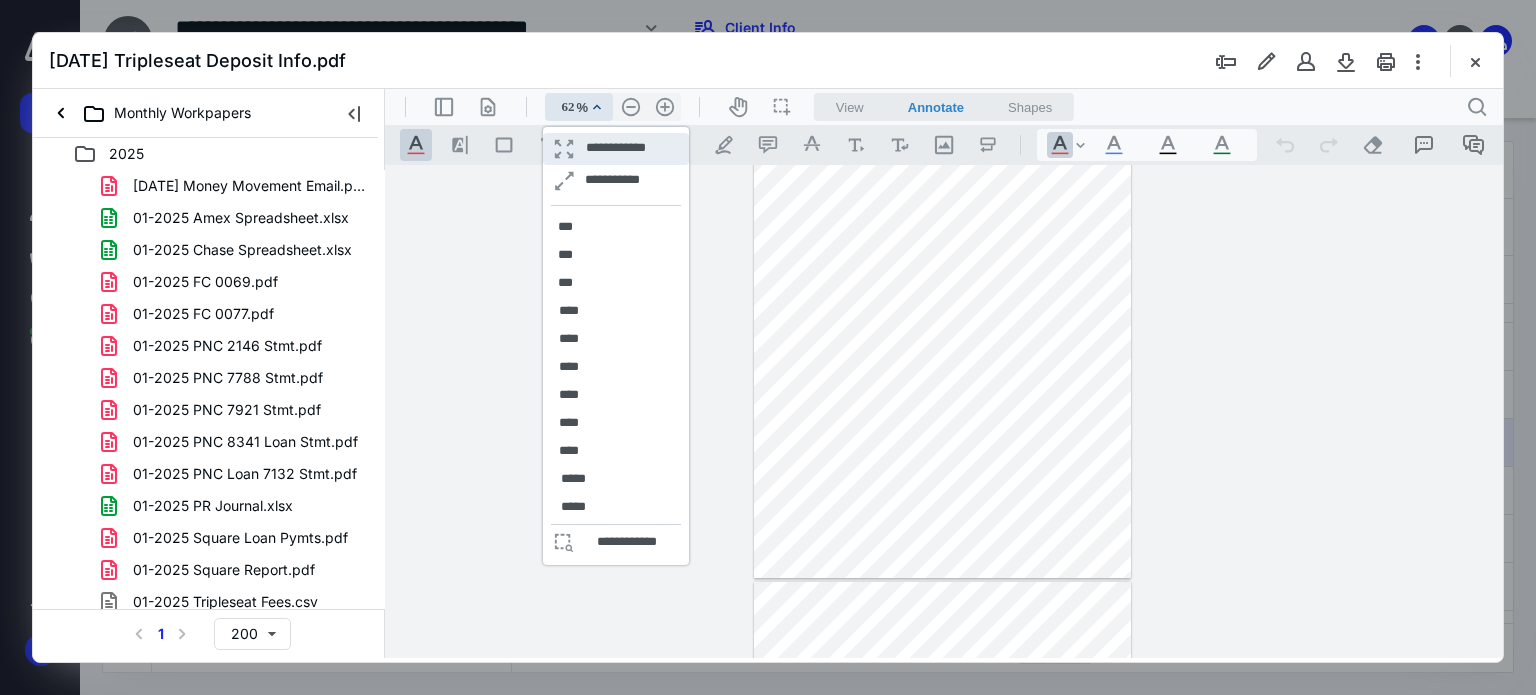 click on "**********" at bounding box center [615, 148] 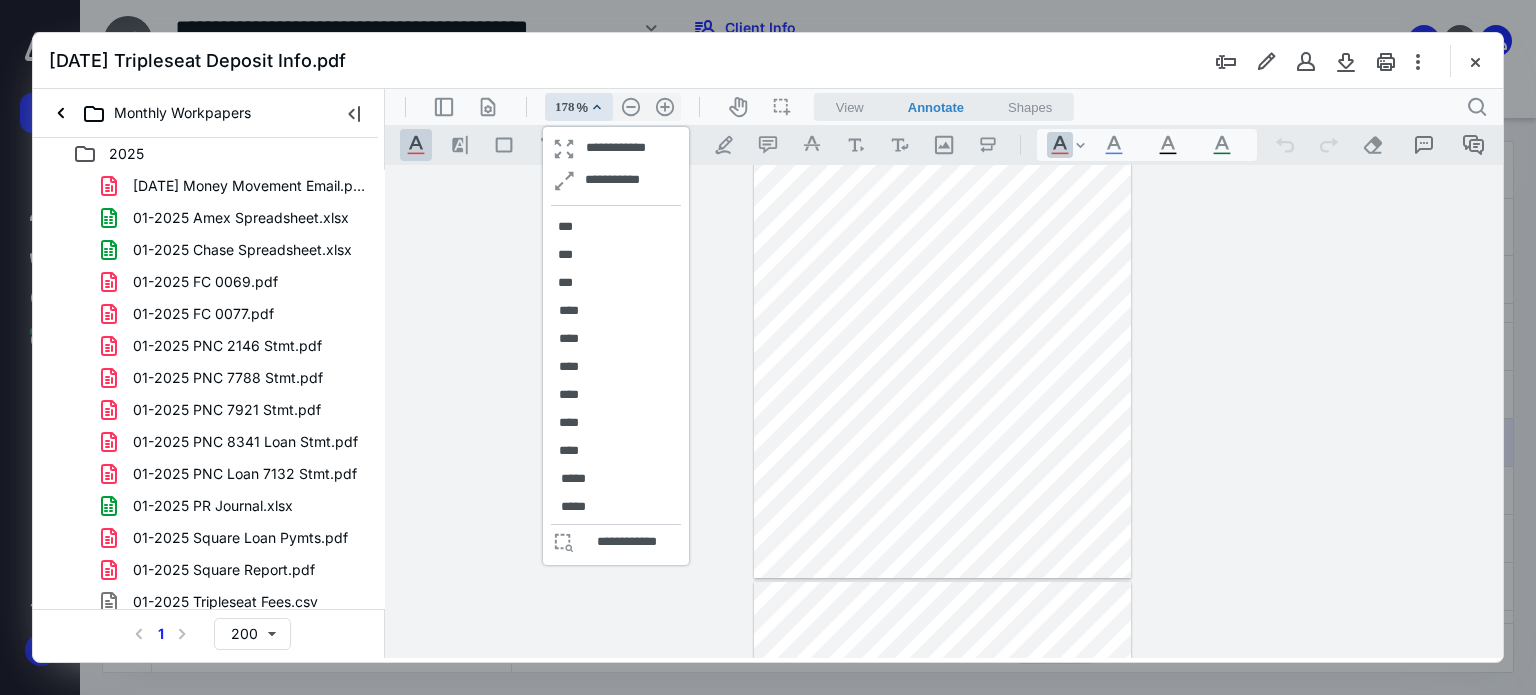 scroll, scrollTop: 226, scrollLeft: 0, axis: vertical 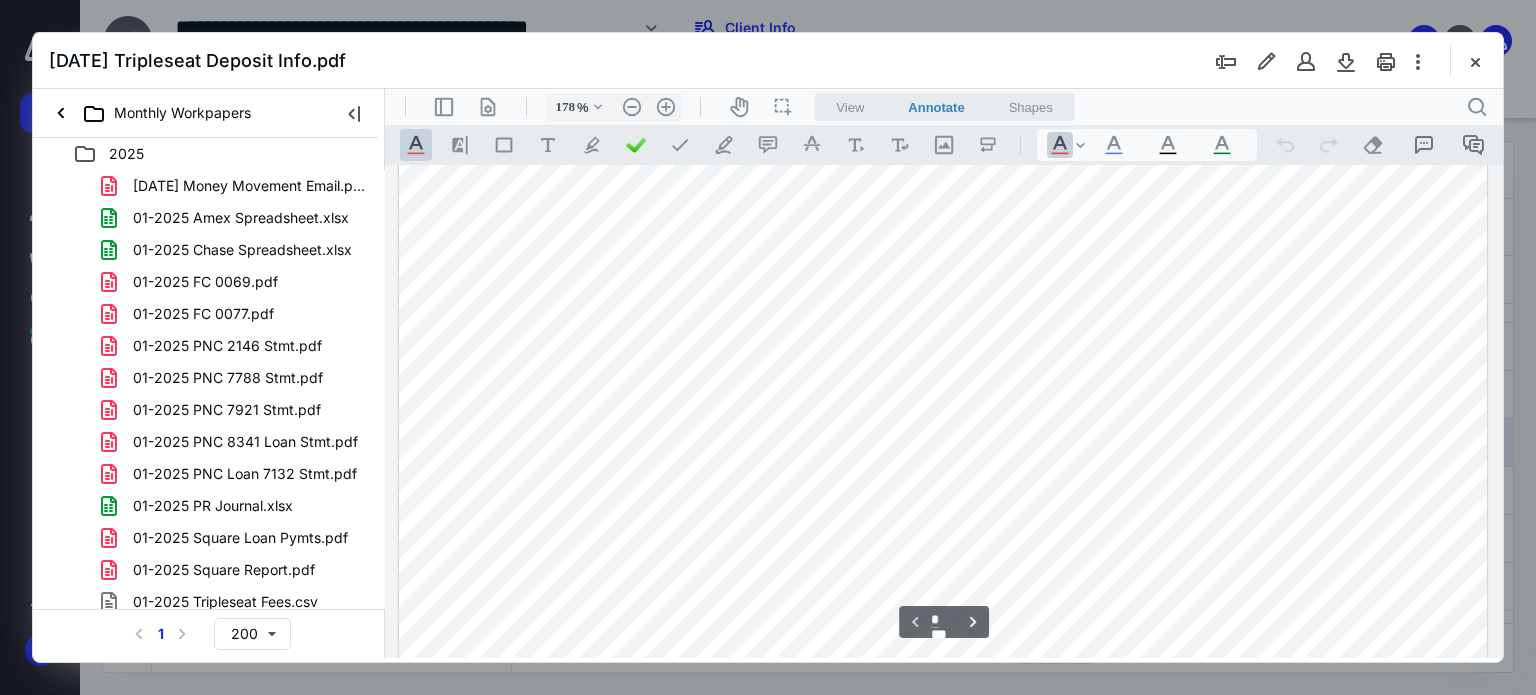 click at bounding box center (943, 650) 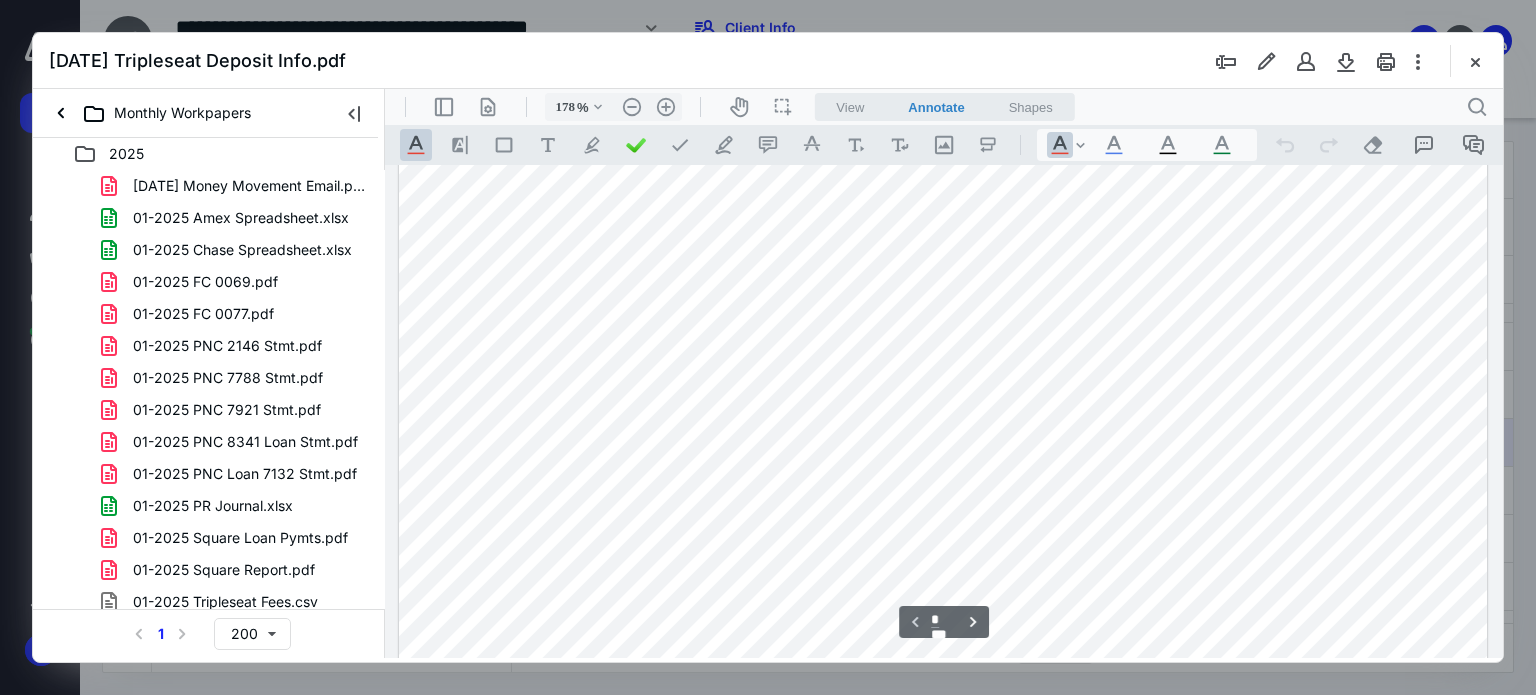 scroll, scrollTop: 626, scrollLeft: 0, axis: vertical 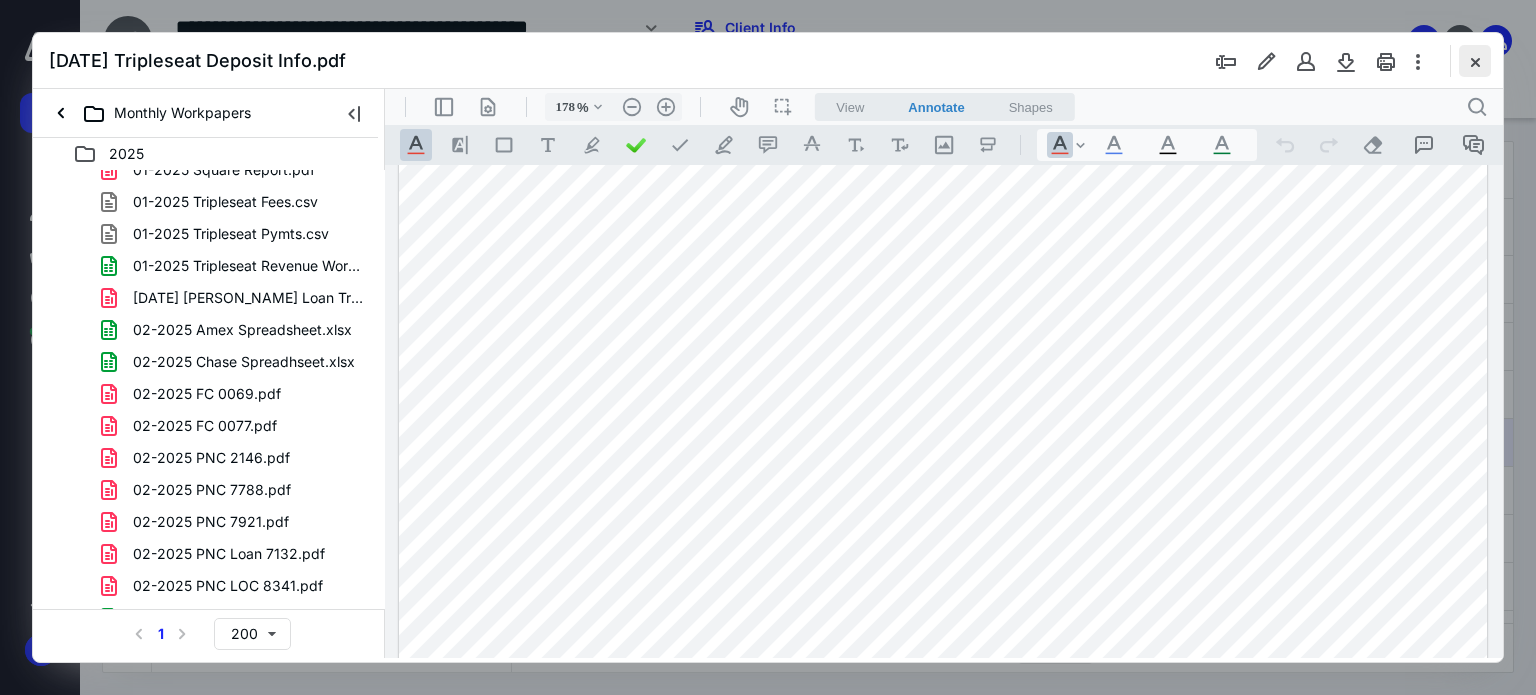 click at bounding box center (1475, 61) 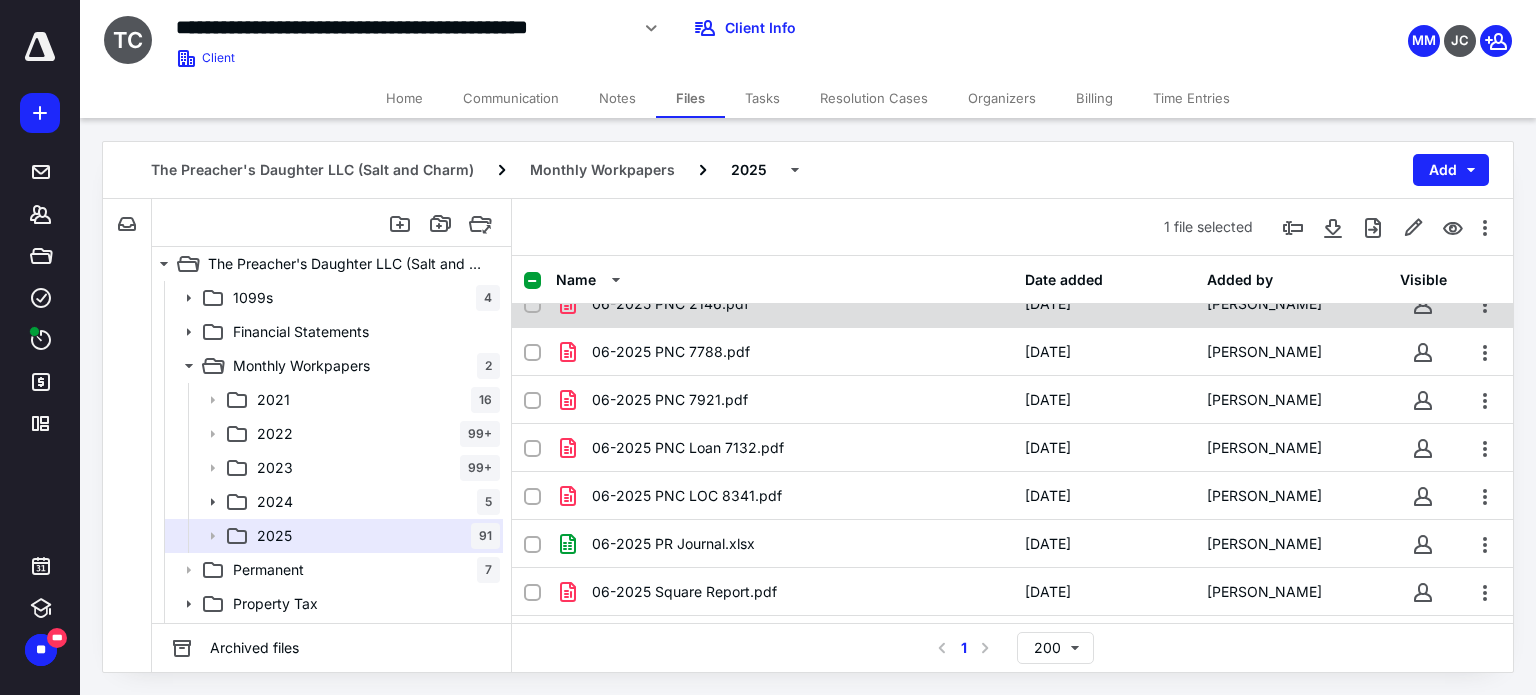 scroll, scrollTop: 4029, scrollLeft: 0, axis: vertical 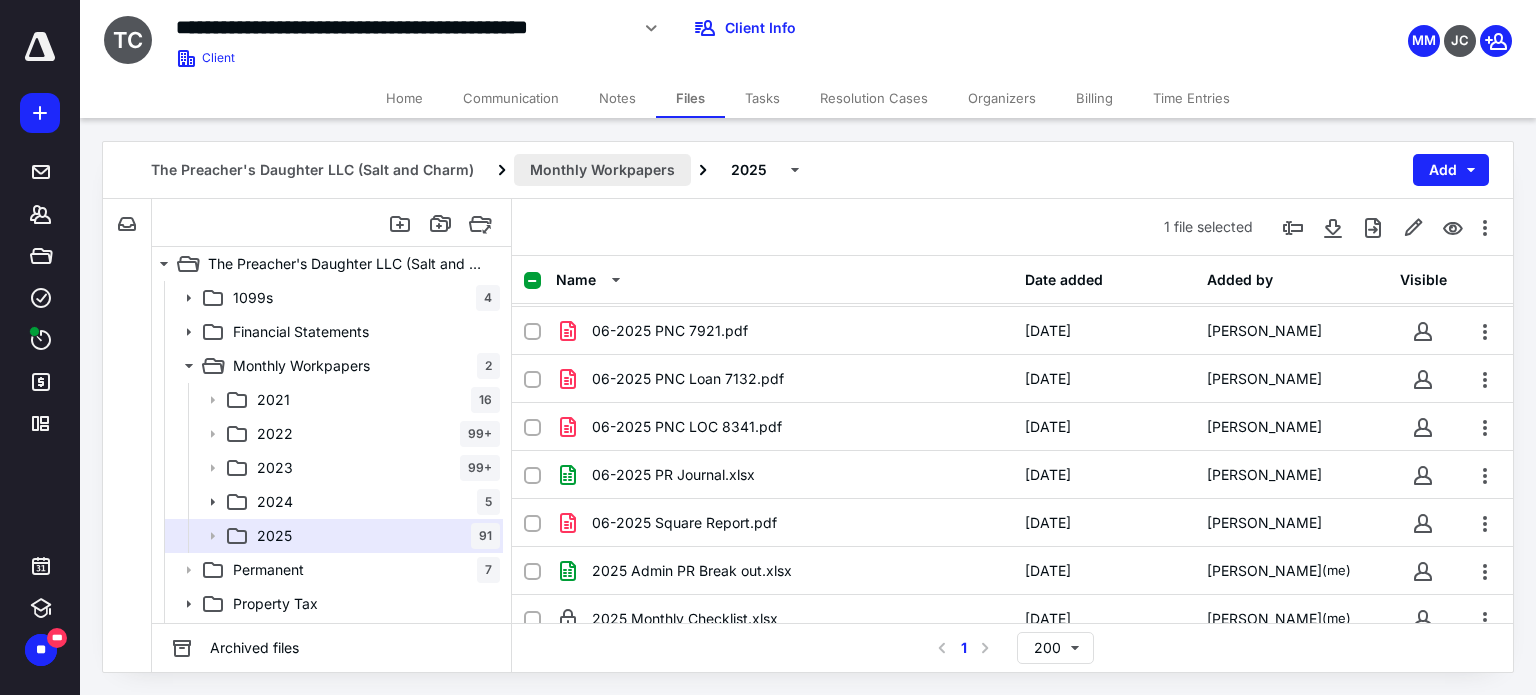 click on "Monthly Workpapers" at bounding box center (602, 170) 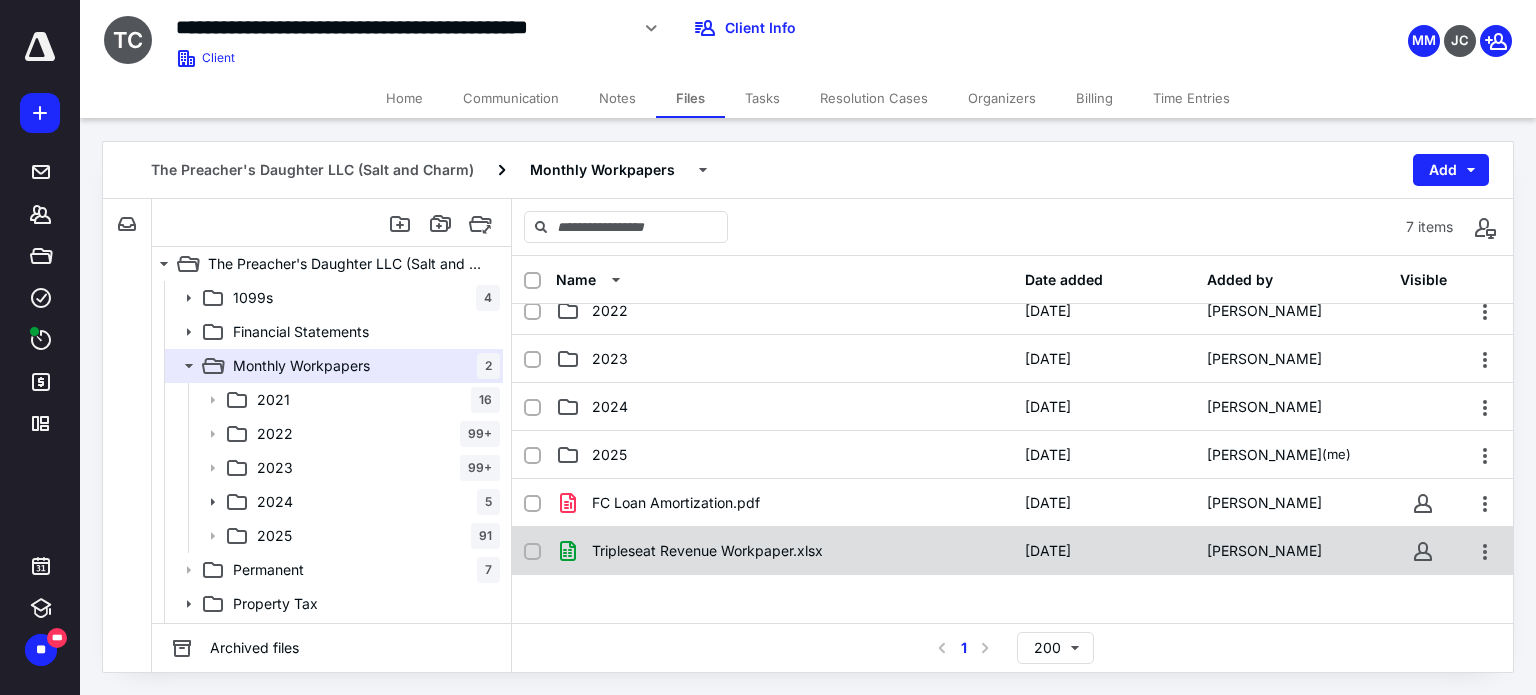 scroll, scrollTop: 100, scrollLeft: 0, axis: vertical 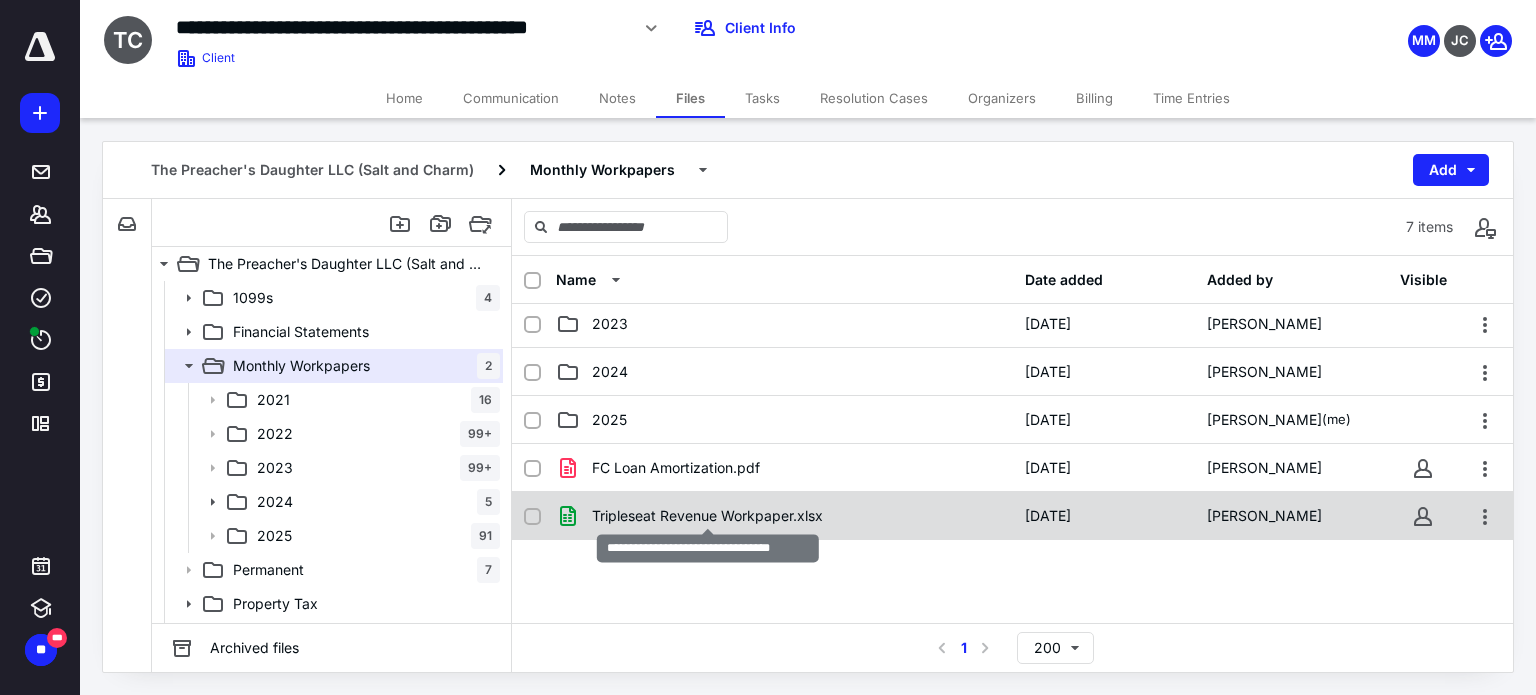 click on "Tripleseat Revenue Workpaper.xlsx" at bounding box center [707, 516] 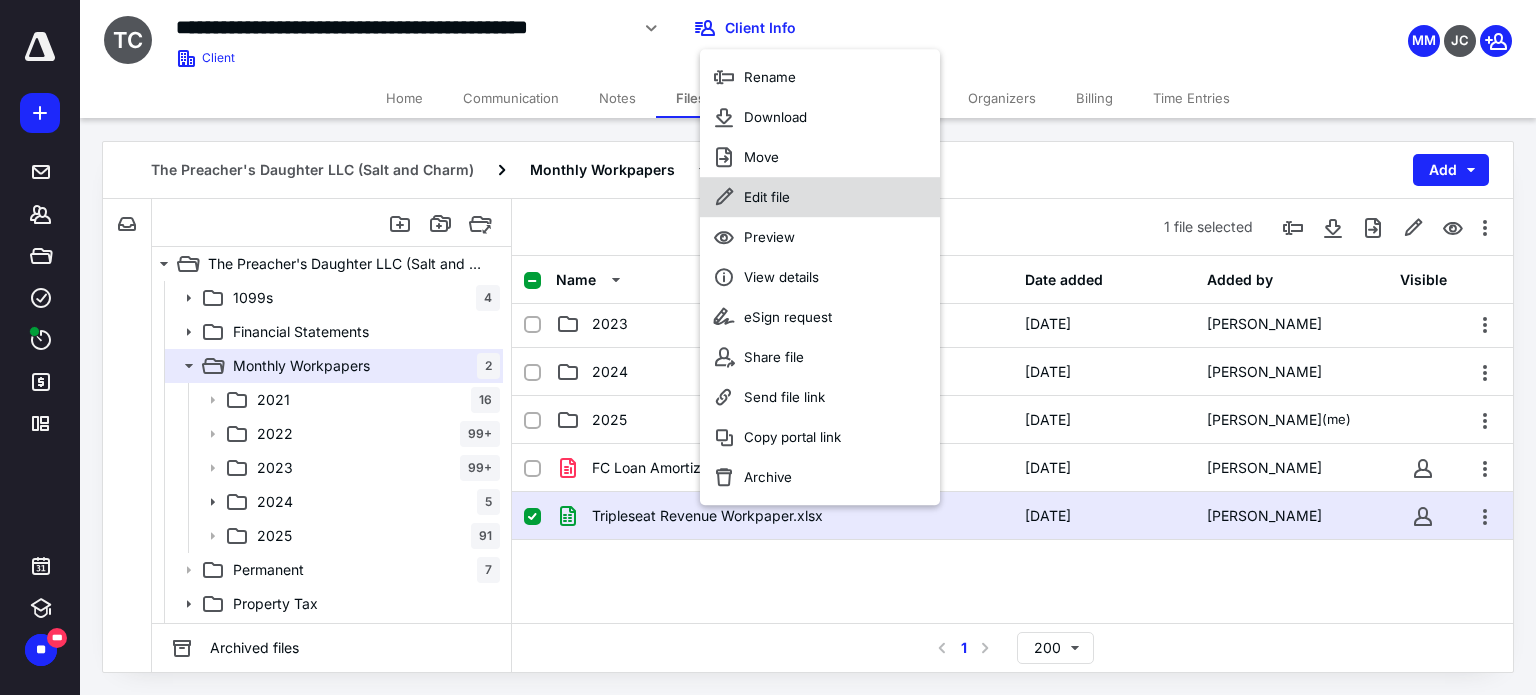 click on "Edit file" at bounding box center [767, 197] 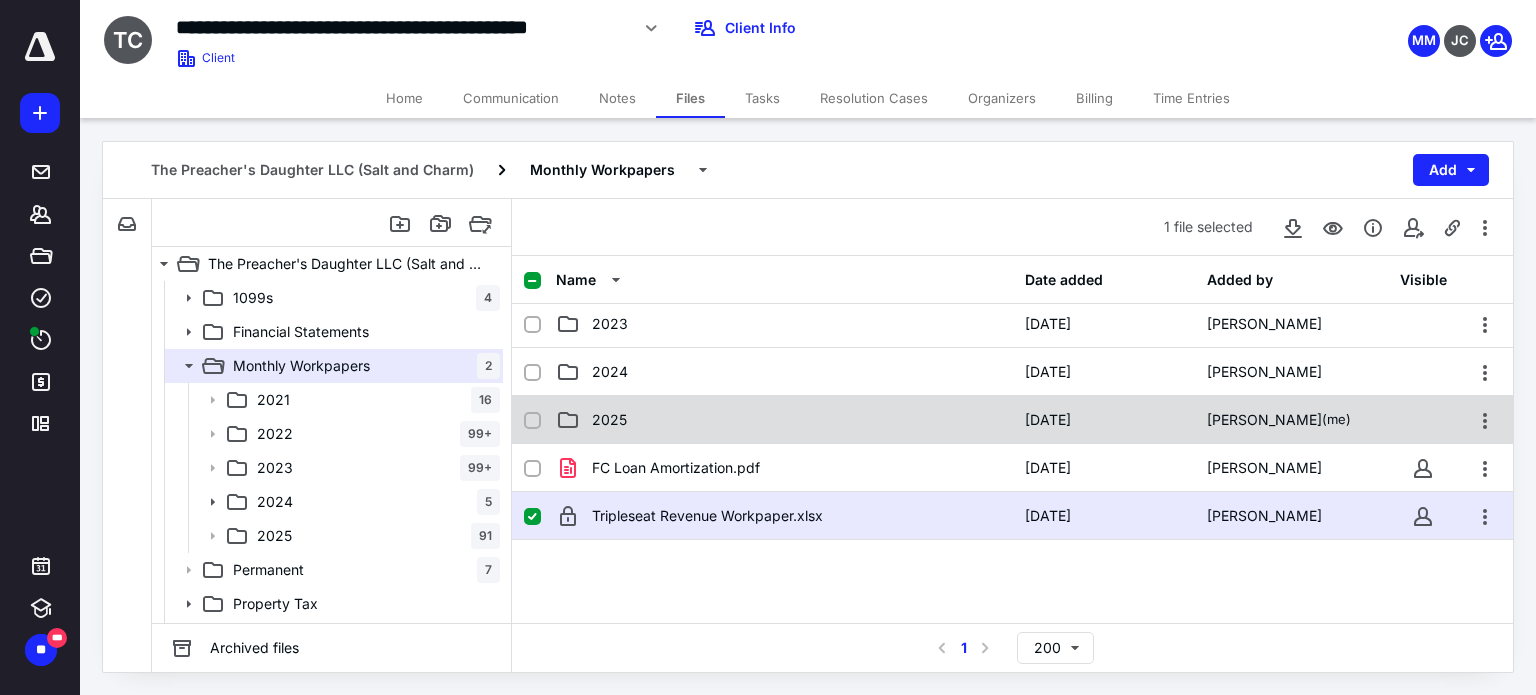 click on "2025" at bounding box center [609, 420] 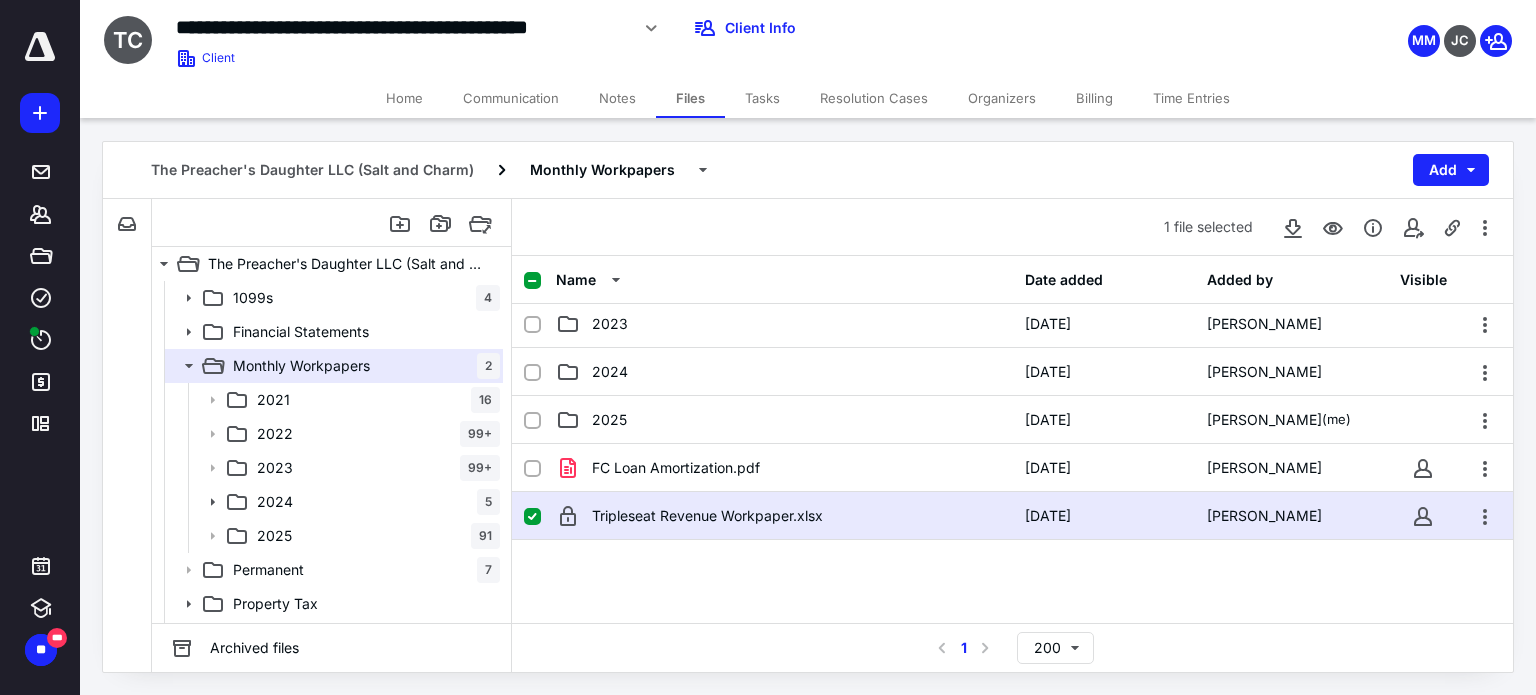 click on "2025" at bounding box center (609, 420) 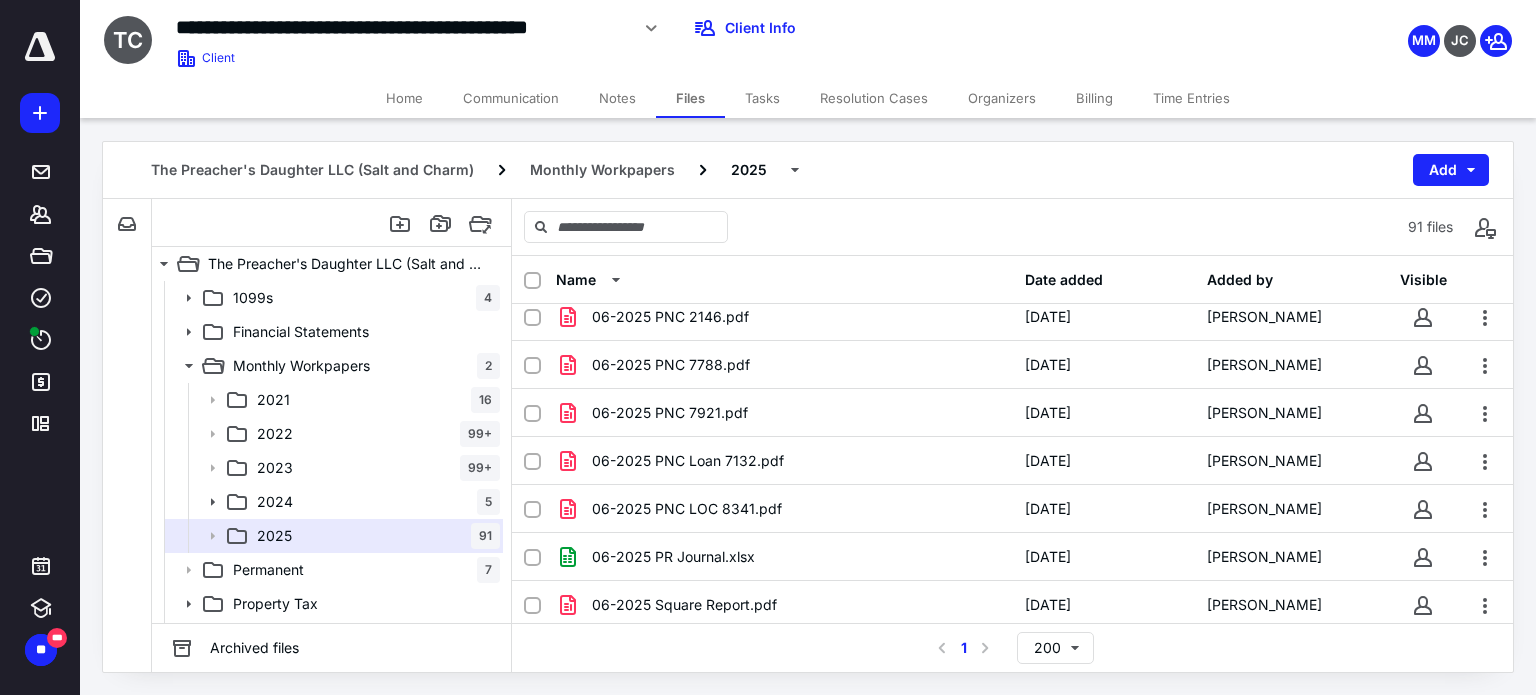 scroll, scrollTop: 4029, scrollLeft: 0, axis: vertical 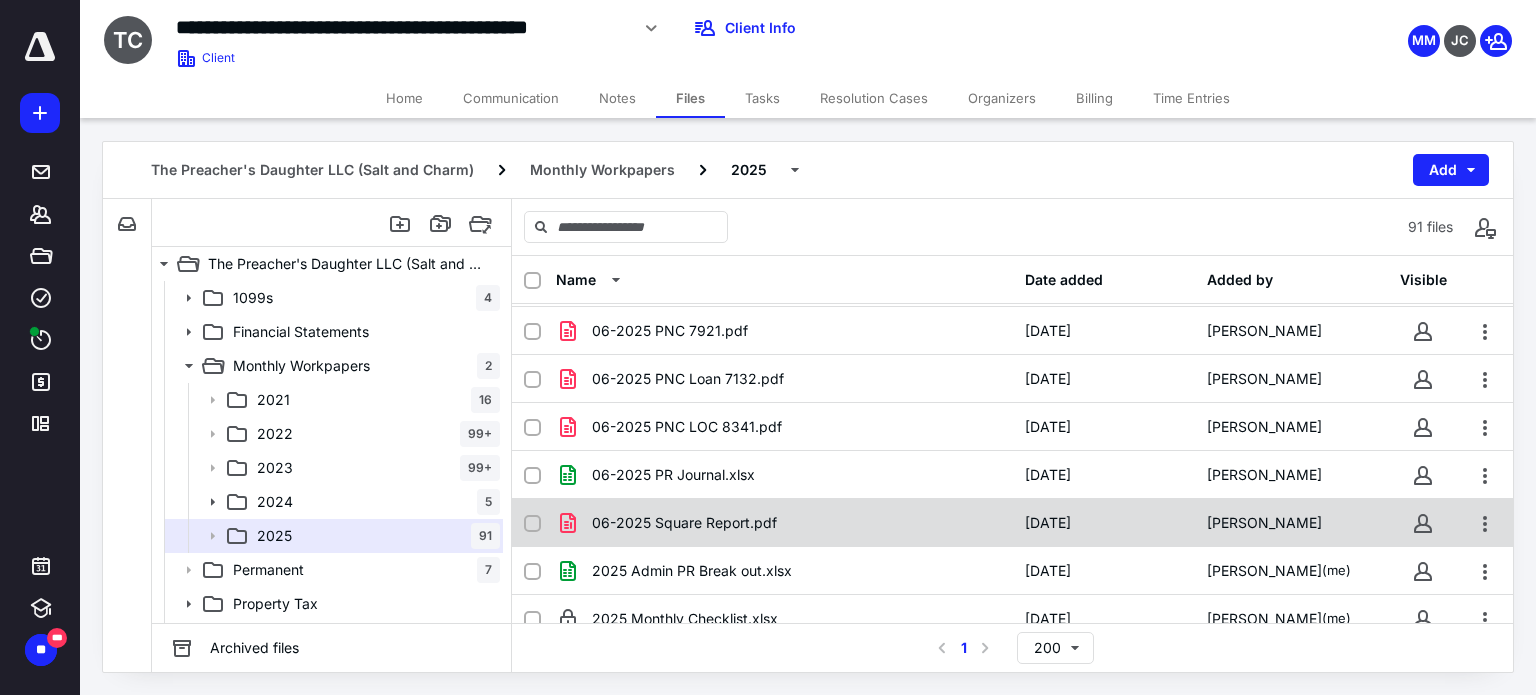 click on "06-2025 Square Report.pdf" at bounding box center (784, 523) 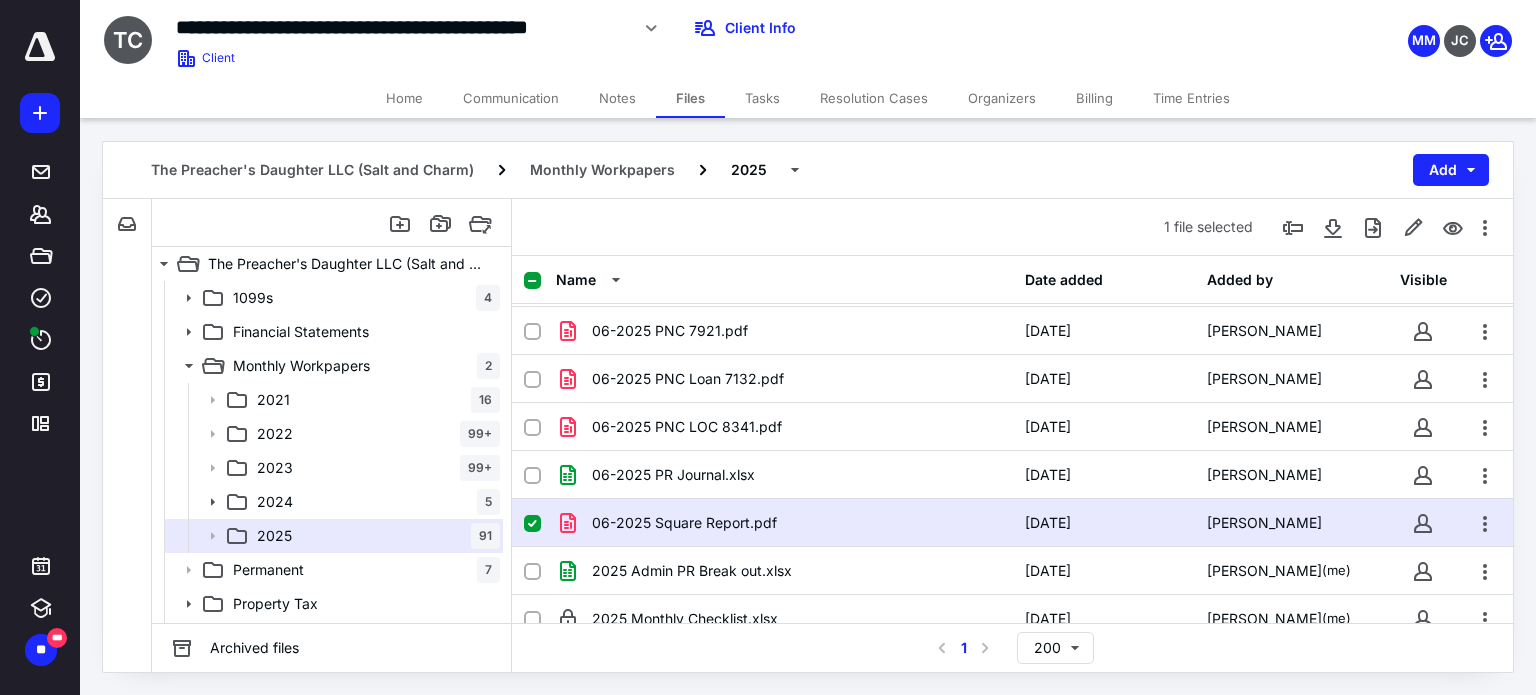 click on "06-2025 Square Report.pdf" at bounding box center (784, 523) 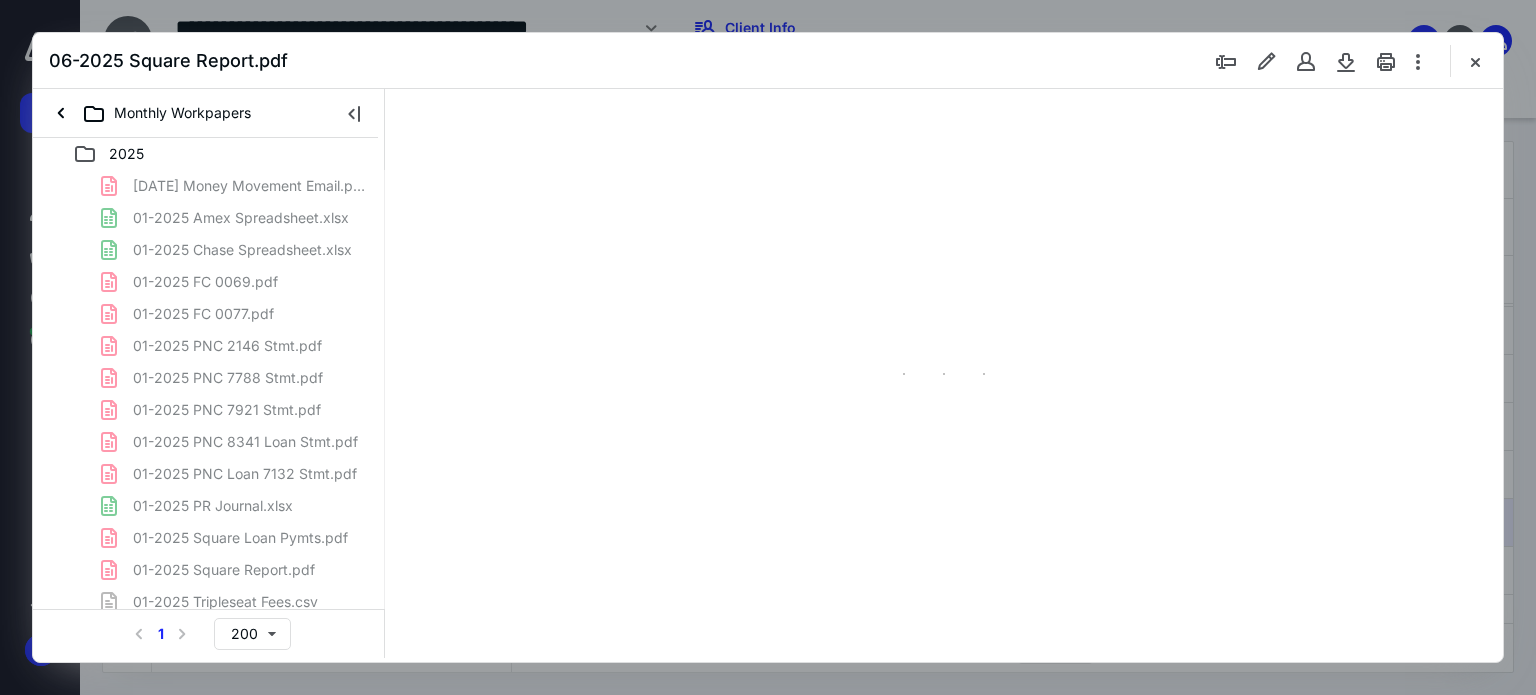 scroll, scrollTop: 0, scrollLeft: 0, axis: both 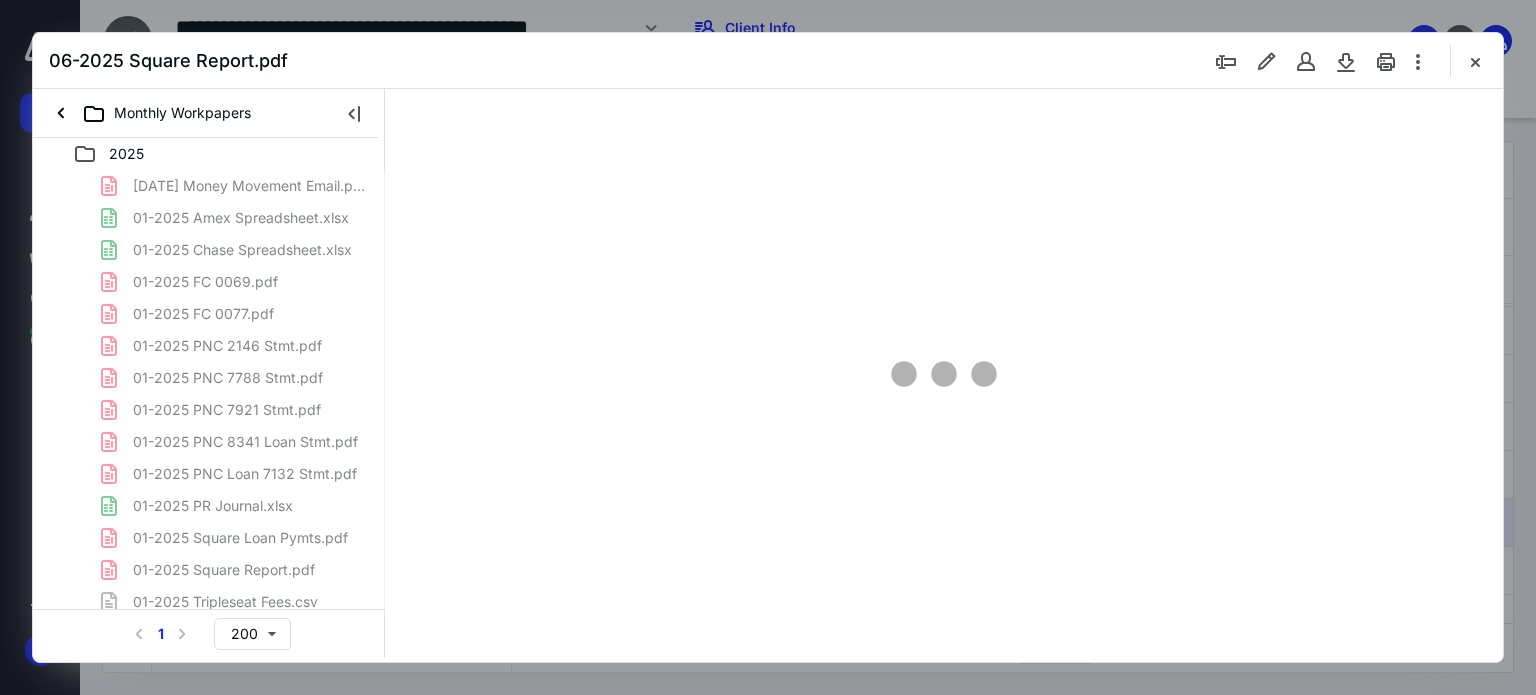 type on "178" 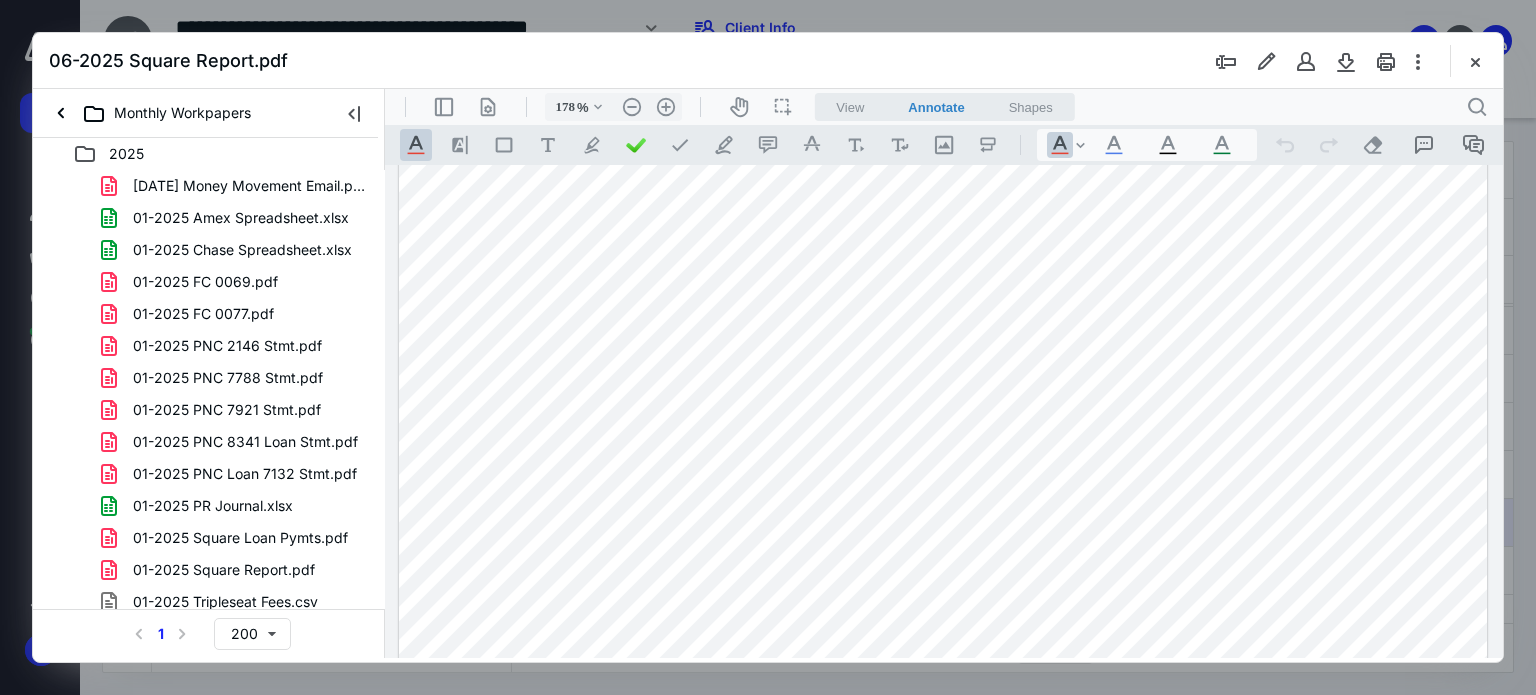 scroll, scrollTop: 400, scrollLeft: 0, axis: vertical 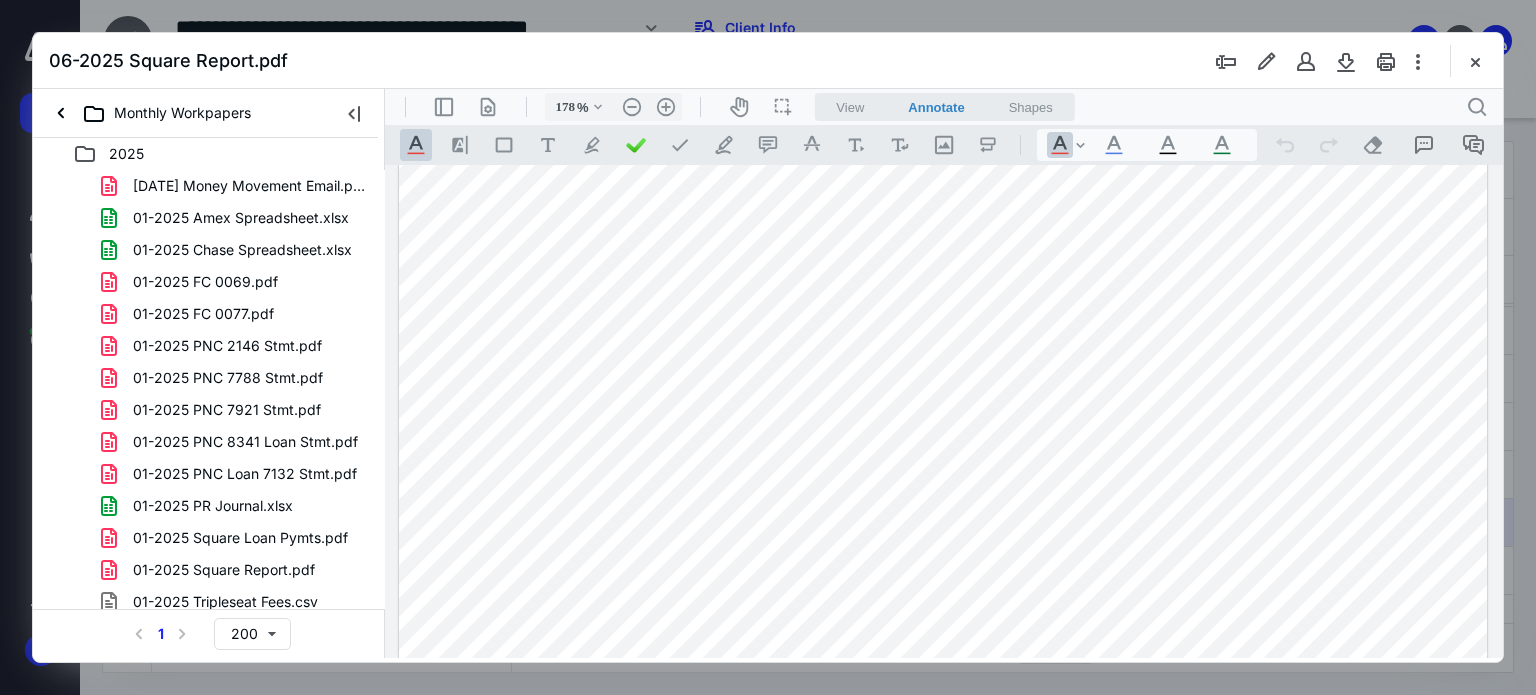 click at bounding box center (943, 768) 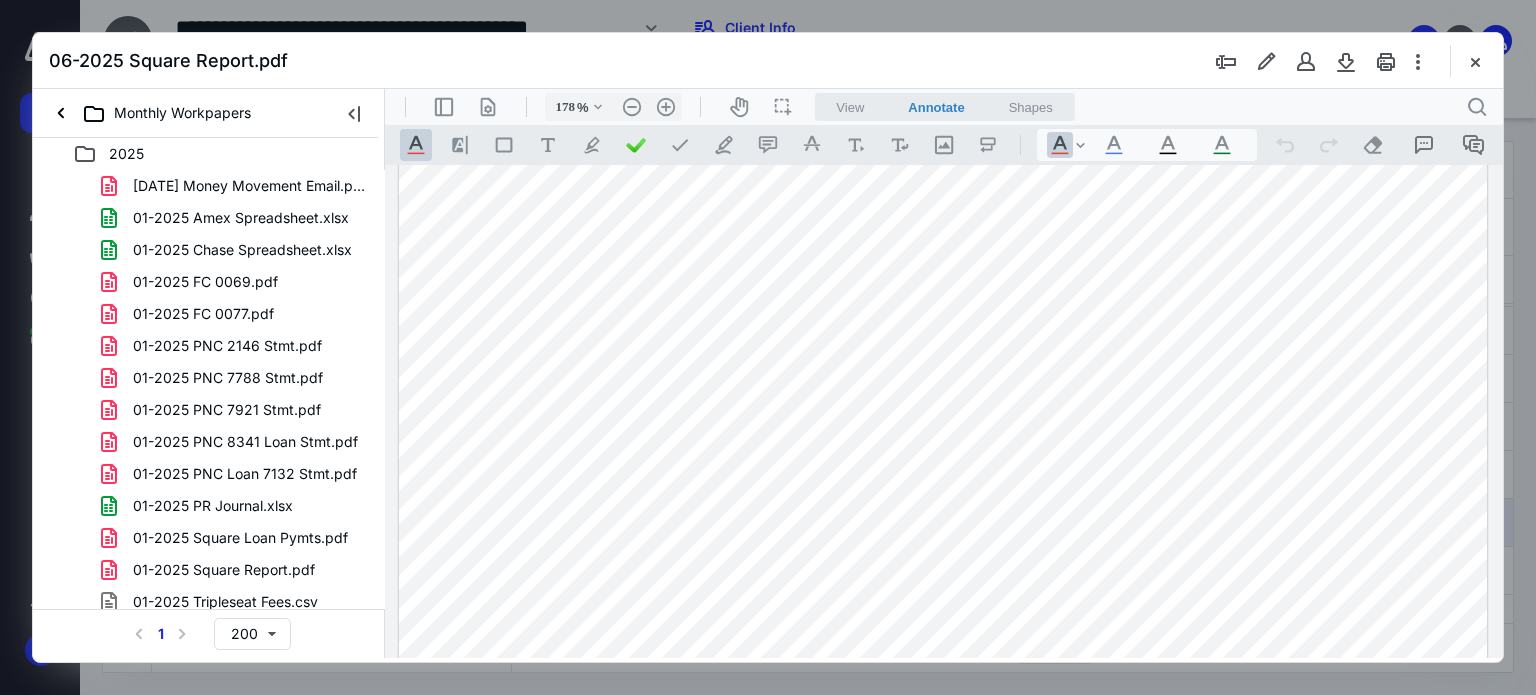 scroll, scrollTop: 1200, scrollLeft: 0, axis: vertical 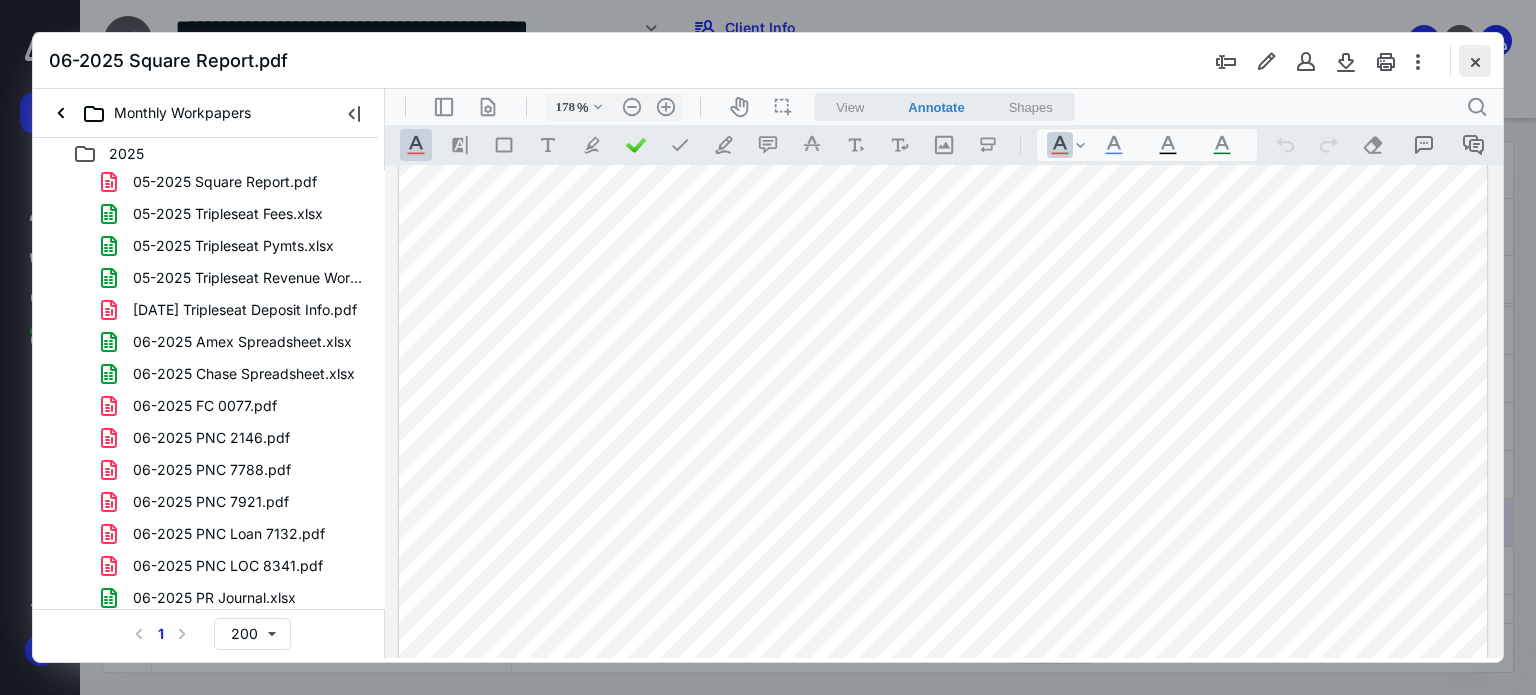 click at bounding box center (1475, 61) 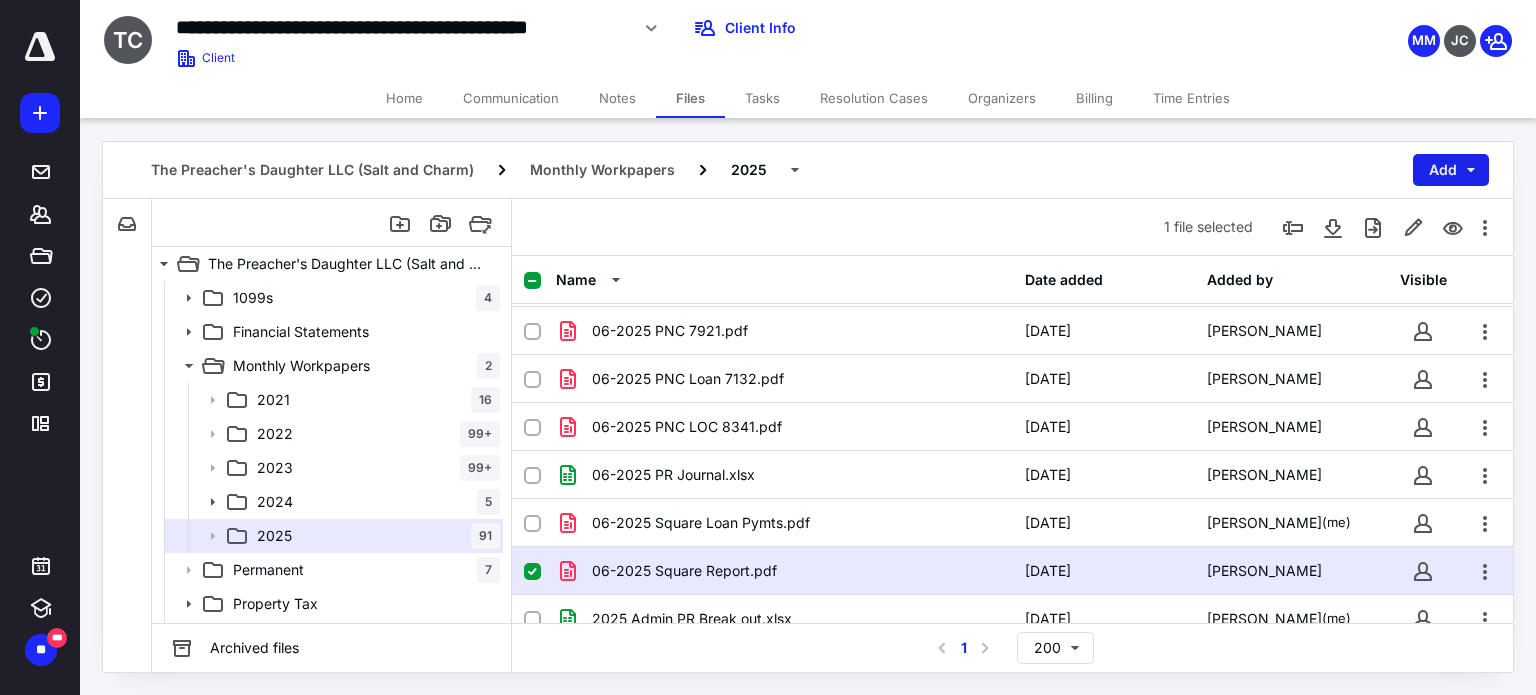 click on "Add" at bounding box center (1451, 170) 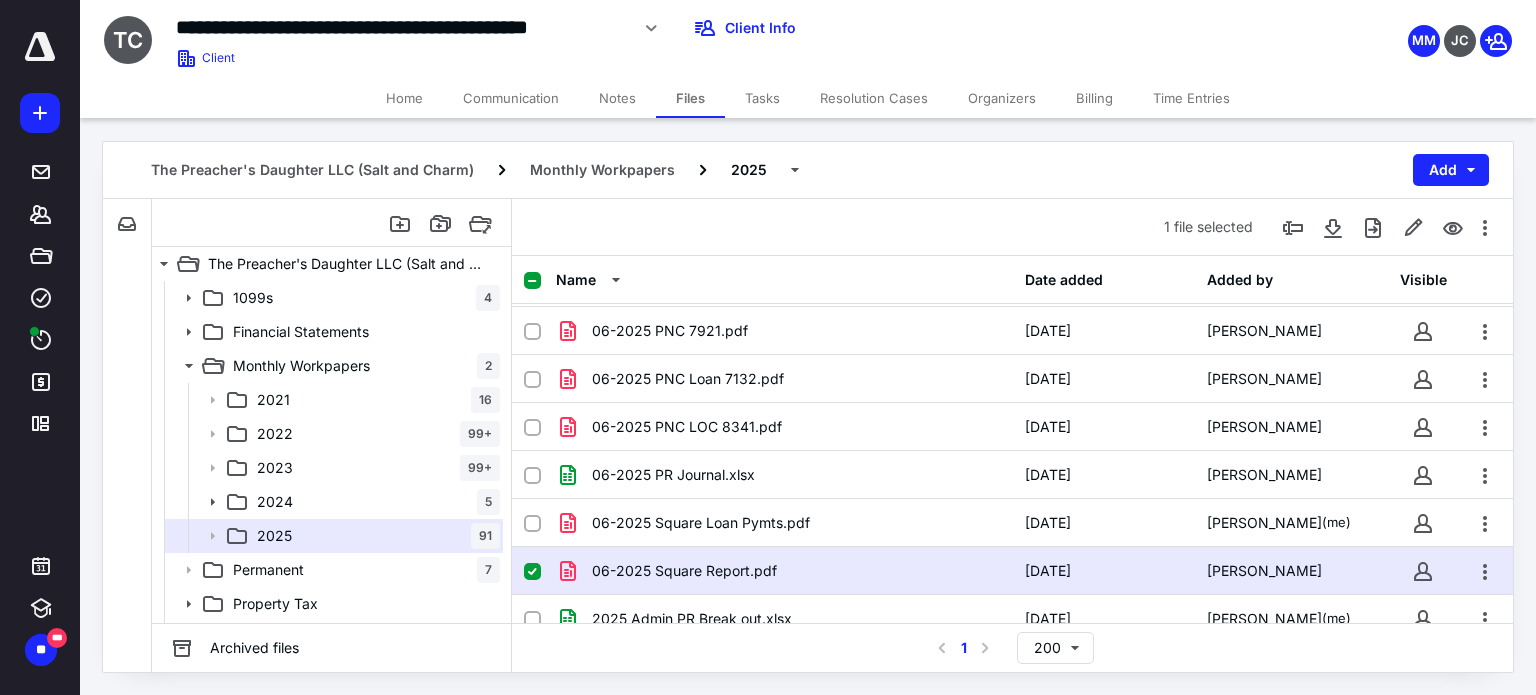 checkbox on "false" 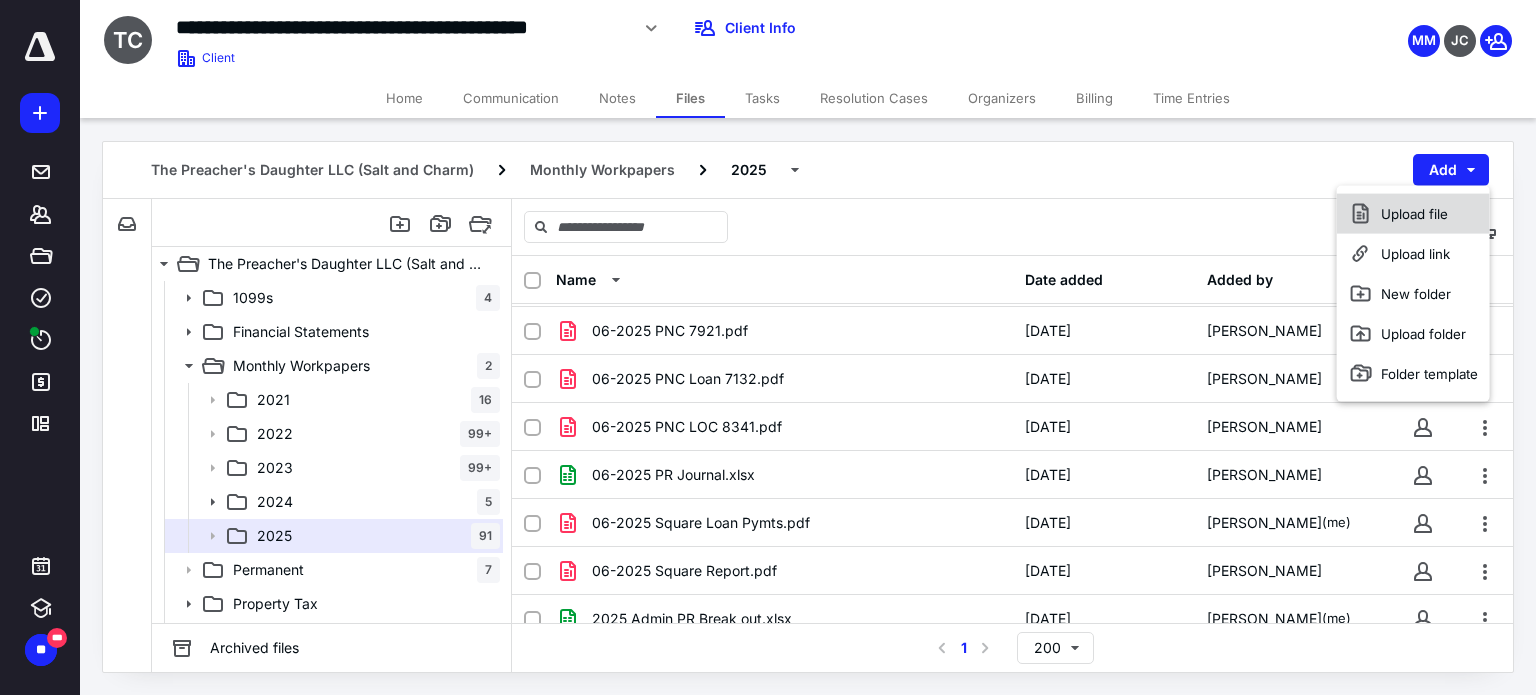 click on "Upload file" at bounding box center [1413, 214] 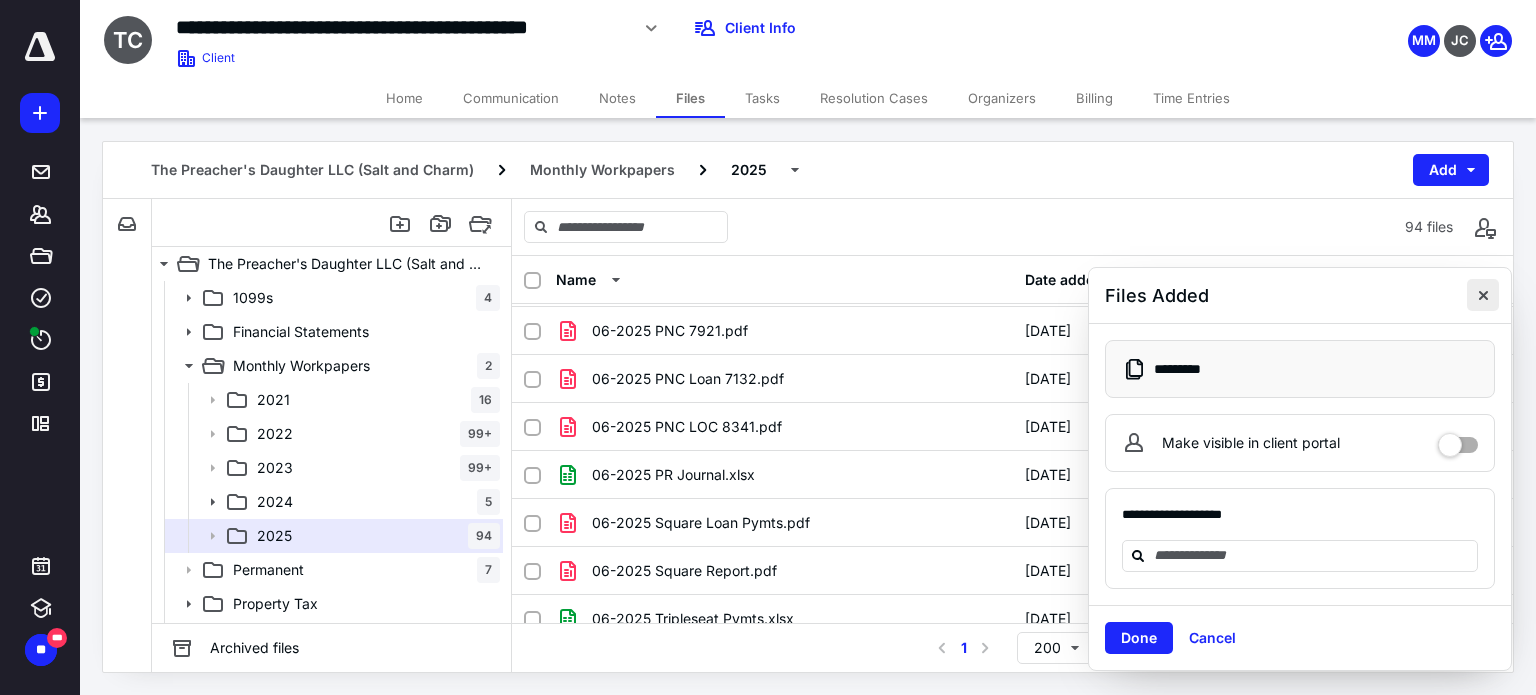 click at bounding box center (1483, 295) 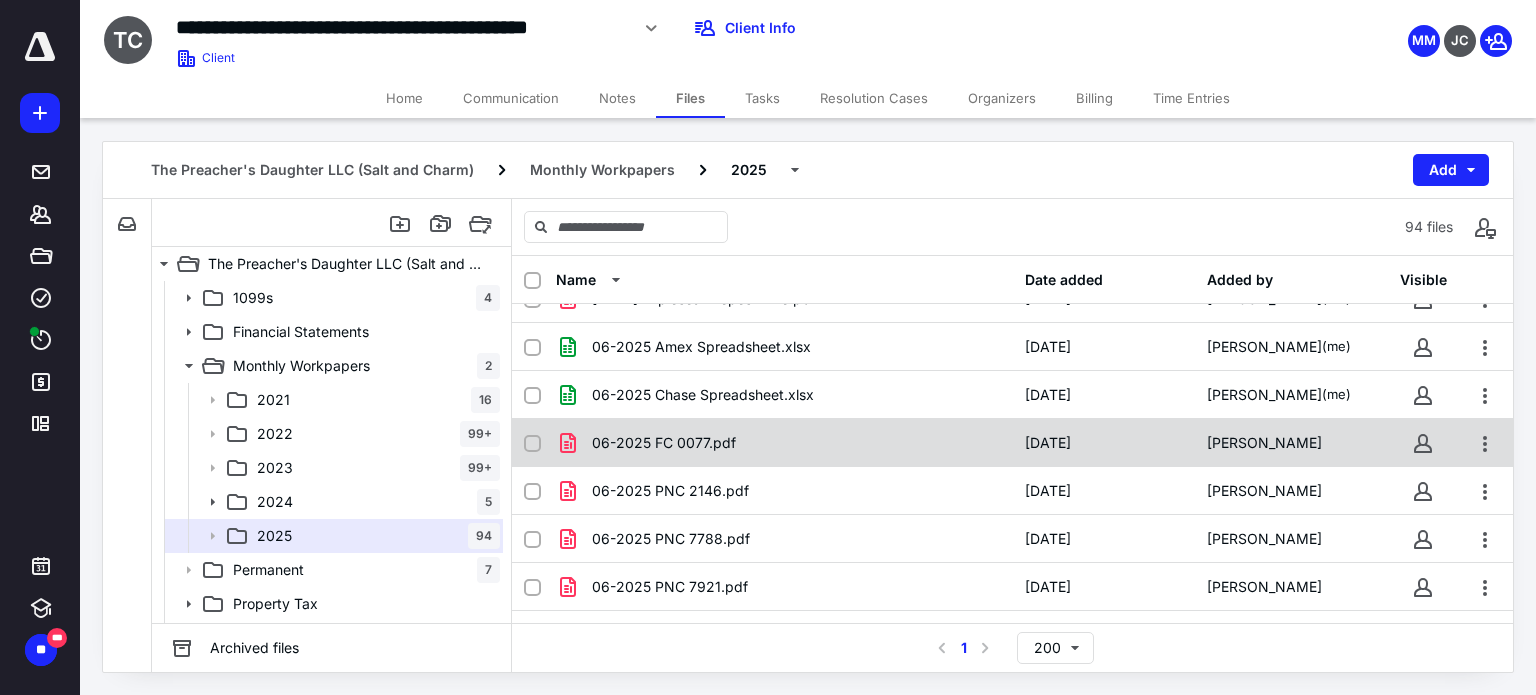 scroll, scrollTop: 3573, scrollLeft: 0, axis: vertical 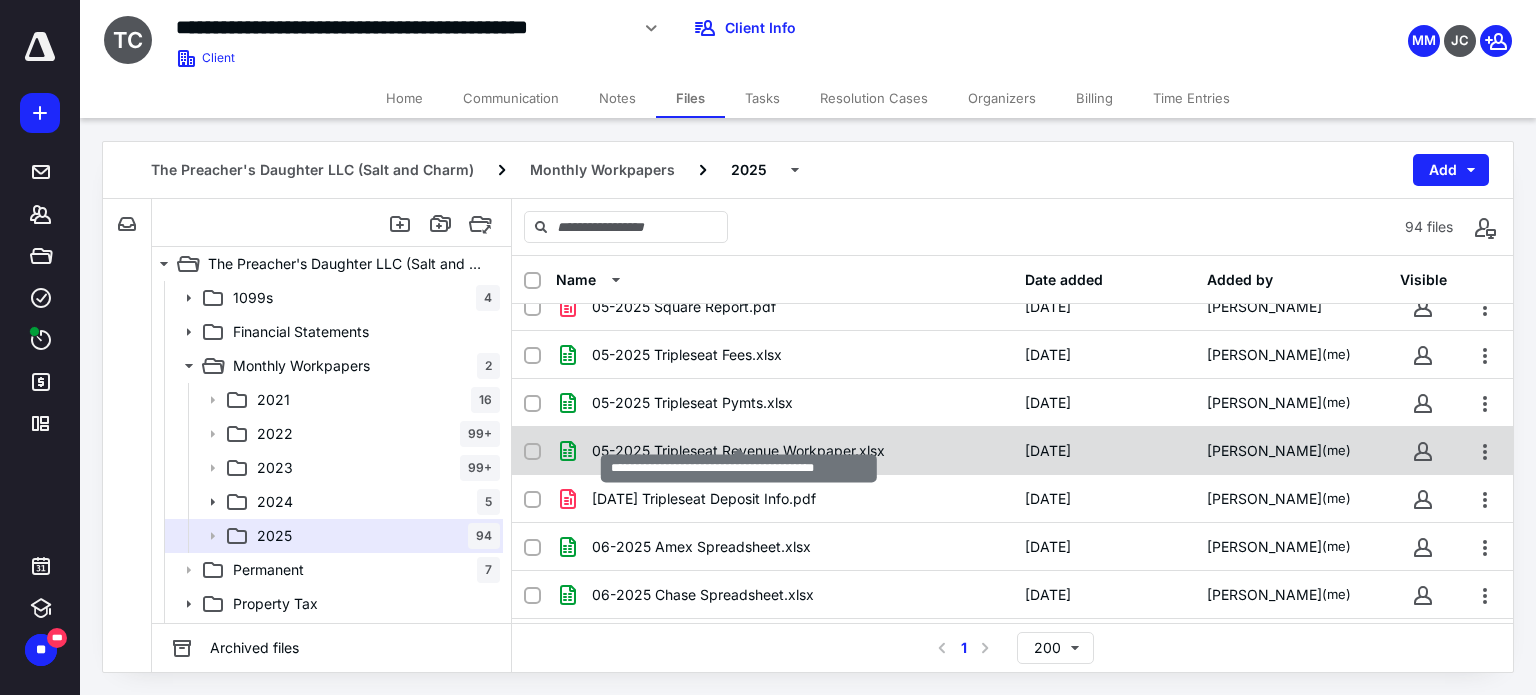 click on "05-2025 Tripleseat Revenue Workpaper.xlsx" at bounding box center [738, 451] 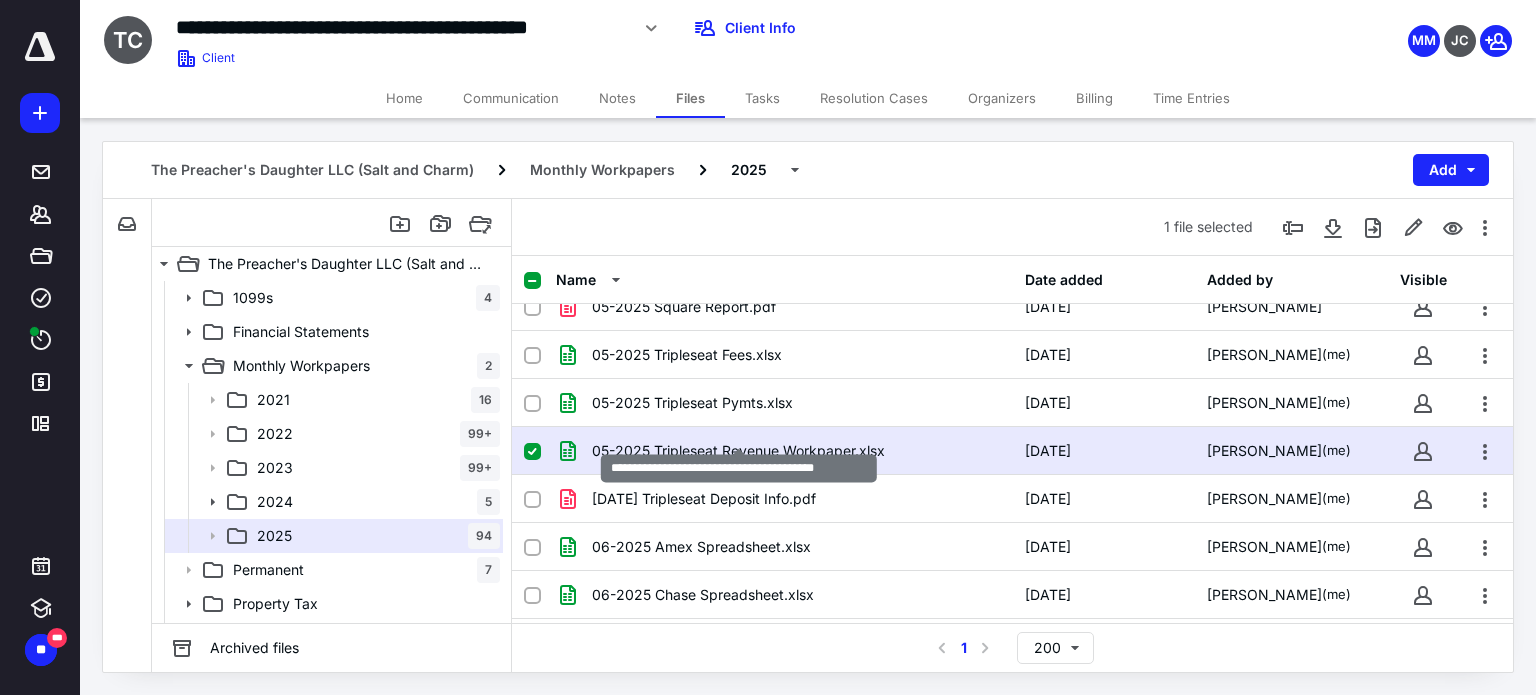 click on "05-2025 Tripleseat Revenue Workpaper.xlsx" at bounding box center [738, 451] 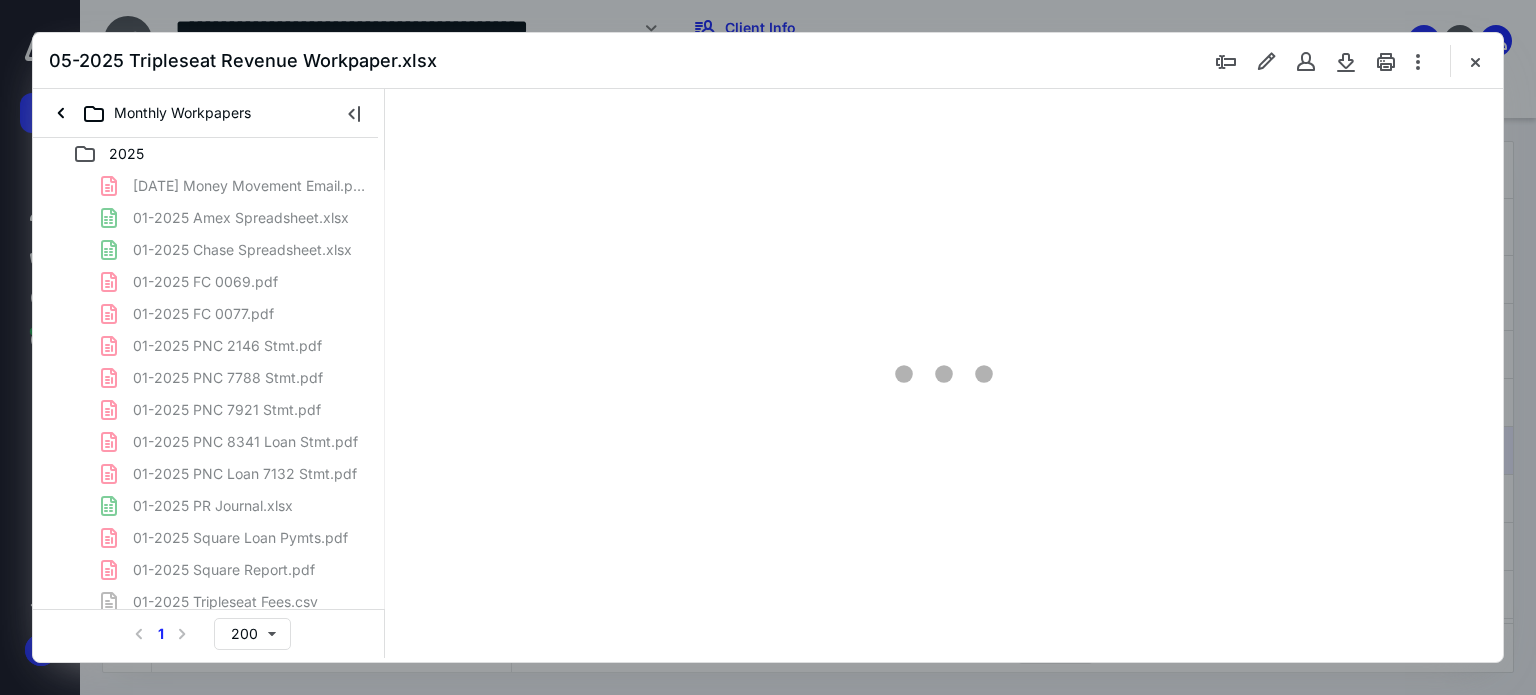 scroll, scrollTop: 0, scrollLeft: 0, axis: both 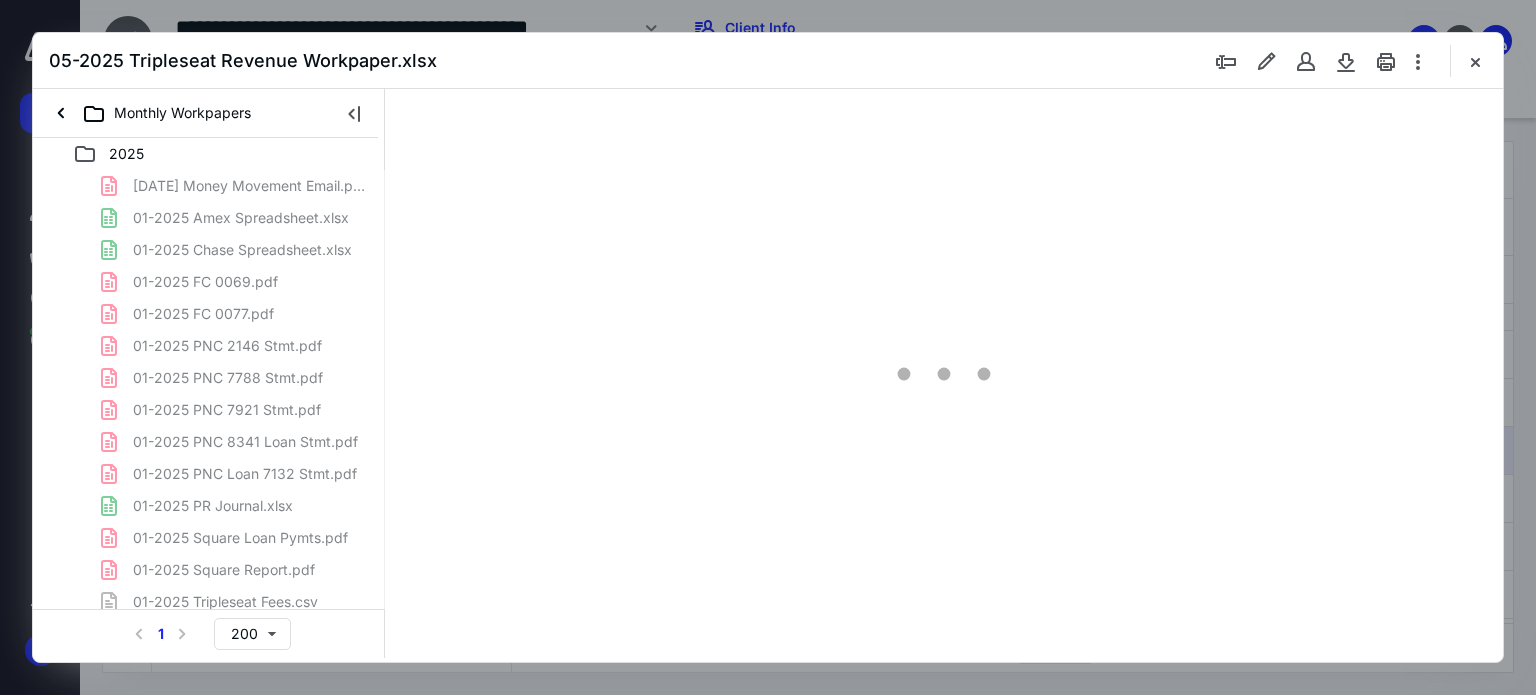 type on "112" 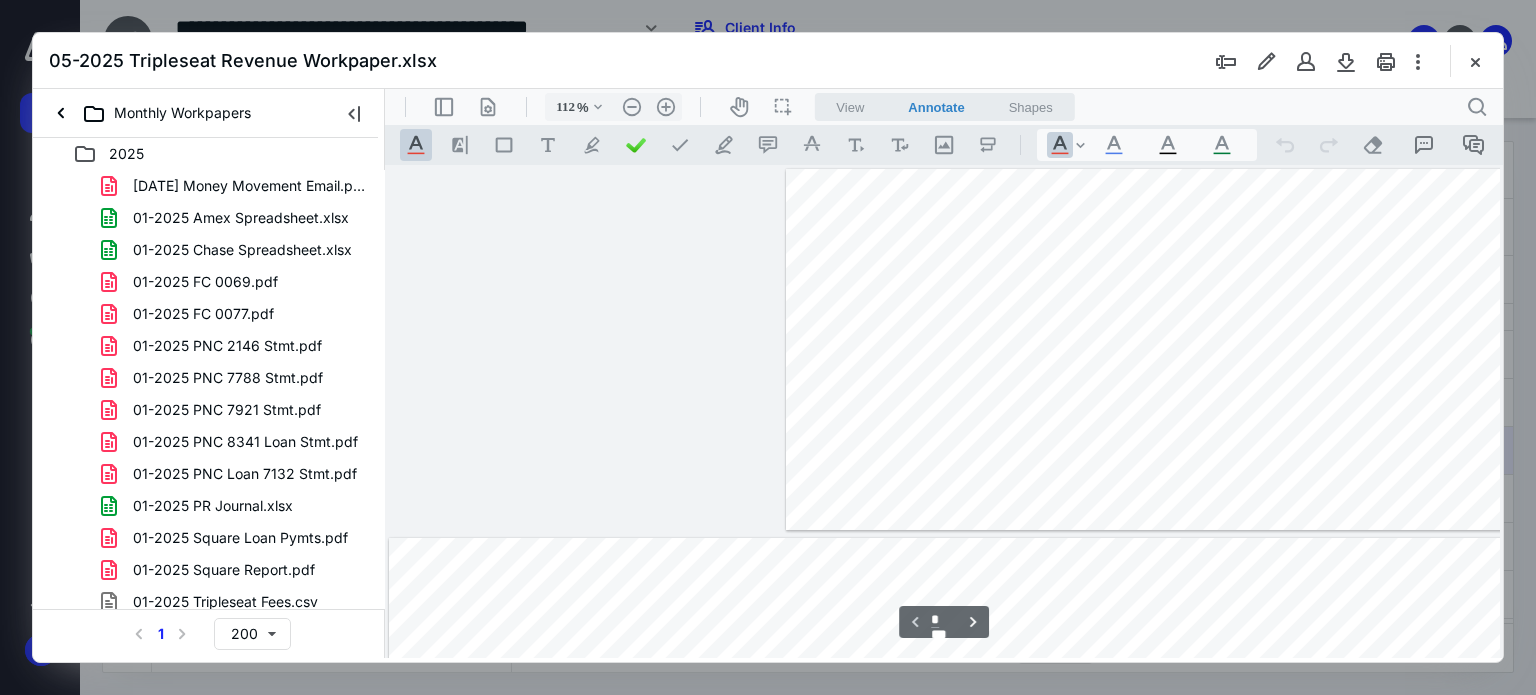 scroll, scrollTop: 80, scrollLeft: 394, axis: both 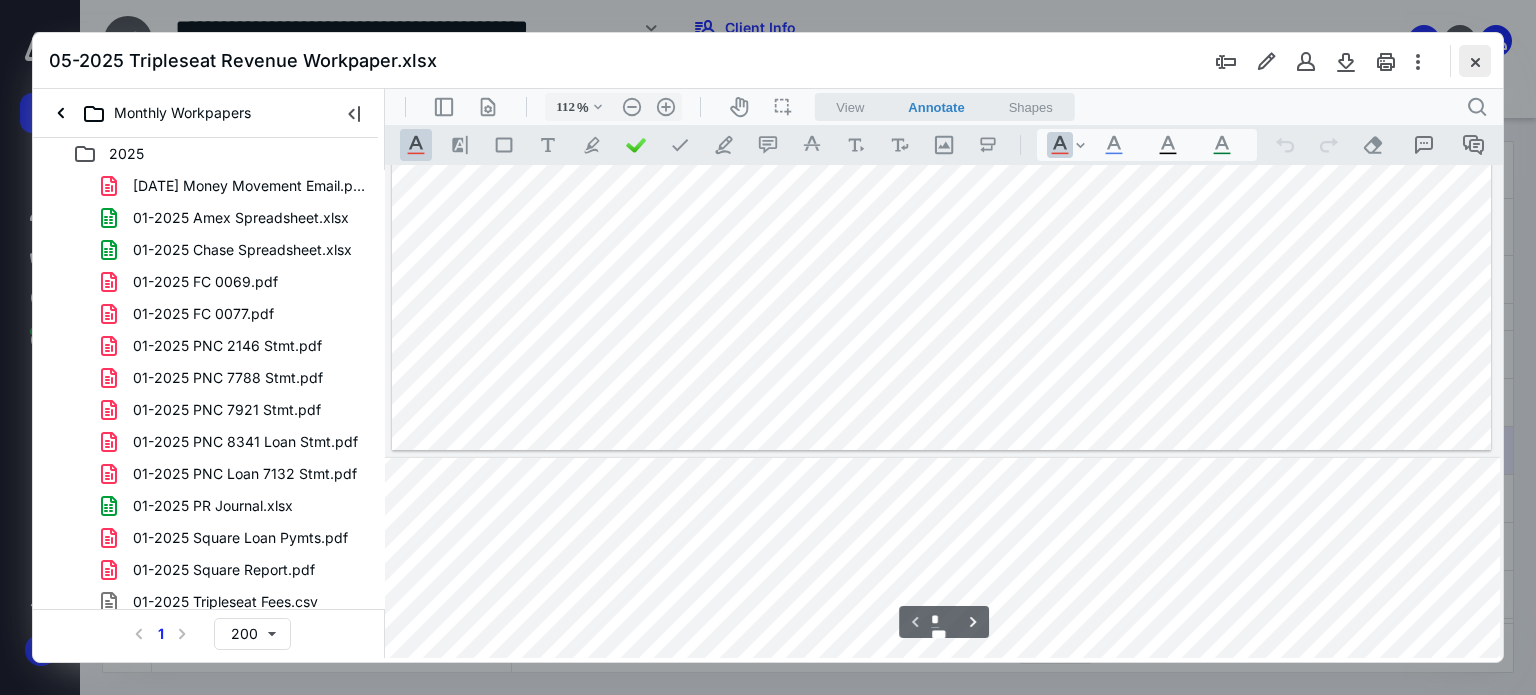 click at bounding box center (1475, 61) 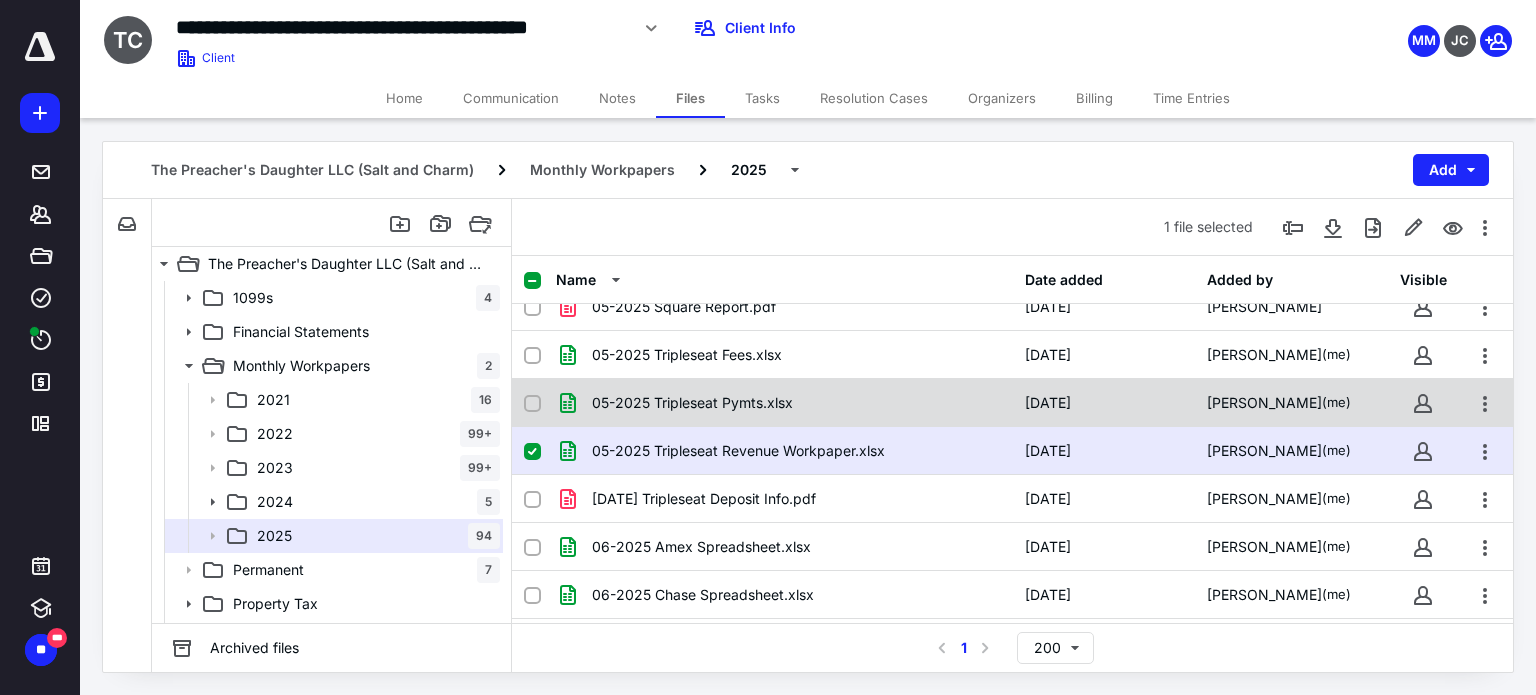 click on "05-2025 Tripleseat Pymts.xlsx" at bounding box center (692, 403) 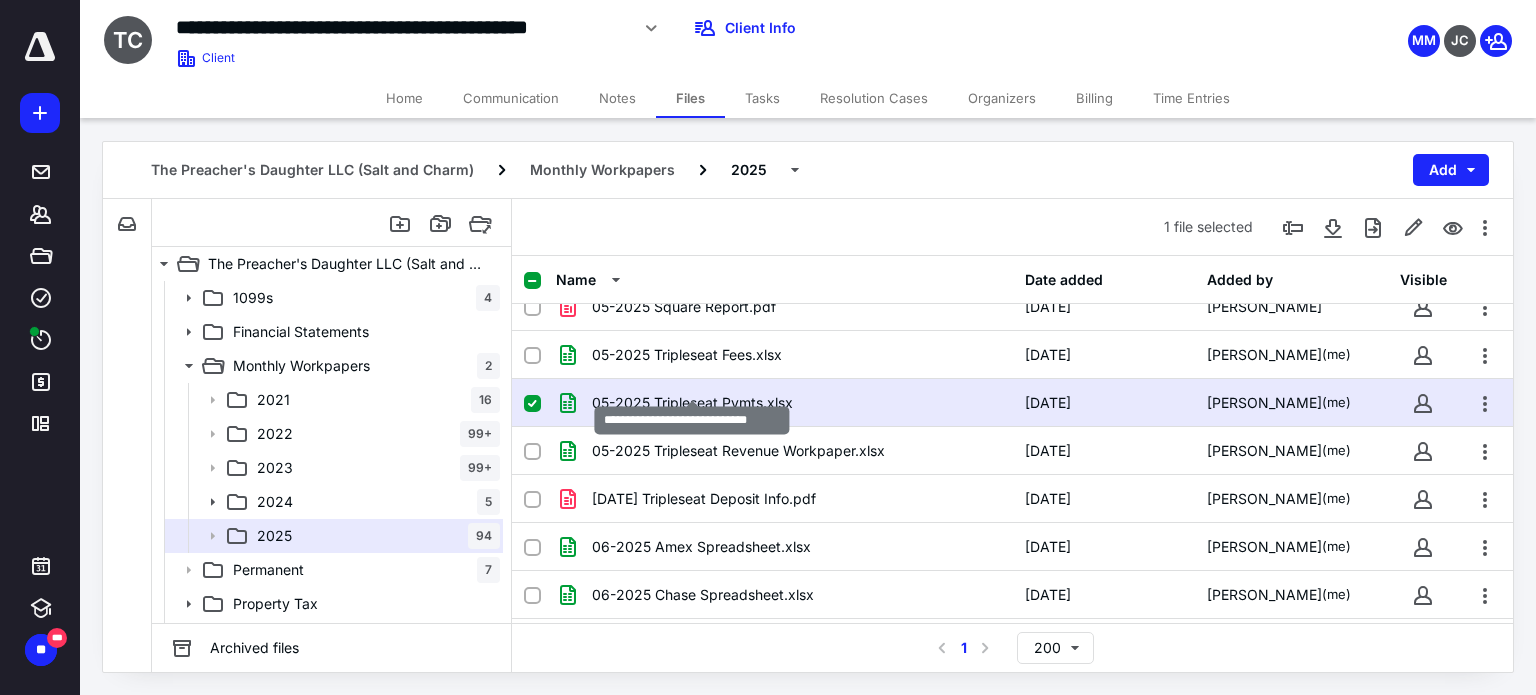 click on "05-2025 Tripleseat Pymts.xlsx" at bounding box center (692, 403) 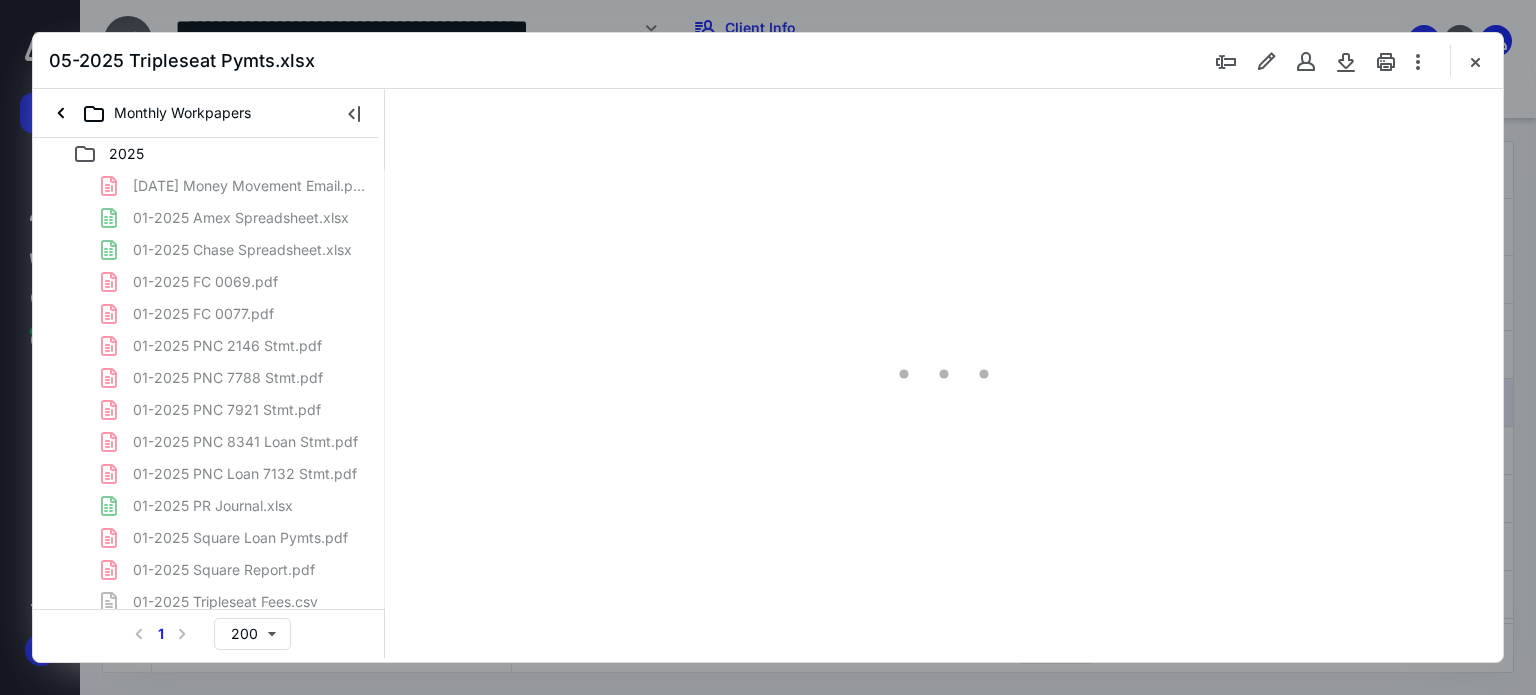 scroll, scrollTop: 0, scrollLeft: 0, axis: both 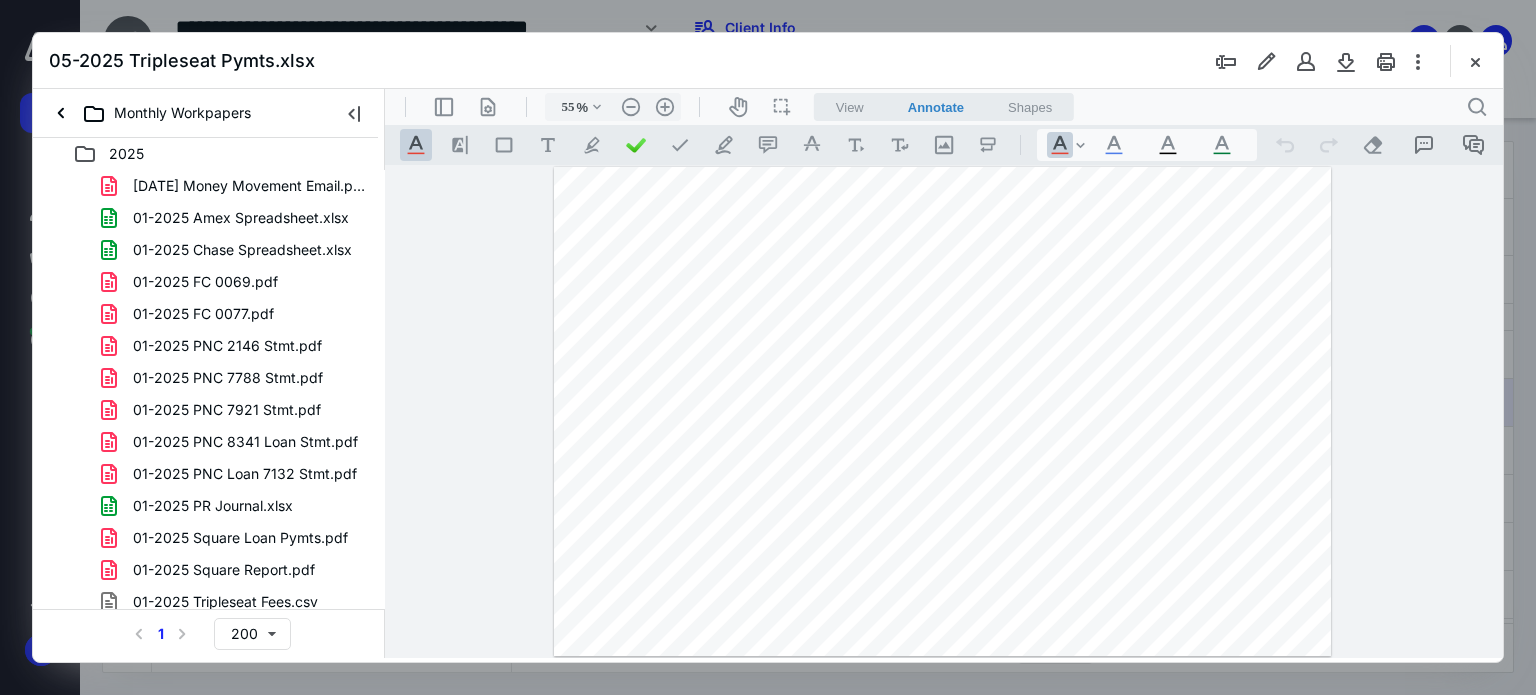 type on "78" 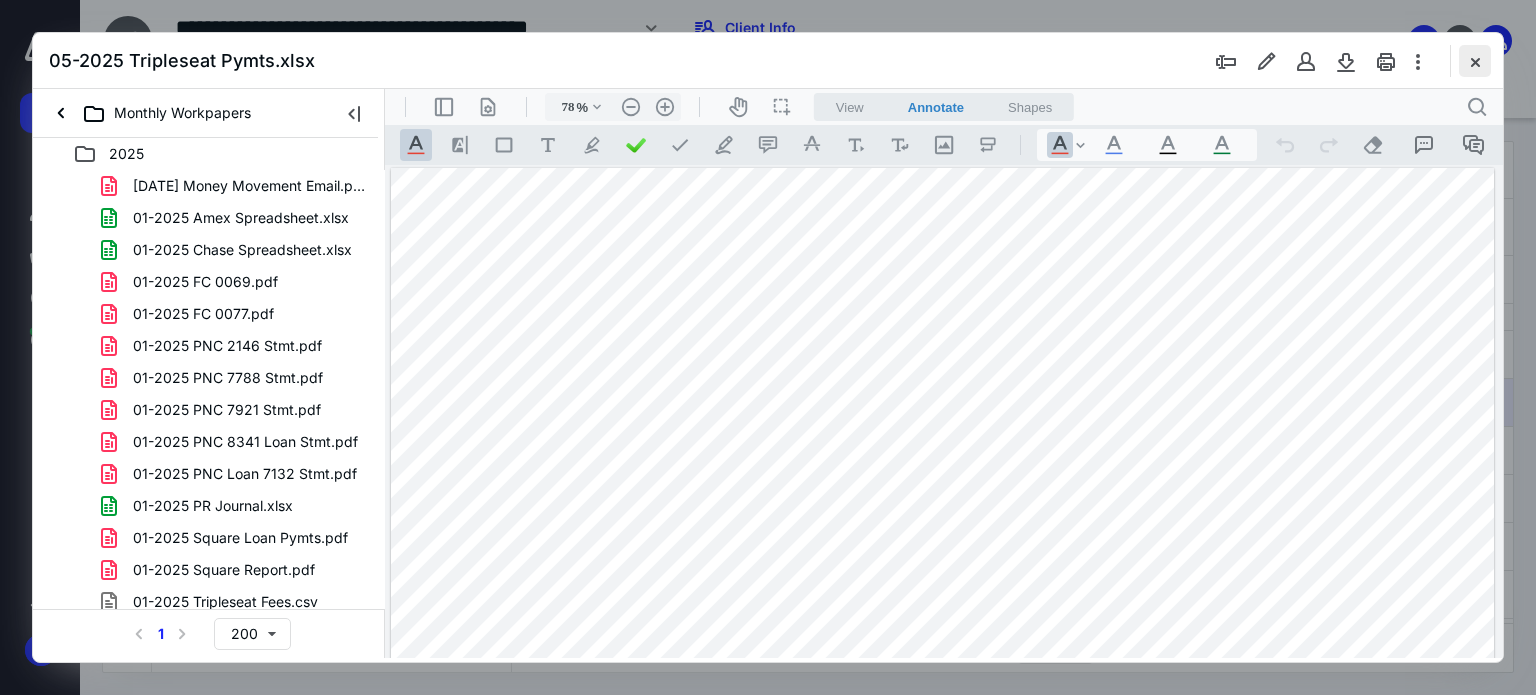 click at bounding box center [1475, 61] 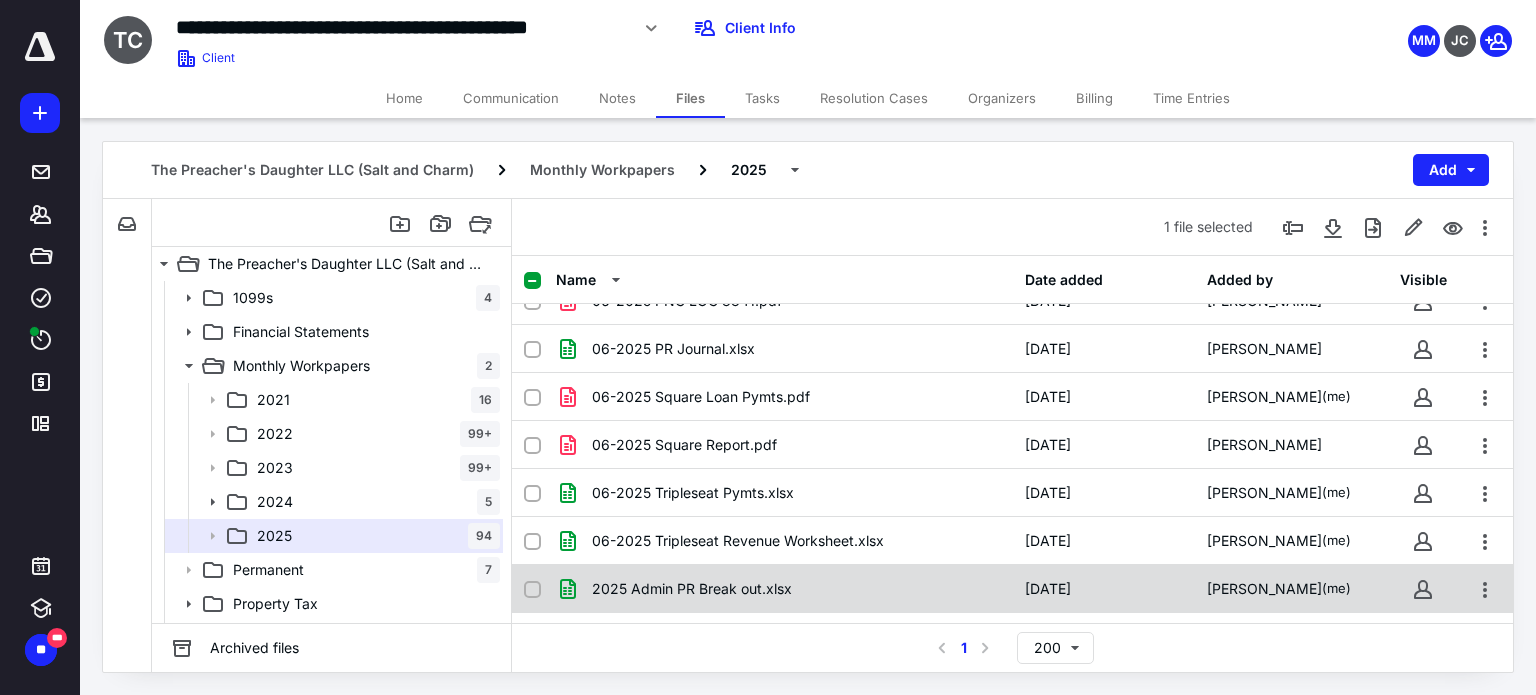 scroll, scrollTop: 4173, scrollLeft: 0, axis: vertical 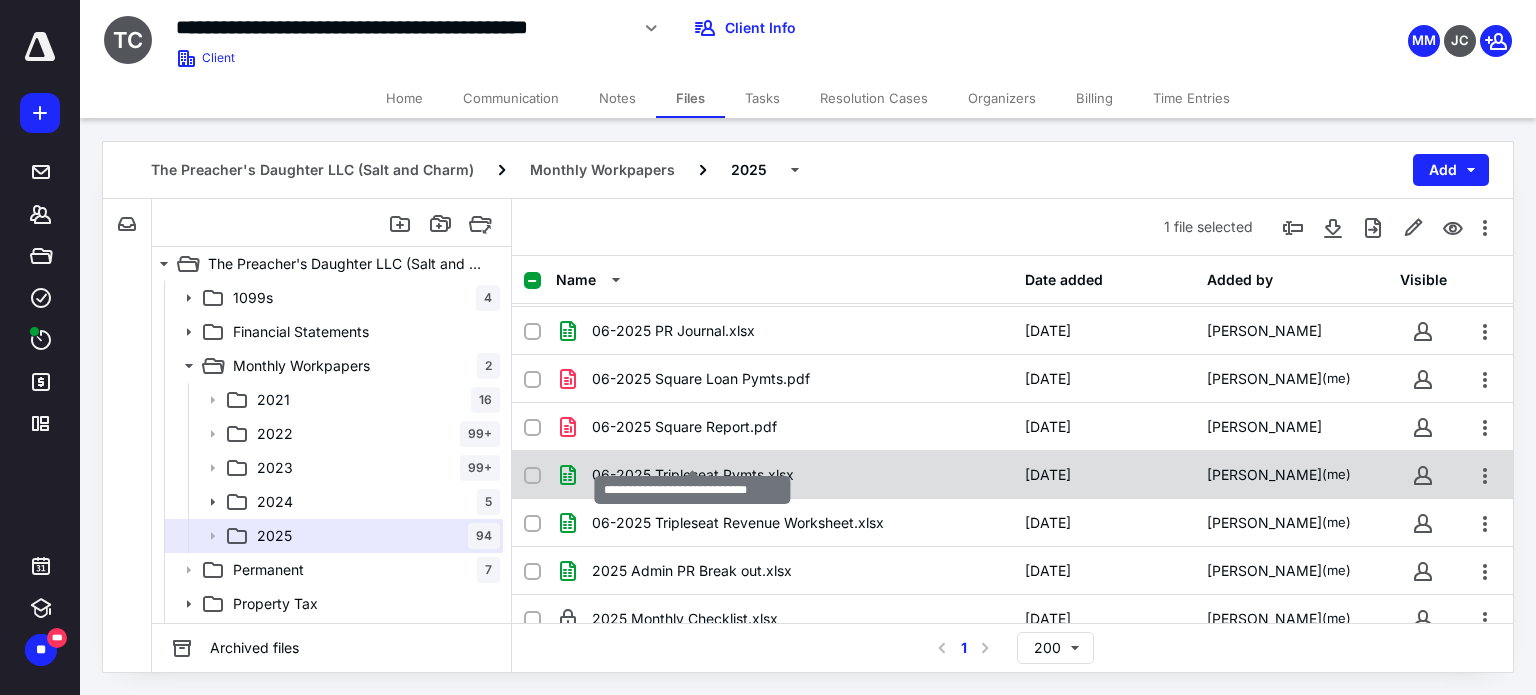 click on "06-2025 Tripleseat Pymts.xlsx" at bounding box center (693, 475) 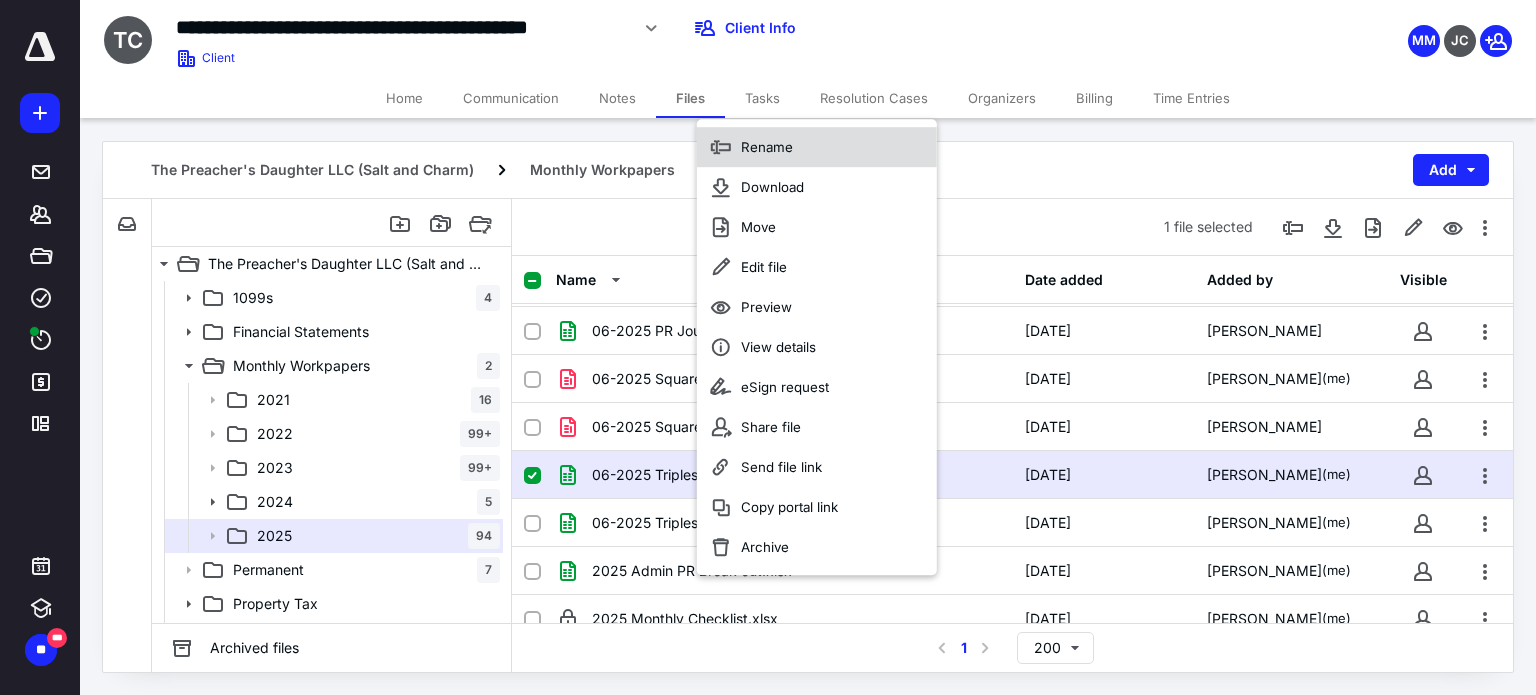 click on "Rename" at bounding box center [767, 147] 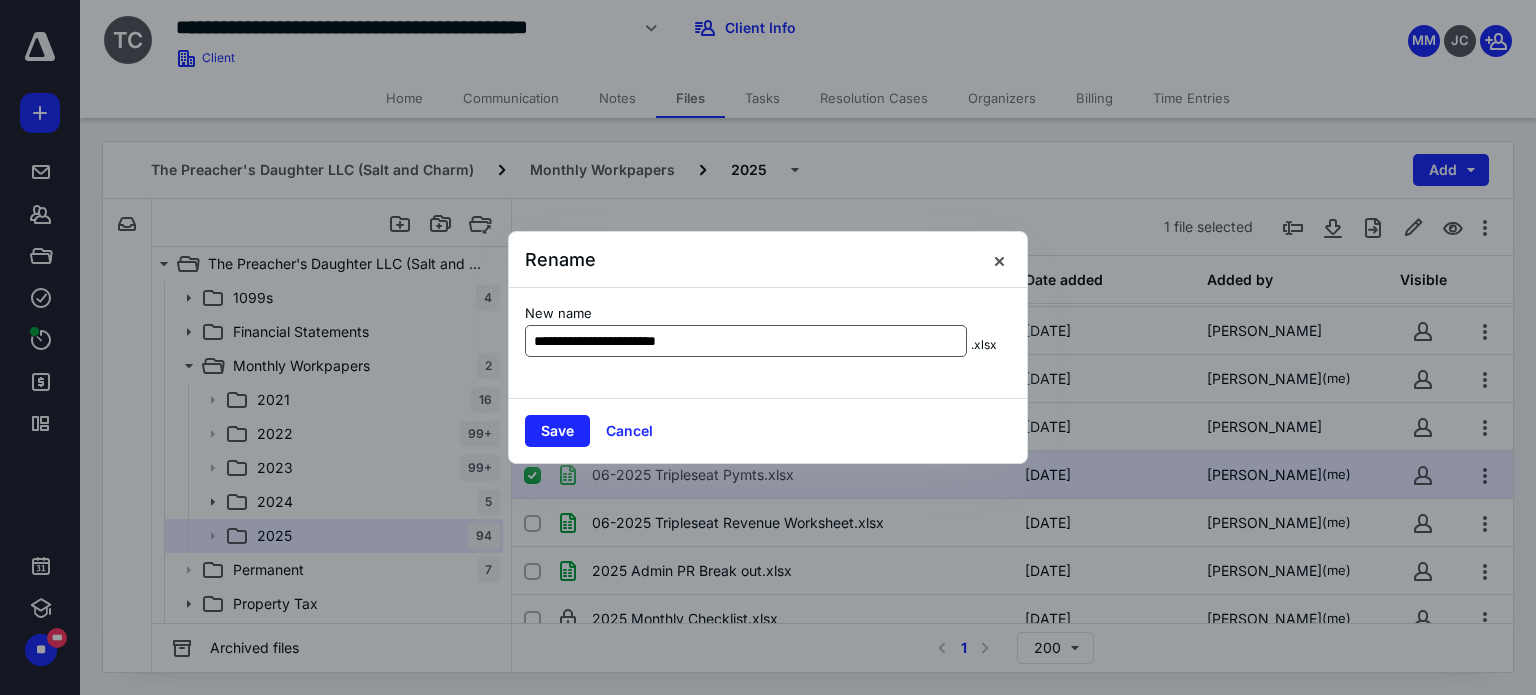 click on "**********" at bounding box center [746, 341] 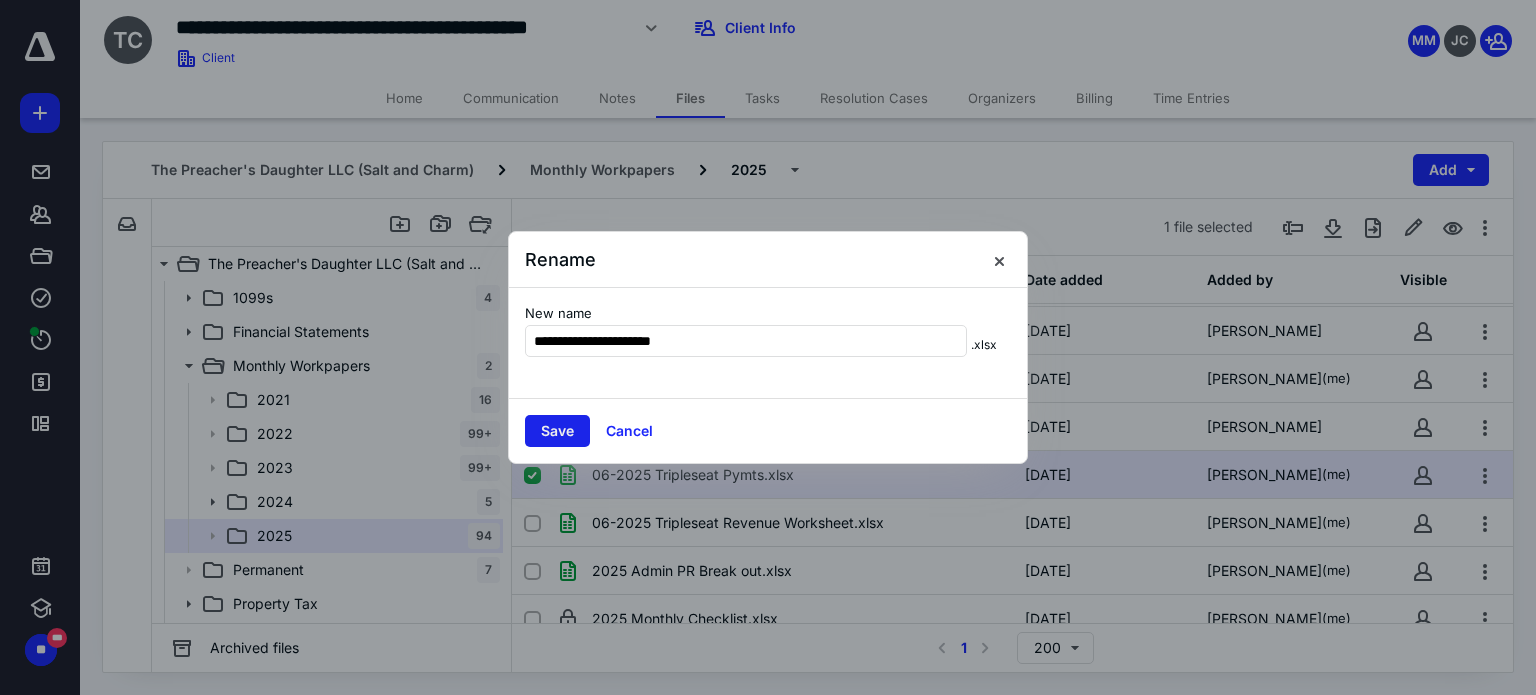 type on "**********" 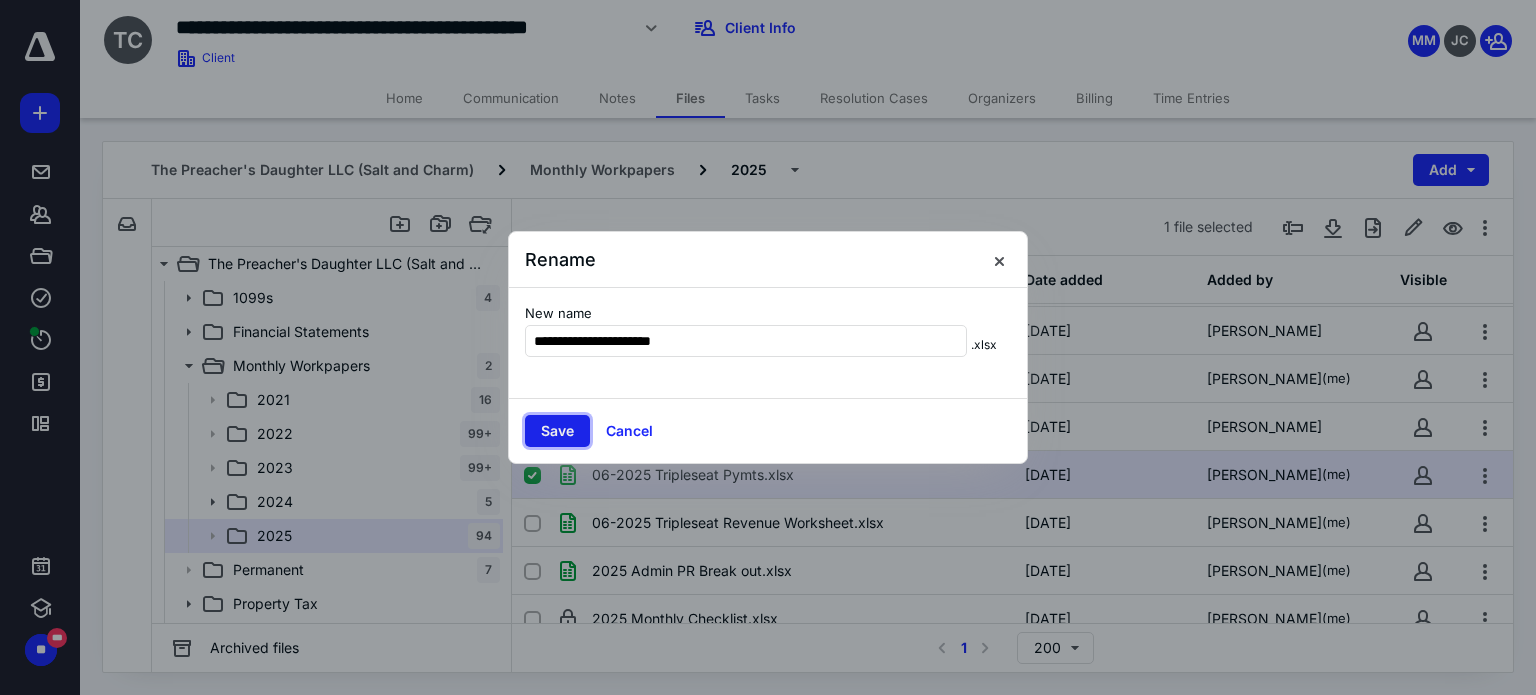 click on "Save" at bounding box center [557, 431] 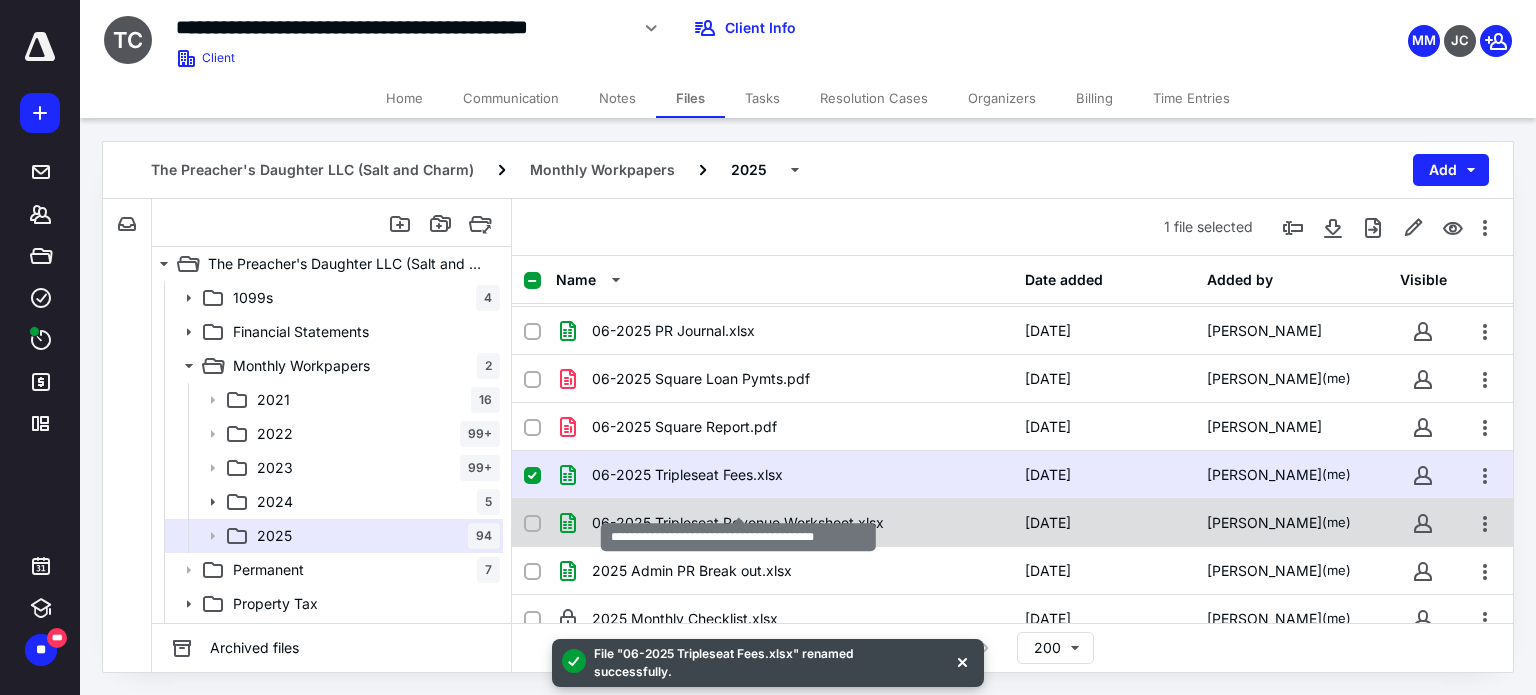 click on "06-2025 Tripleseat Revenue Worksheet.xlsx" at bounding box center [738, 523] 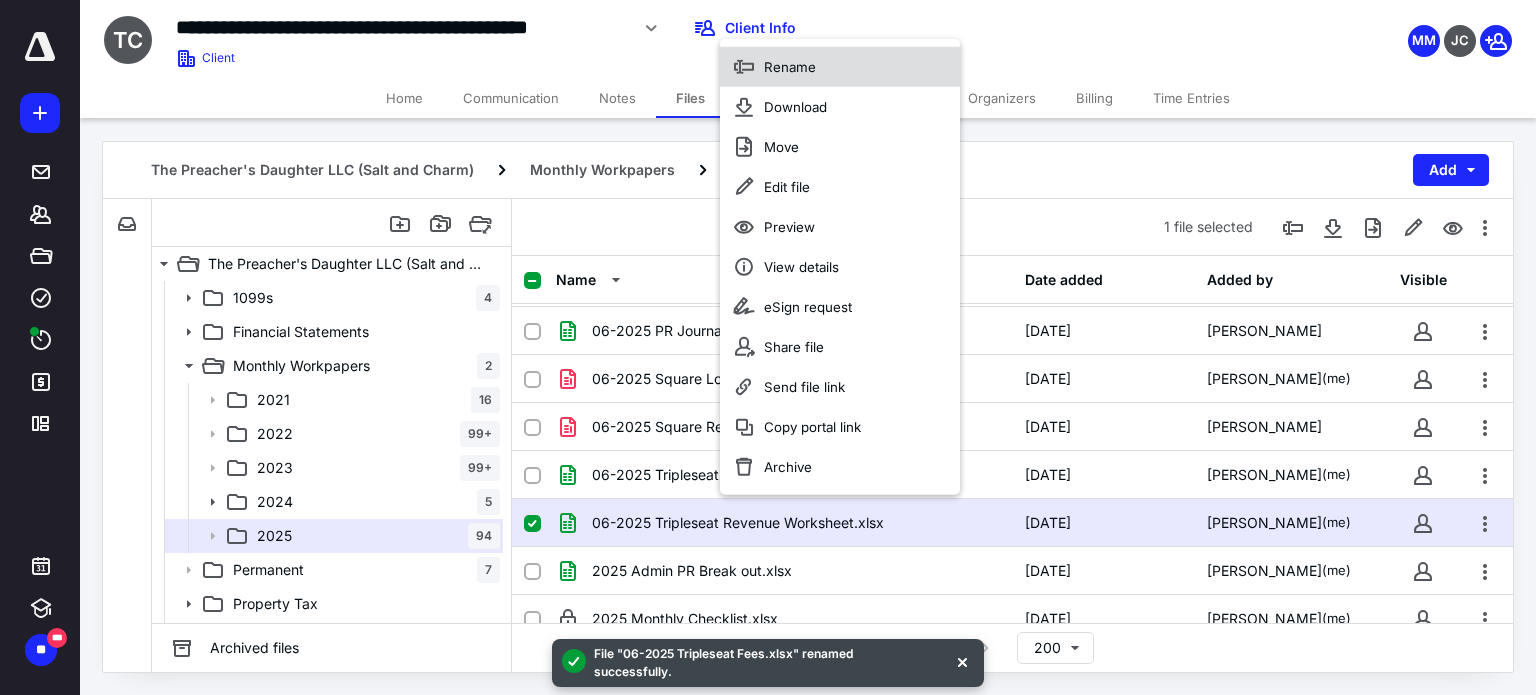 click on "Rename" at bounding box center (790, 67) 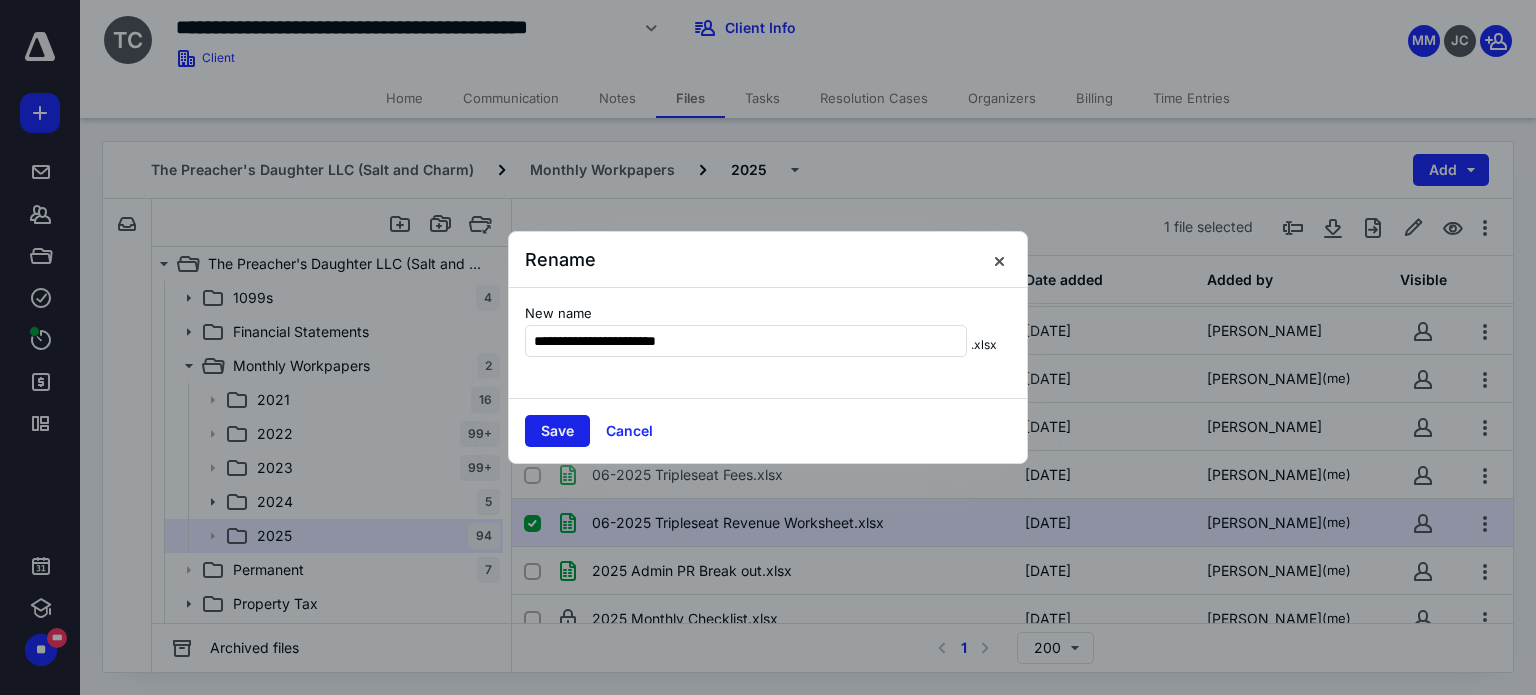 type on "**********" 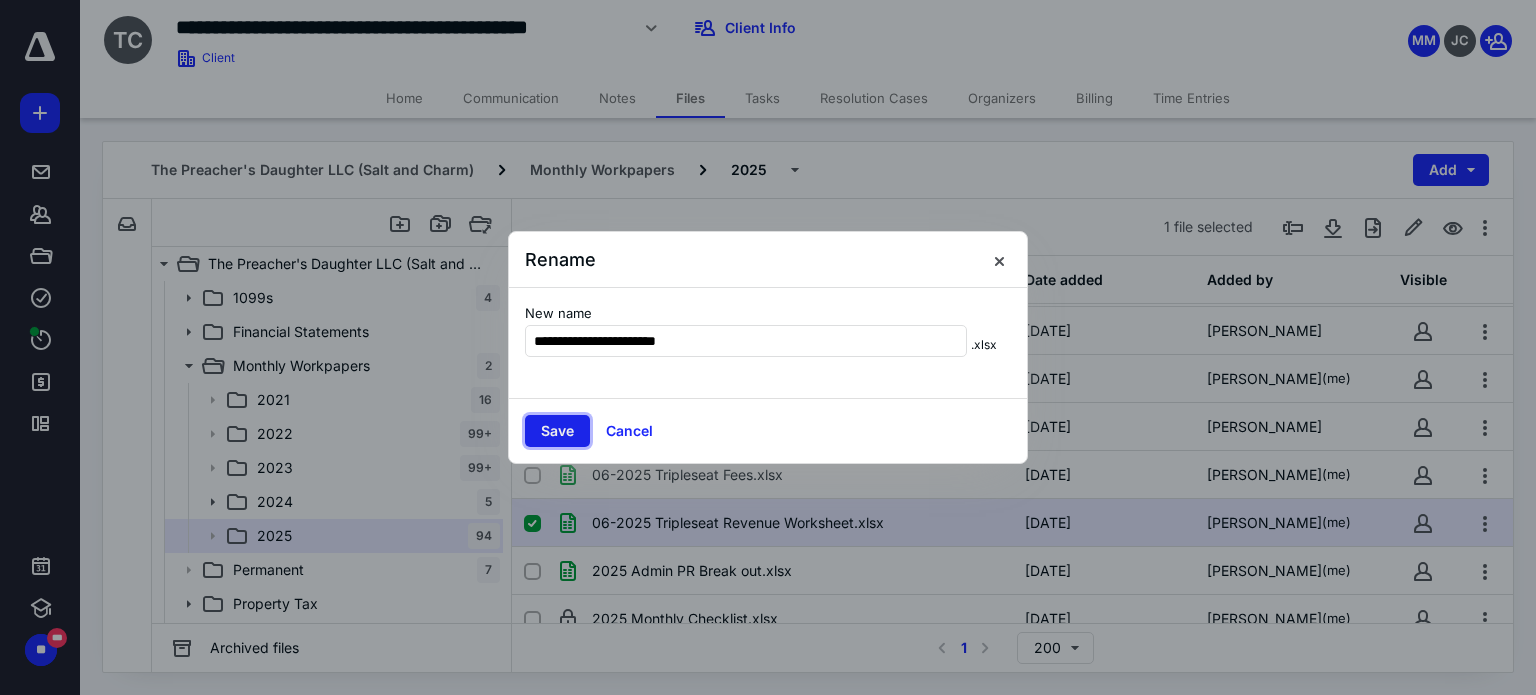 click on "Save" at bounding box center (557, 431) 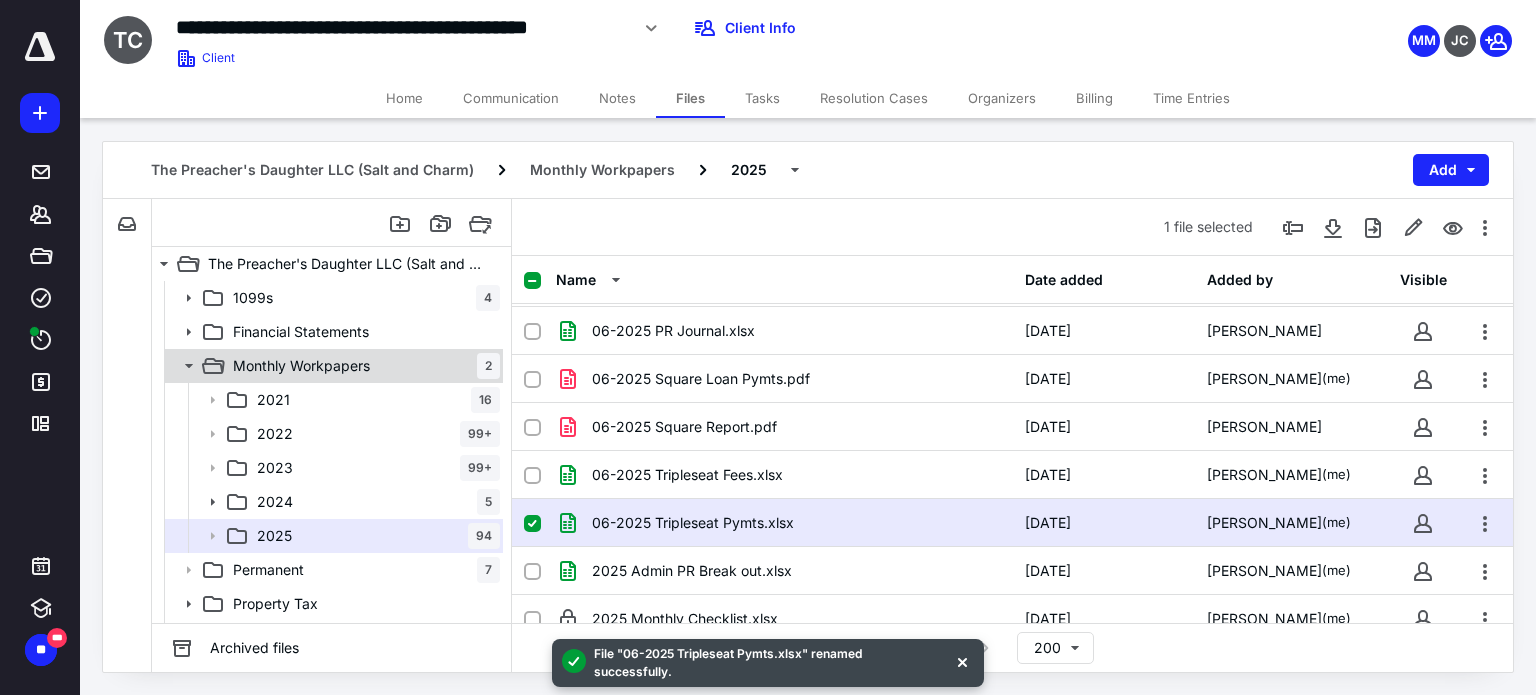 click on "Monthly Workpapers 2" at bounding box center [362, 366] 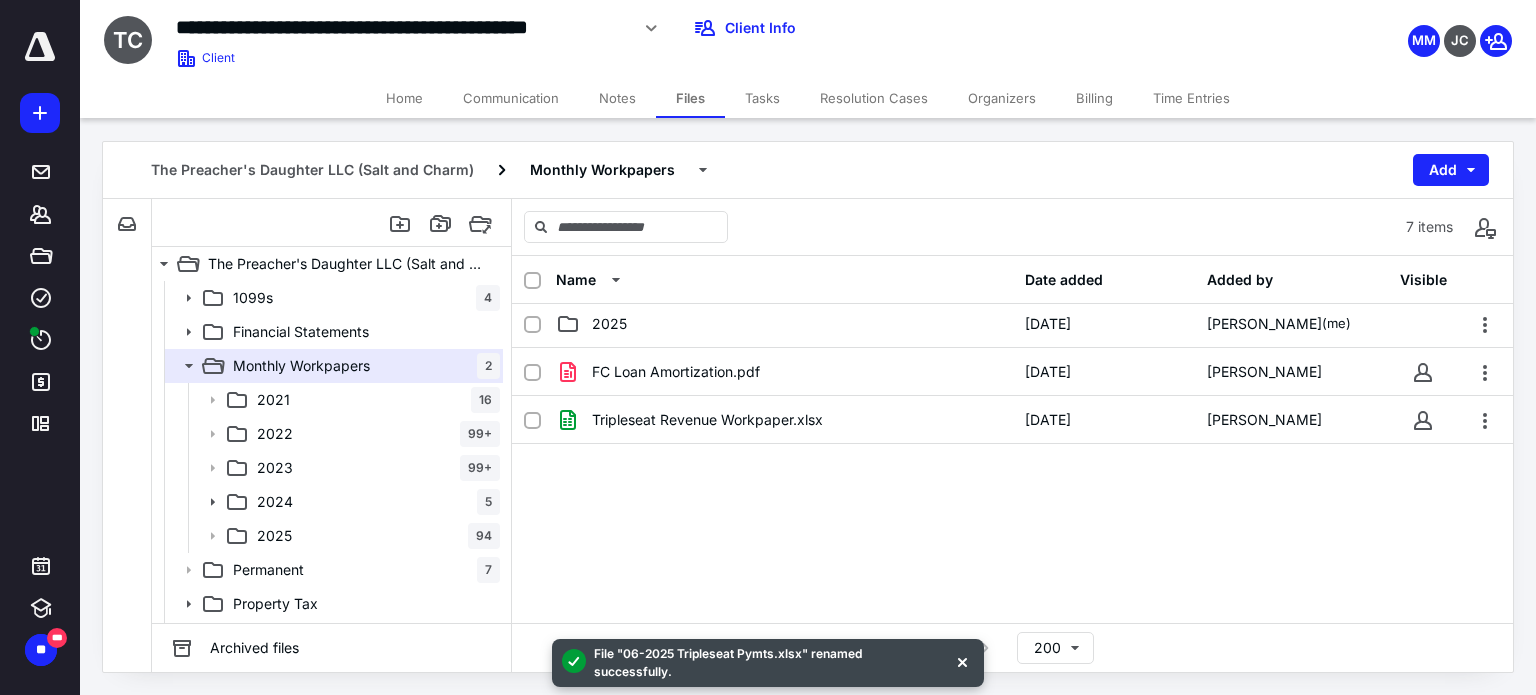 scroll, scrollTop: 200, scrollLeft: 0, axis: vertical 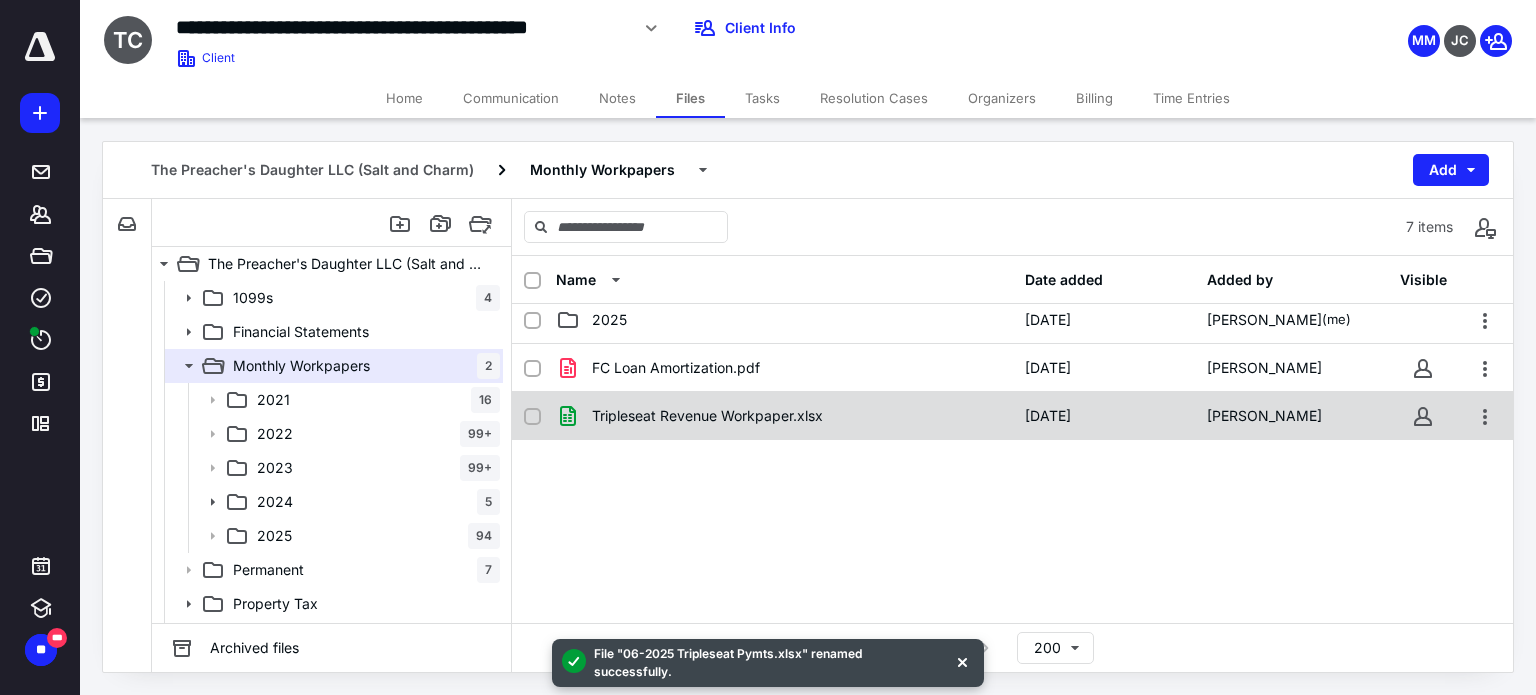 click on "Tripleseat Revenue Workpaper.xlsx 9/2/2024 Jennifer Clinard" at bounding box center (1012, 416) 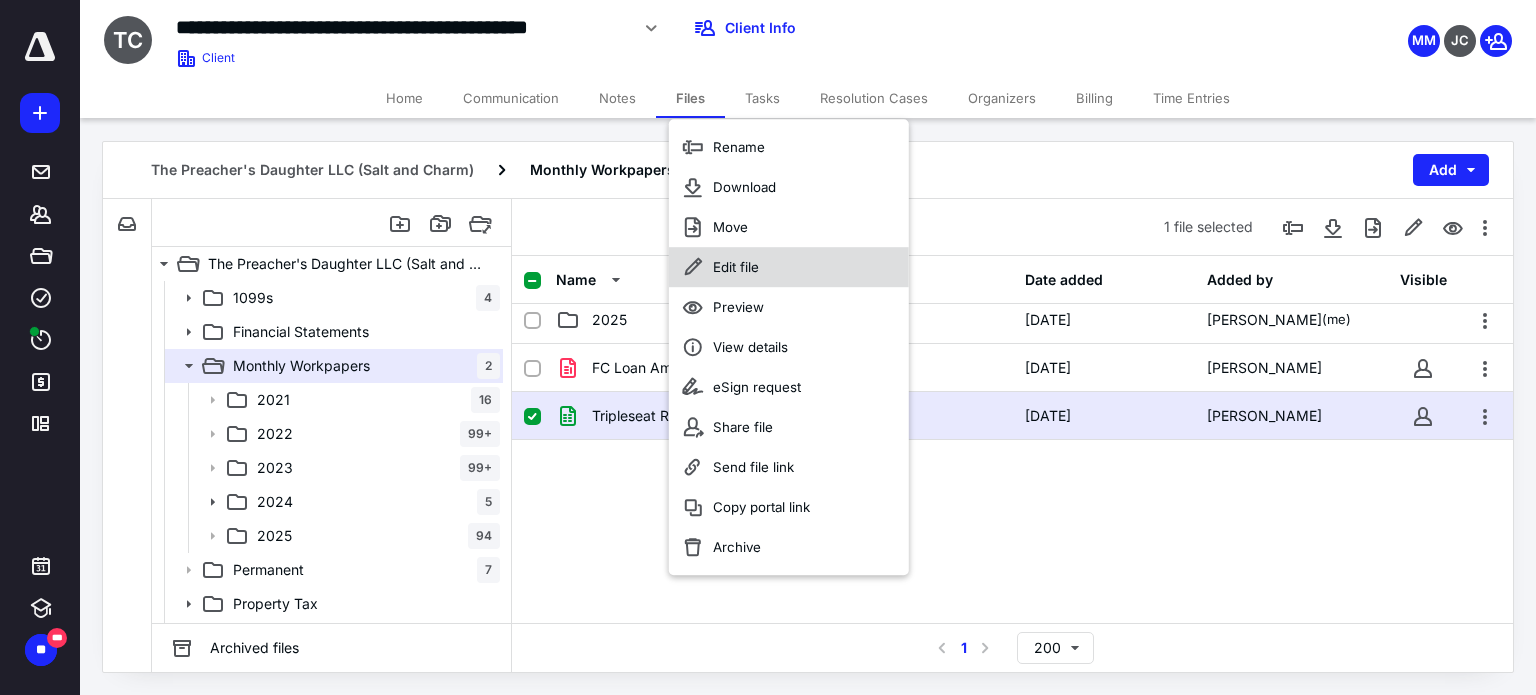 click on "Edit file" at bounding box center (736, 267) 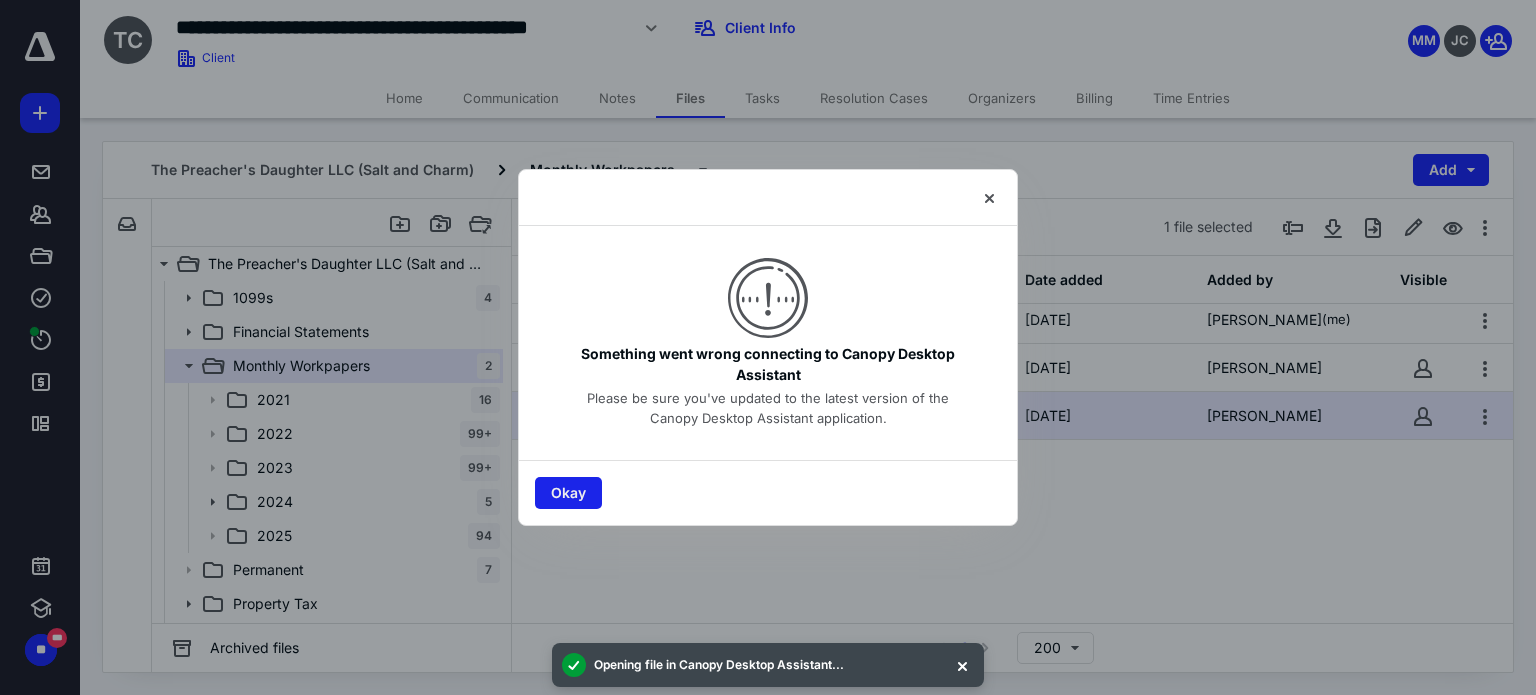 click on "Okay" at bounding box center [568, 493] 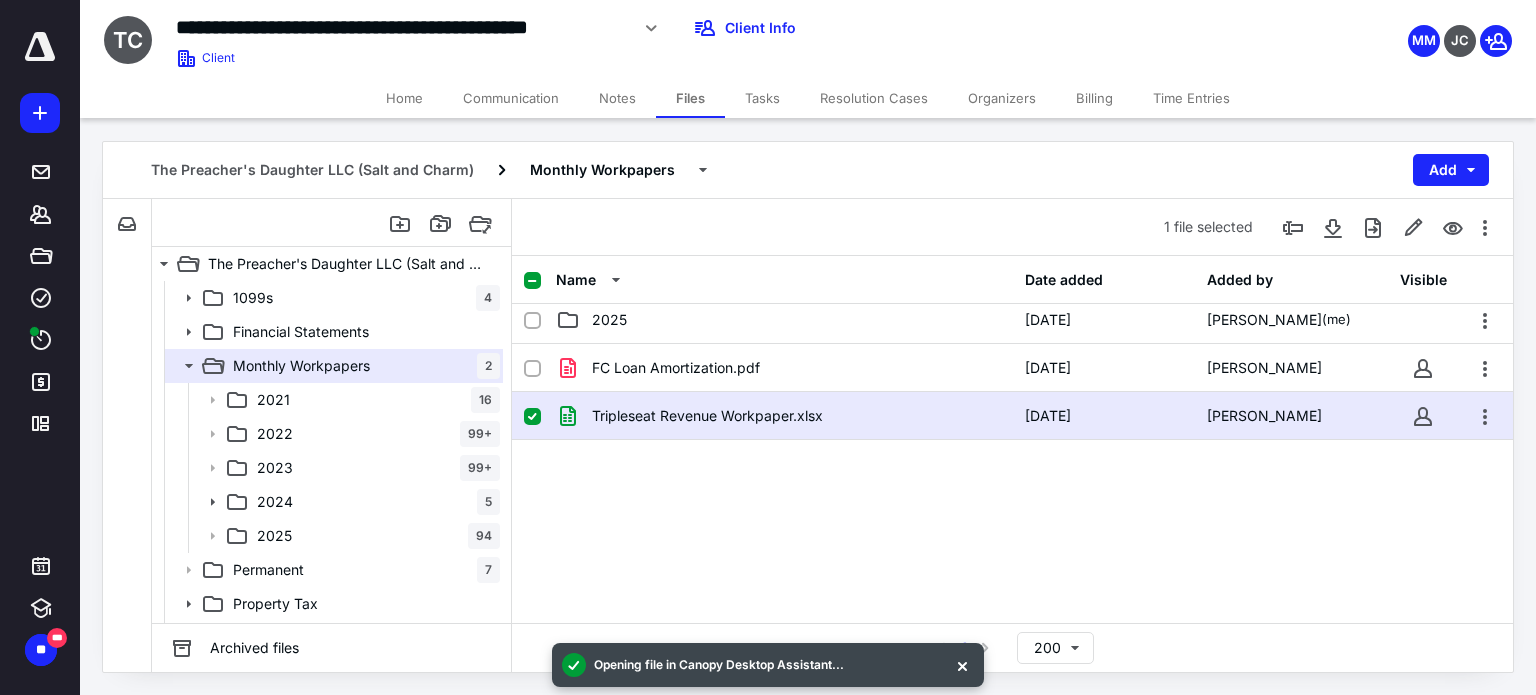 click on "Tripleseat Revenue Workpaper.xlsx" at bounding box center [707, 416] 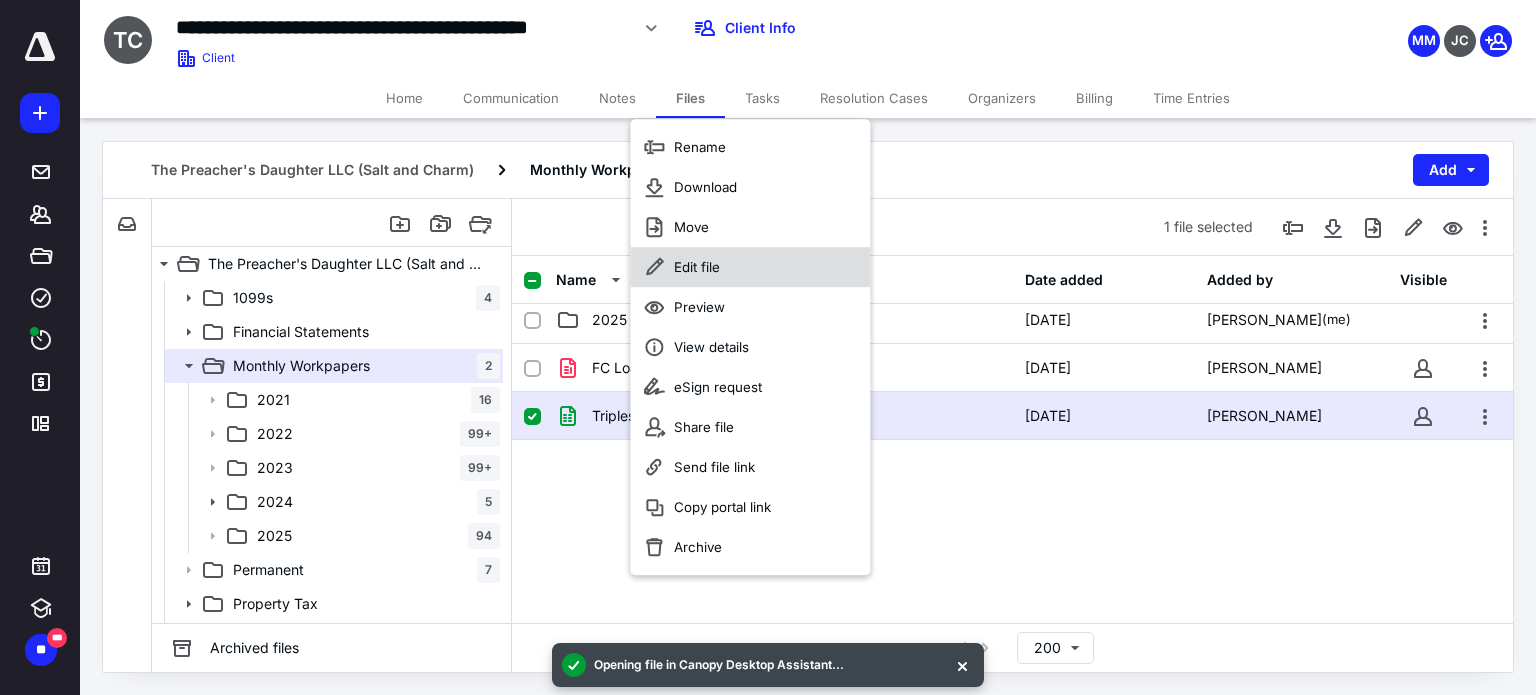 click on "Edit file" at bounding box center (697, 267) 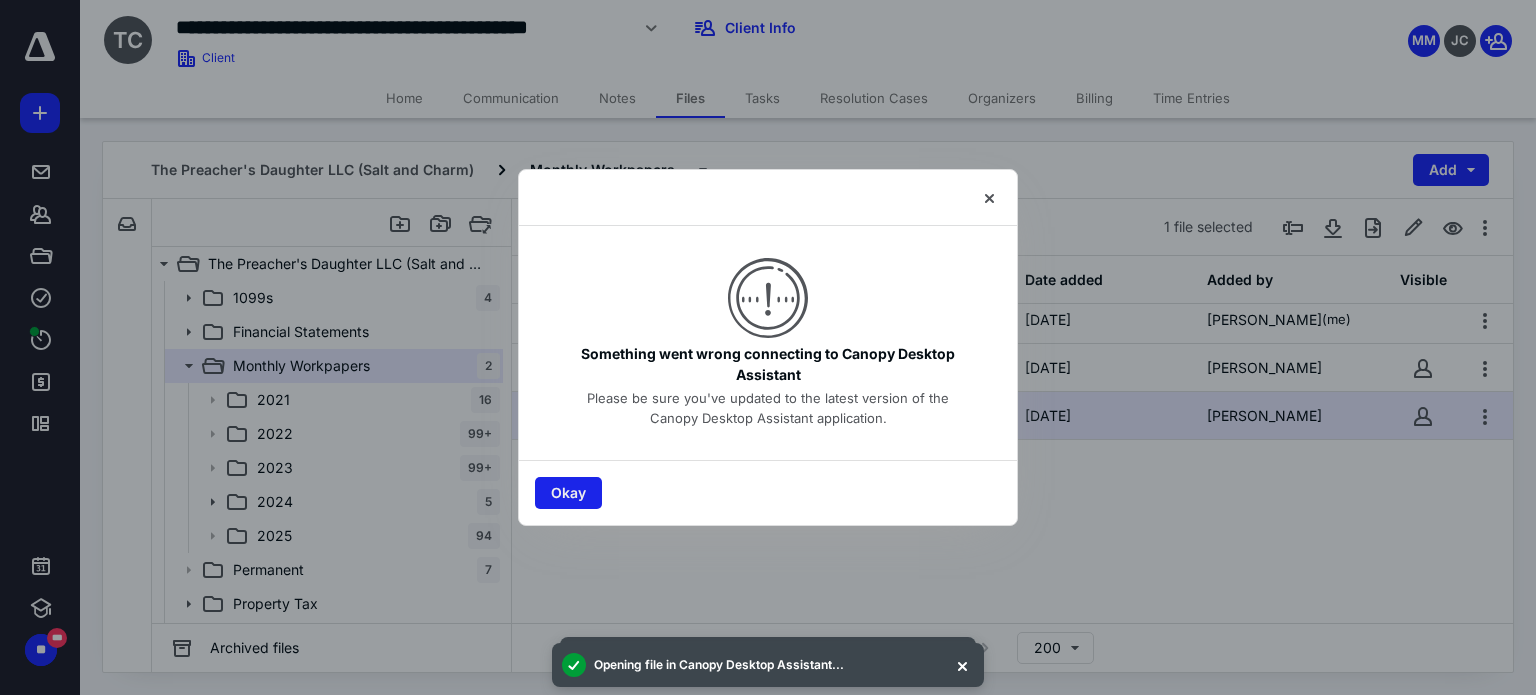 click on "Okay" at bounding box center (568, 493) 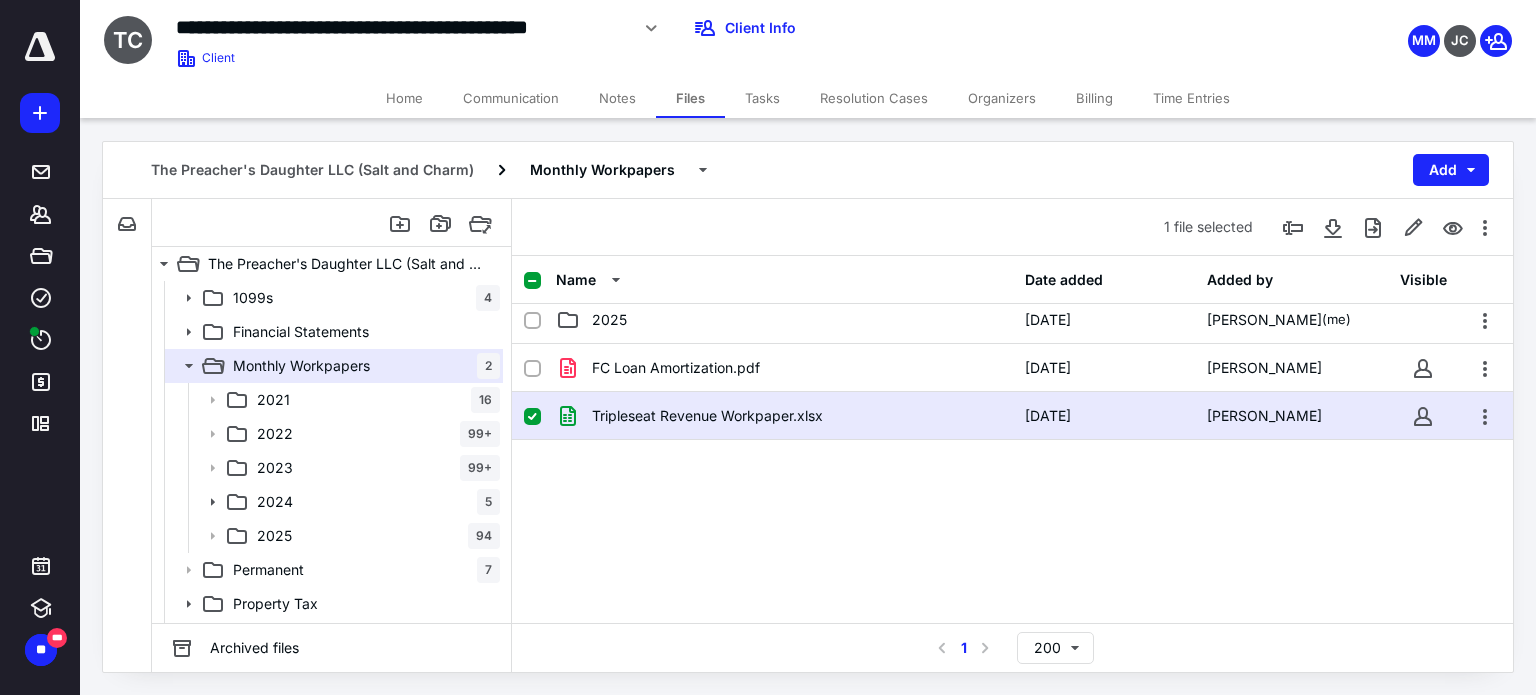 drag, startPoint x: 954, startPoint y: 535, endPoint x: 856, endPoint y: 495, distance: 105.848946 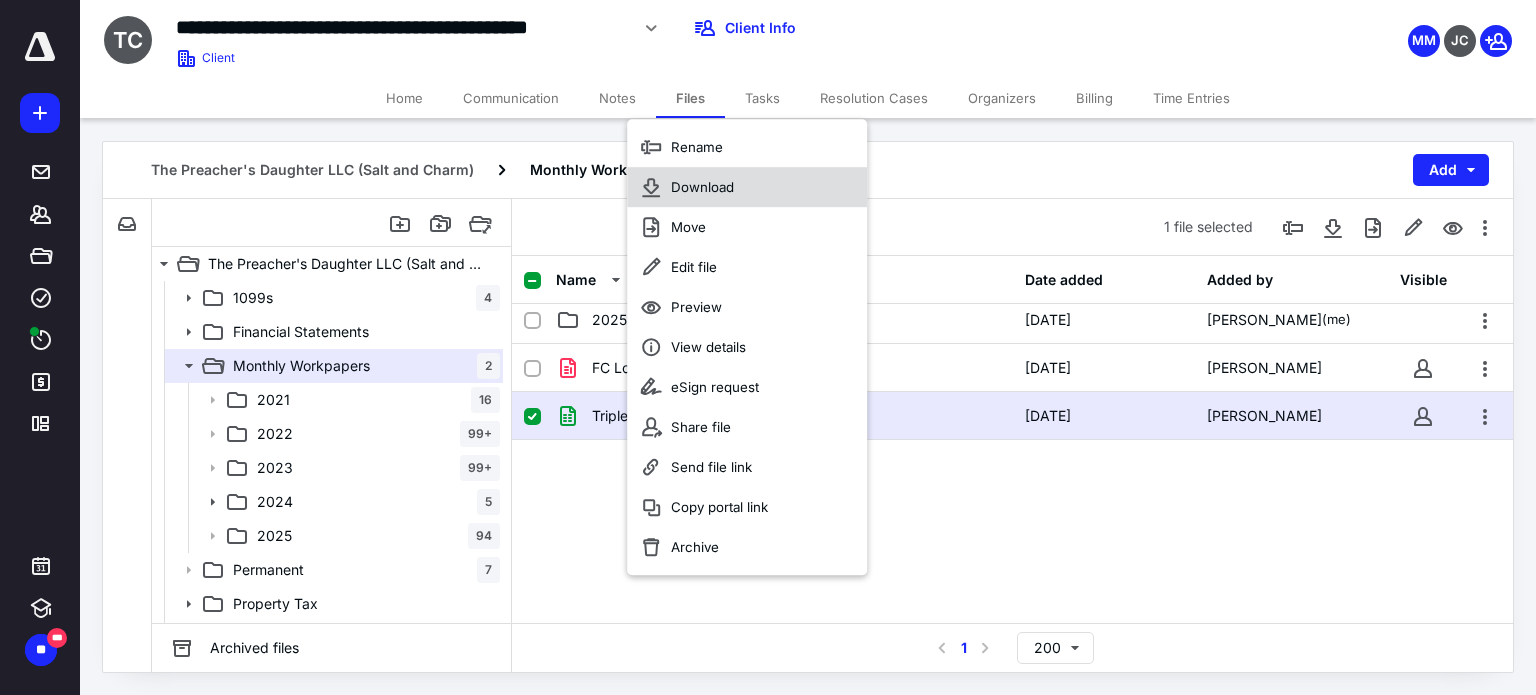 click on "Download" at bounding box center (702, 187) 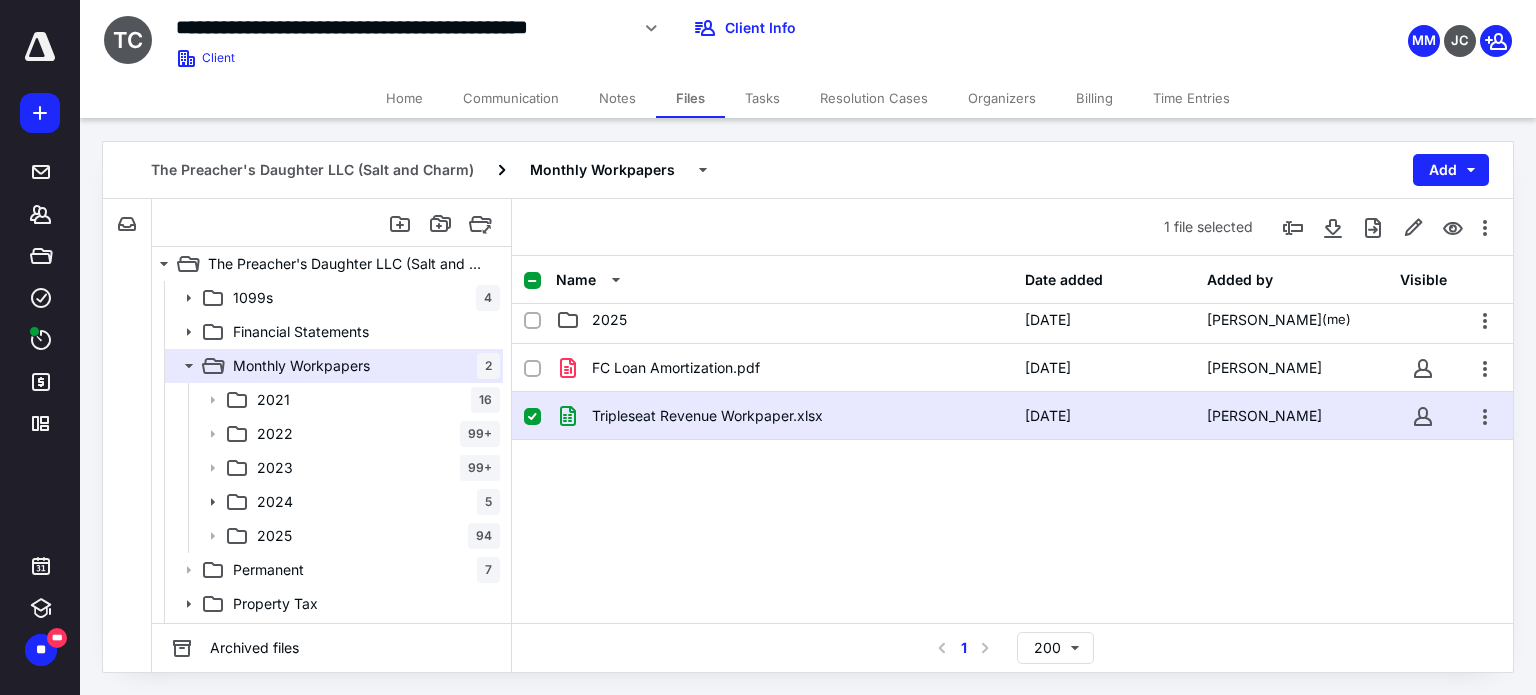 click on "FC Loan Amortization.pdf 9/11/2024 Jennifer Clinard Tripleseat Revenue Workpaper.xlsx 9/2/2024 Jennifer Clinard" at bounding box center (1012, 494) 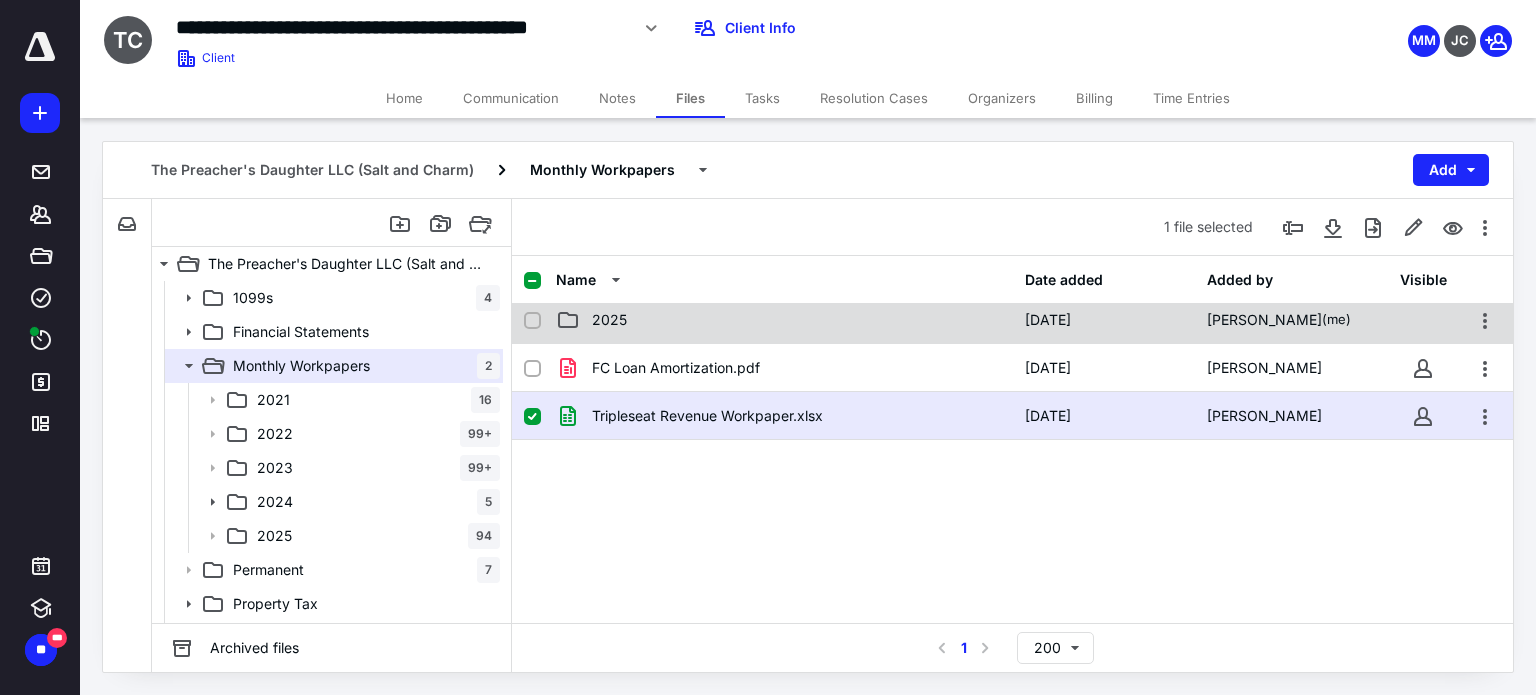 click on "2025" at bounding box center (609, 320) 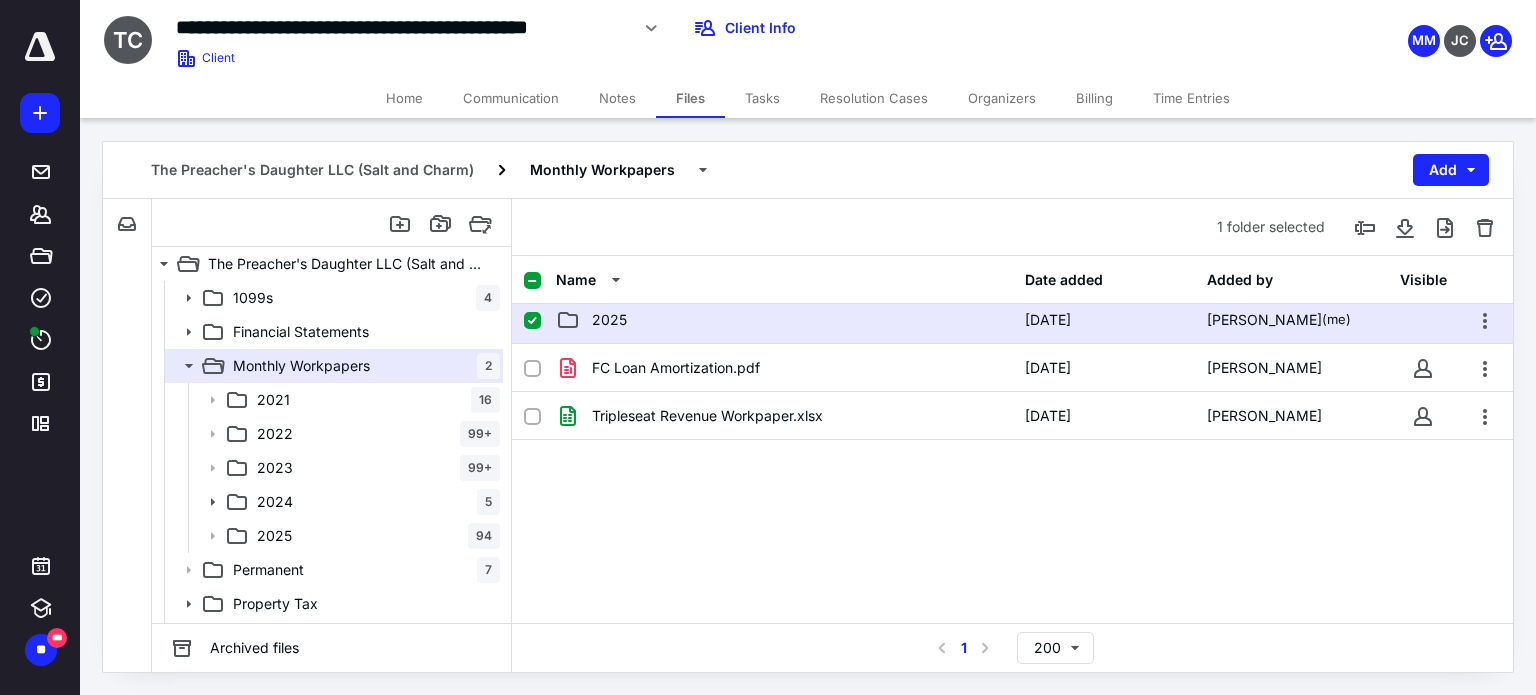 click on "2025" at bounding box center [609, 320] 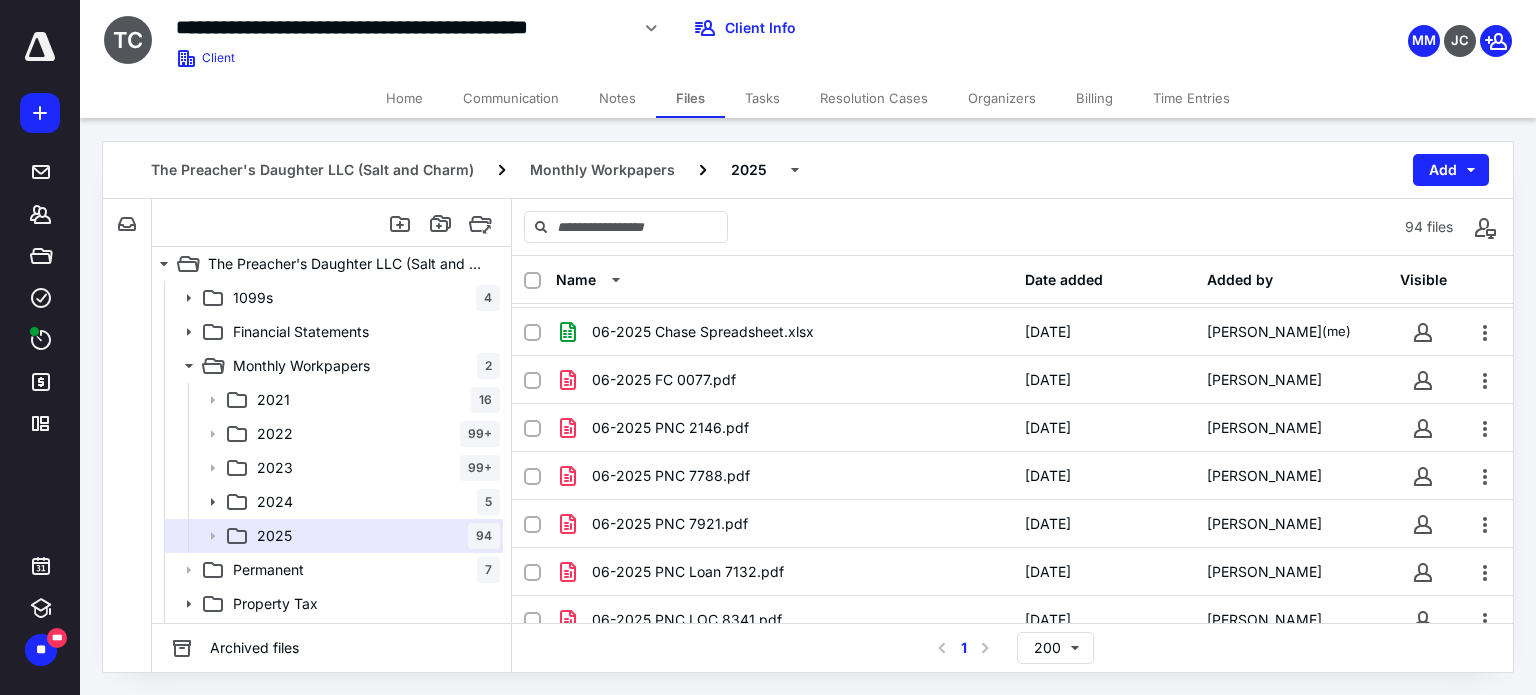 scroll, scrollTop: 4173, scrollLeft: 0, axis: vertical 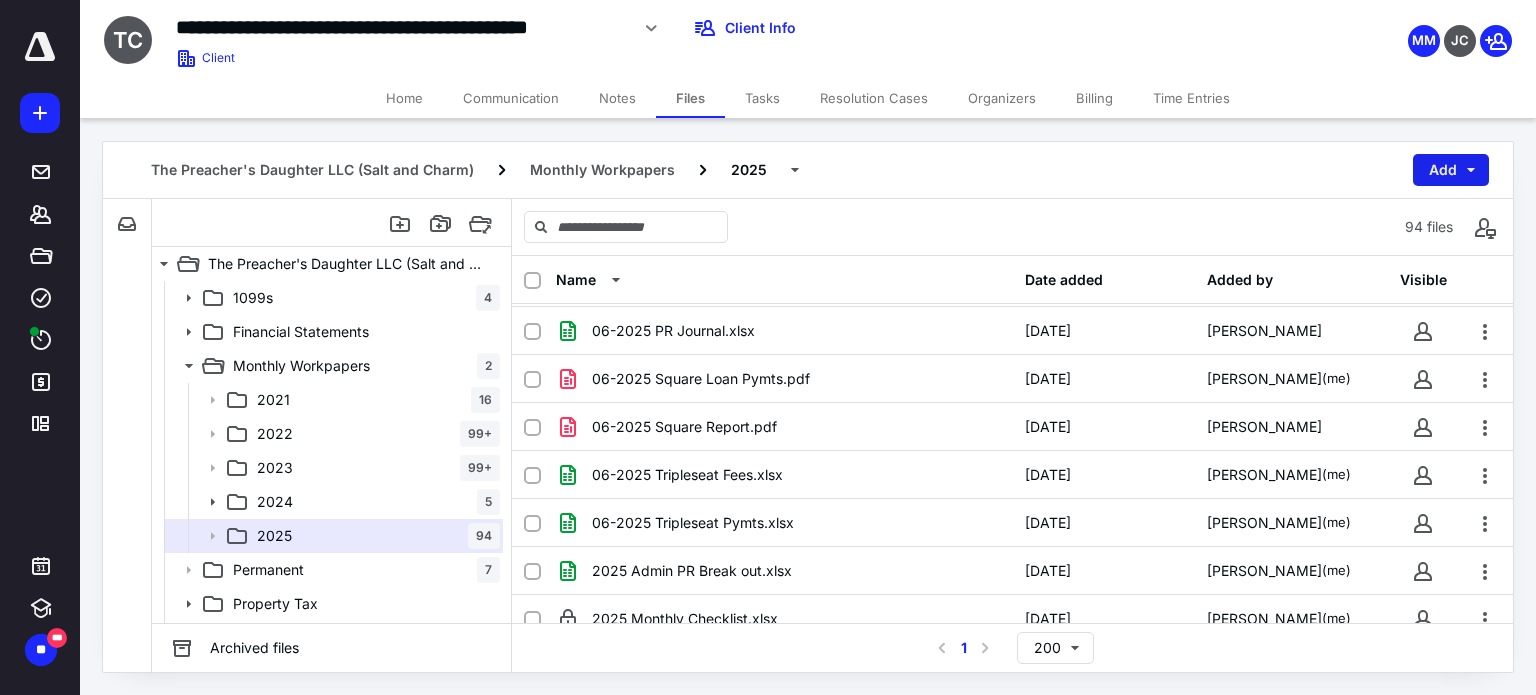 click on "Add" at bounding box center (1451, 170) 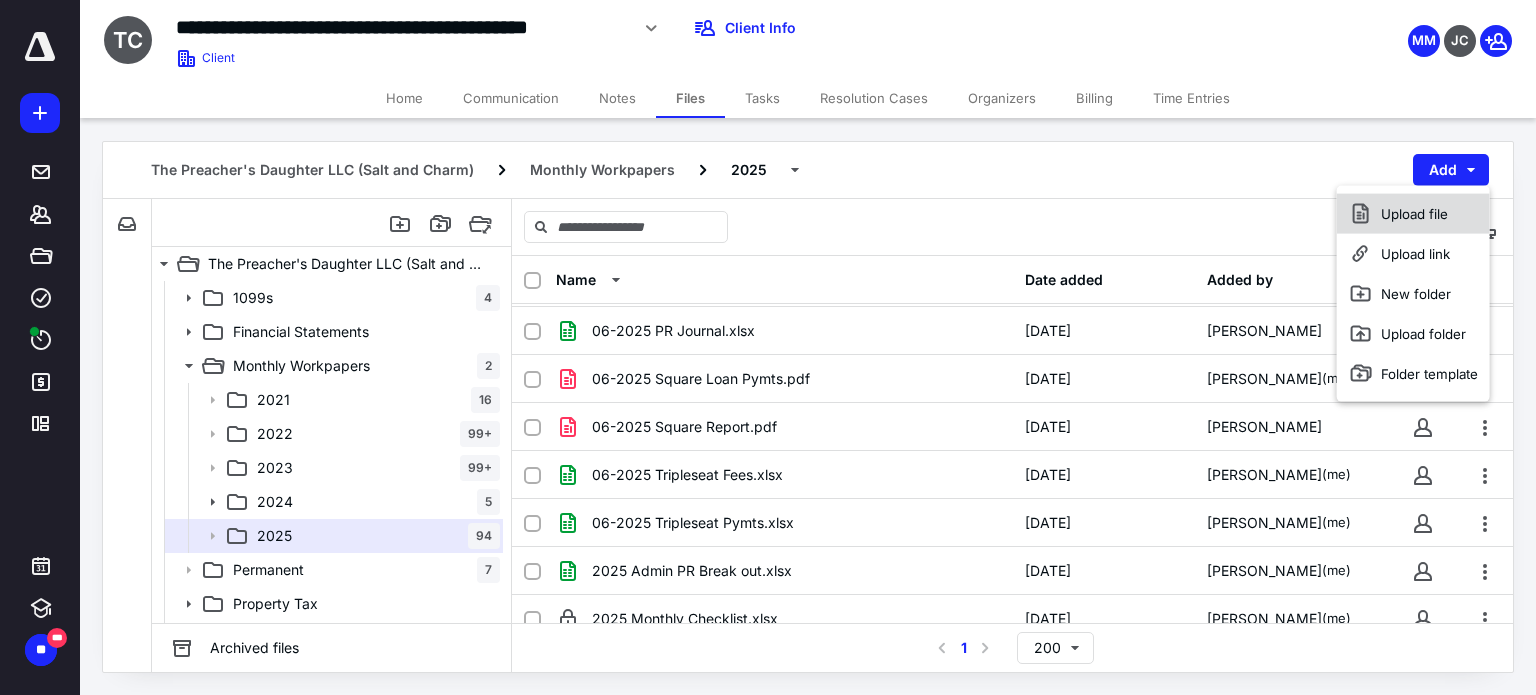 click on "Upload file" at bounding box center [1413, 214] 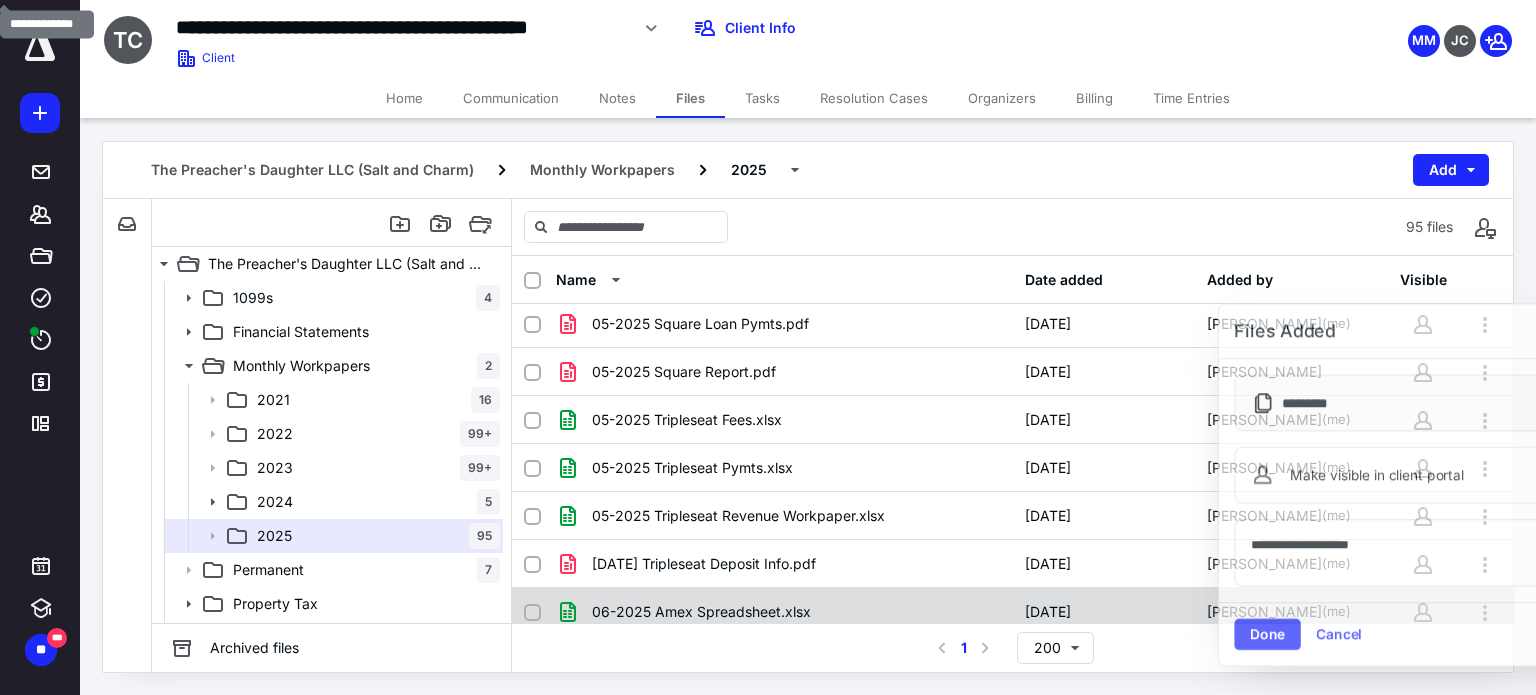 scroll, scrollTop: 2756, scrollLeft: 0, axis: vertical 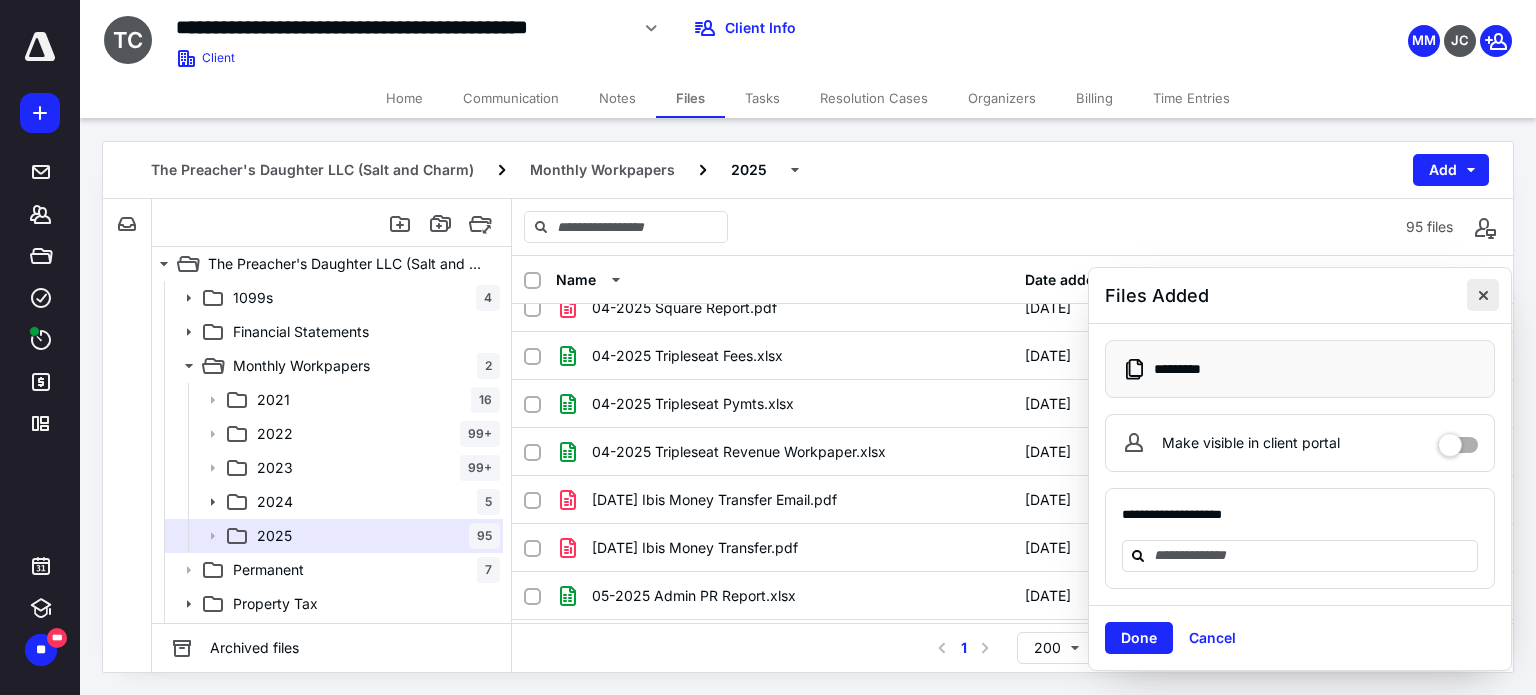 click at bounding box center [1483, 295] 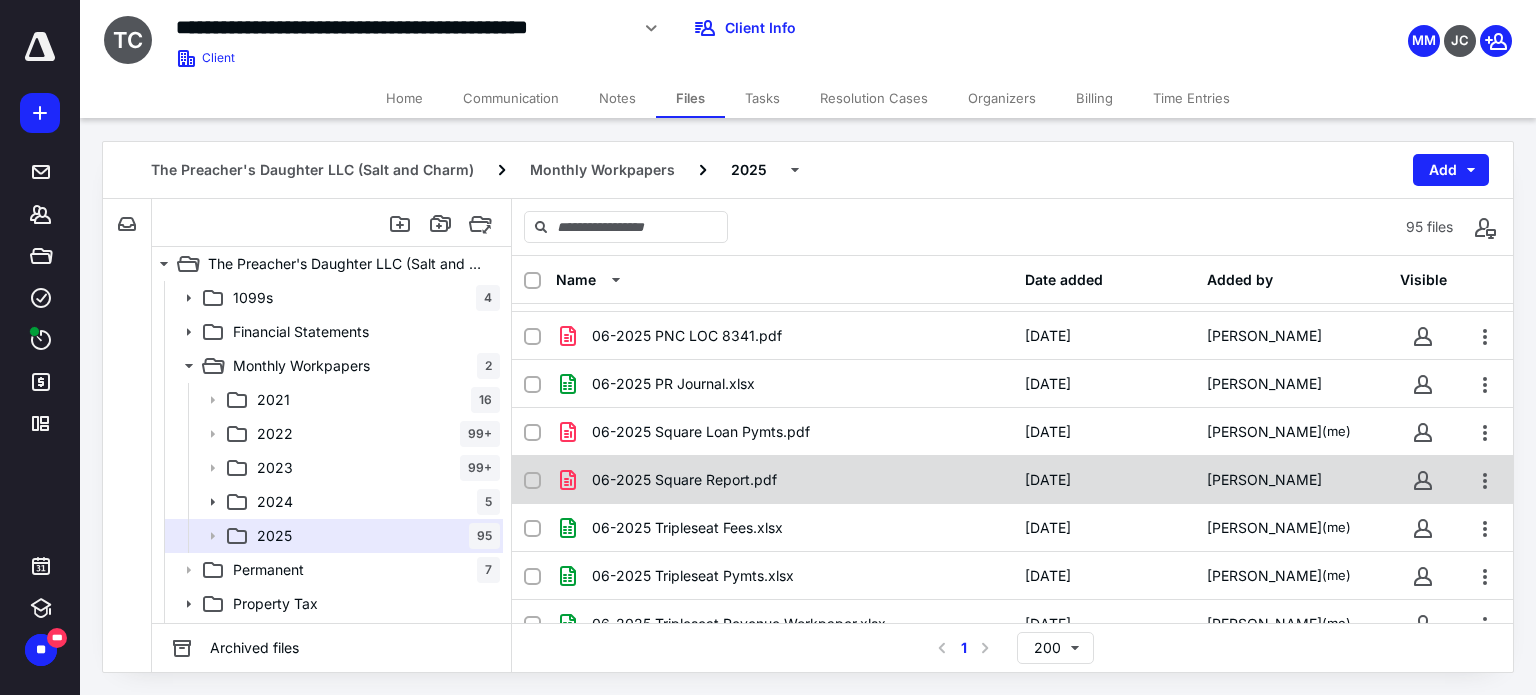 scroll, scrollTop: 4220, scrollLeft: 0, axis: vertical 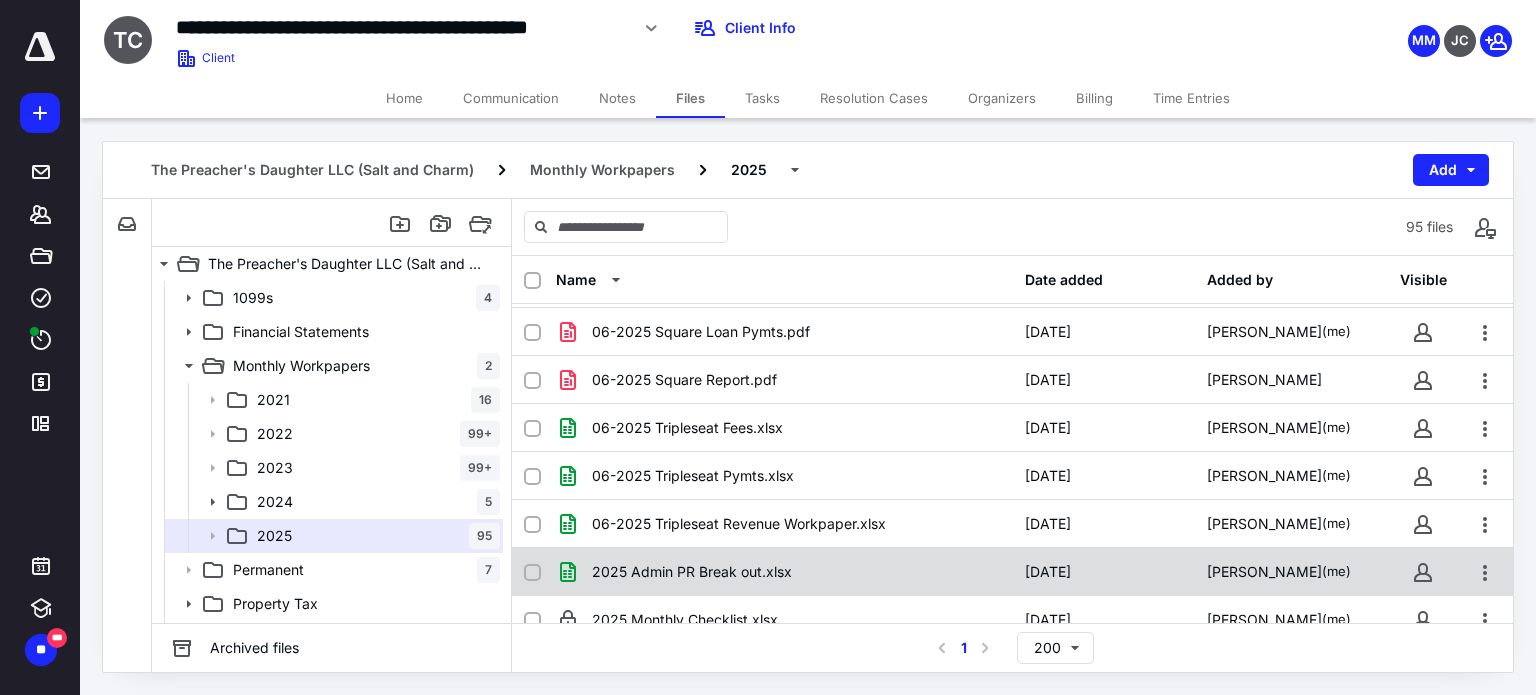 click on "2025 Admin PR Break out.xlsx" at bounding box center [692, 572] 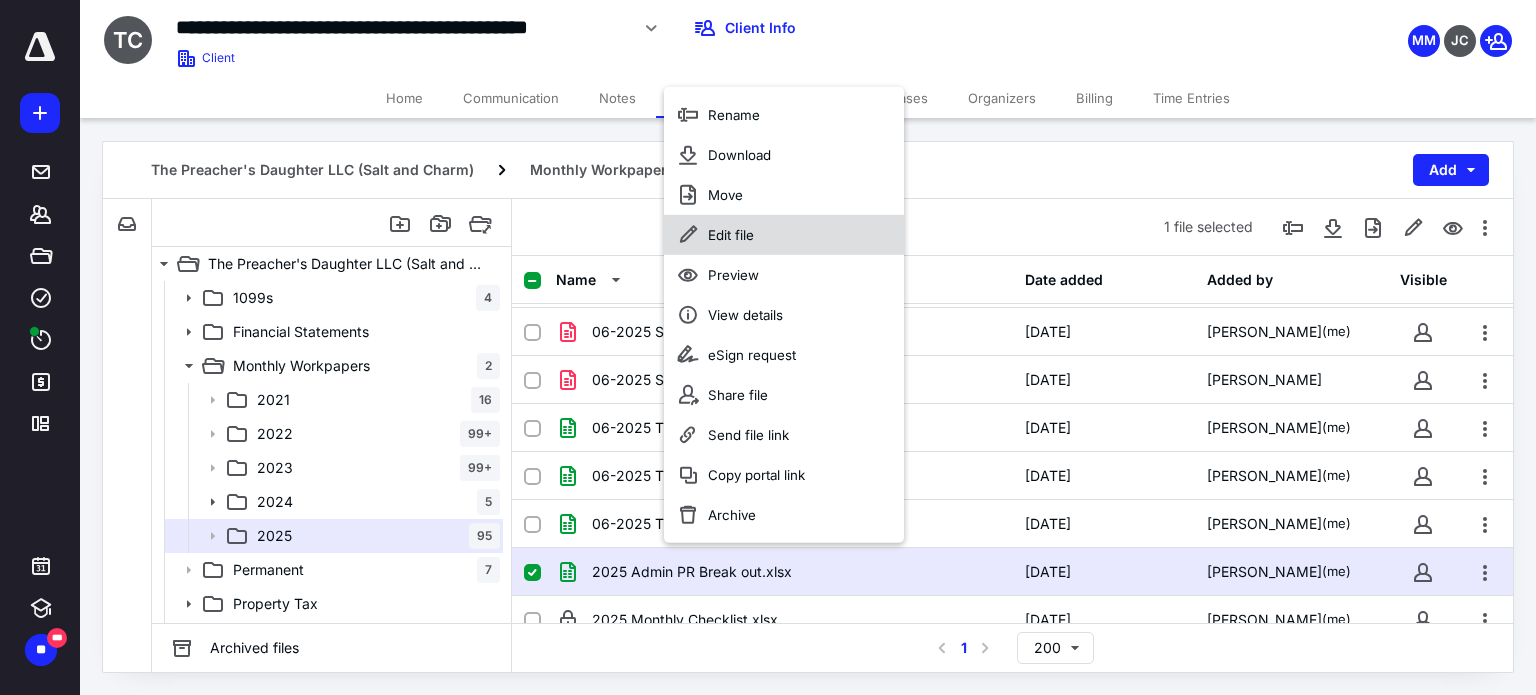 click on "Edit file" at bounding box center [731, 235] 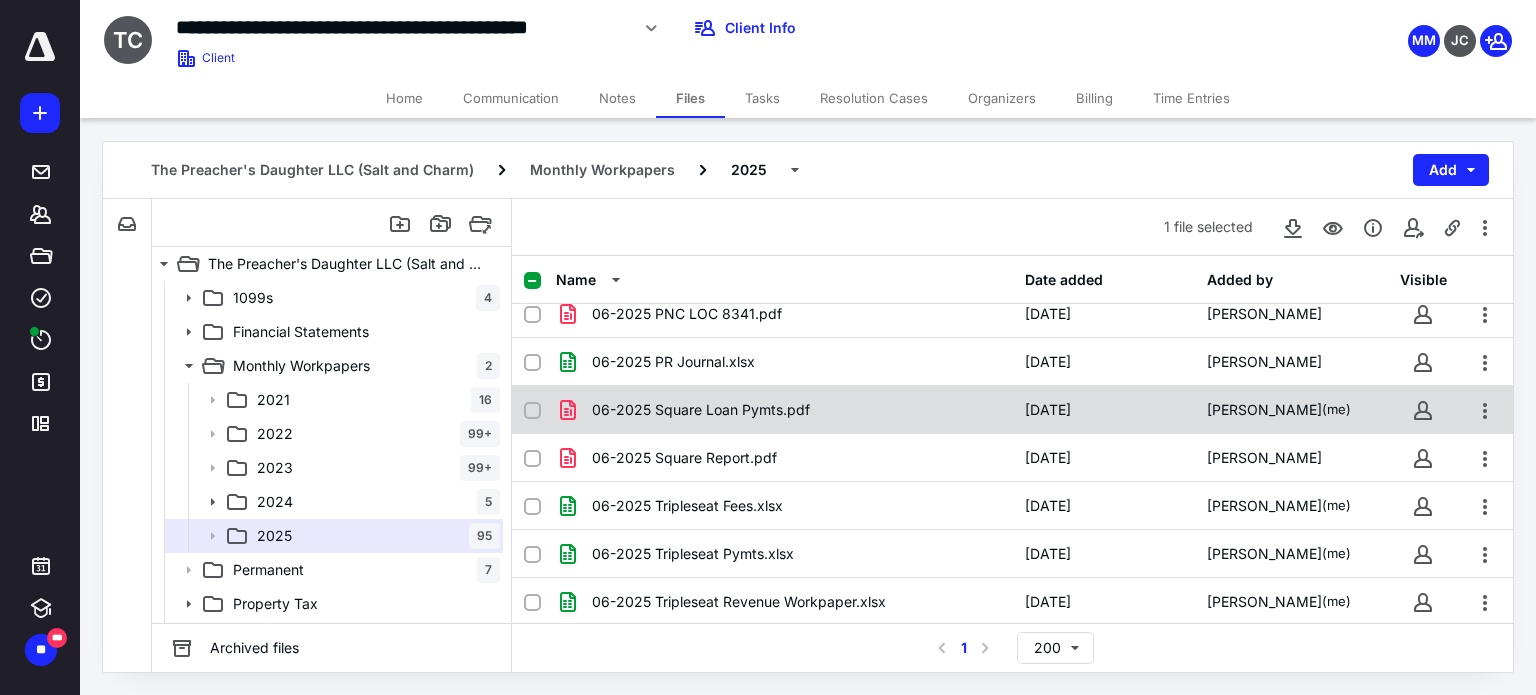 scroll, scrollTop: 4120, scrollLeft: 0, axis: vertical 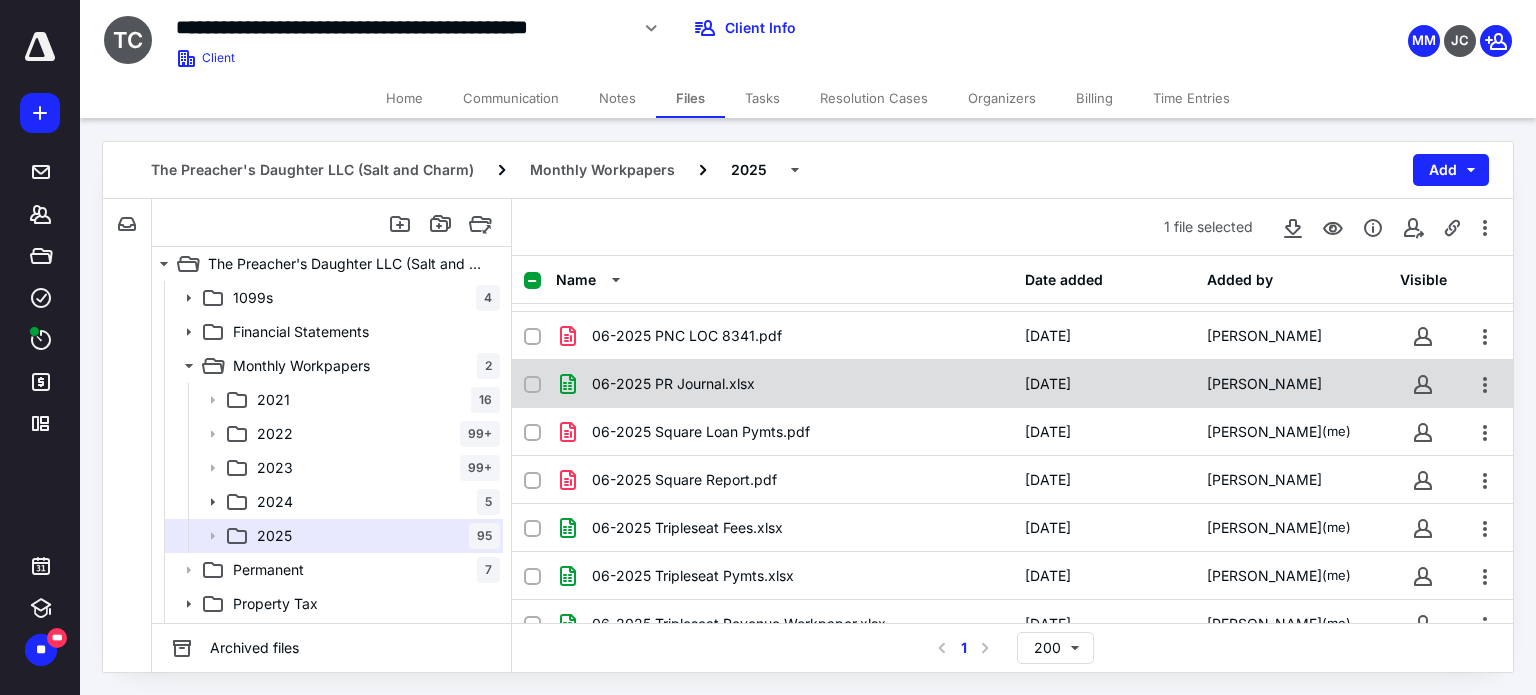 click on "06-2025 PR Journal.xlsx" at bounding box center [673, 384] 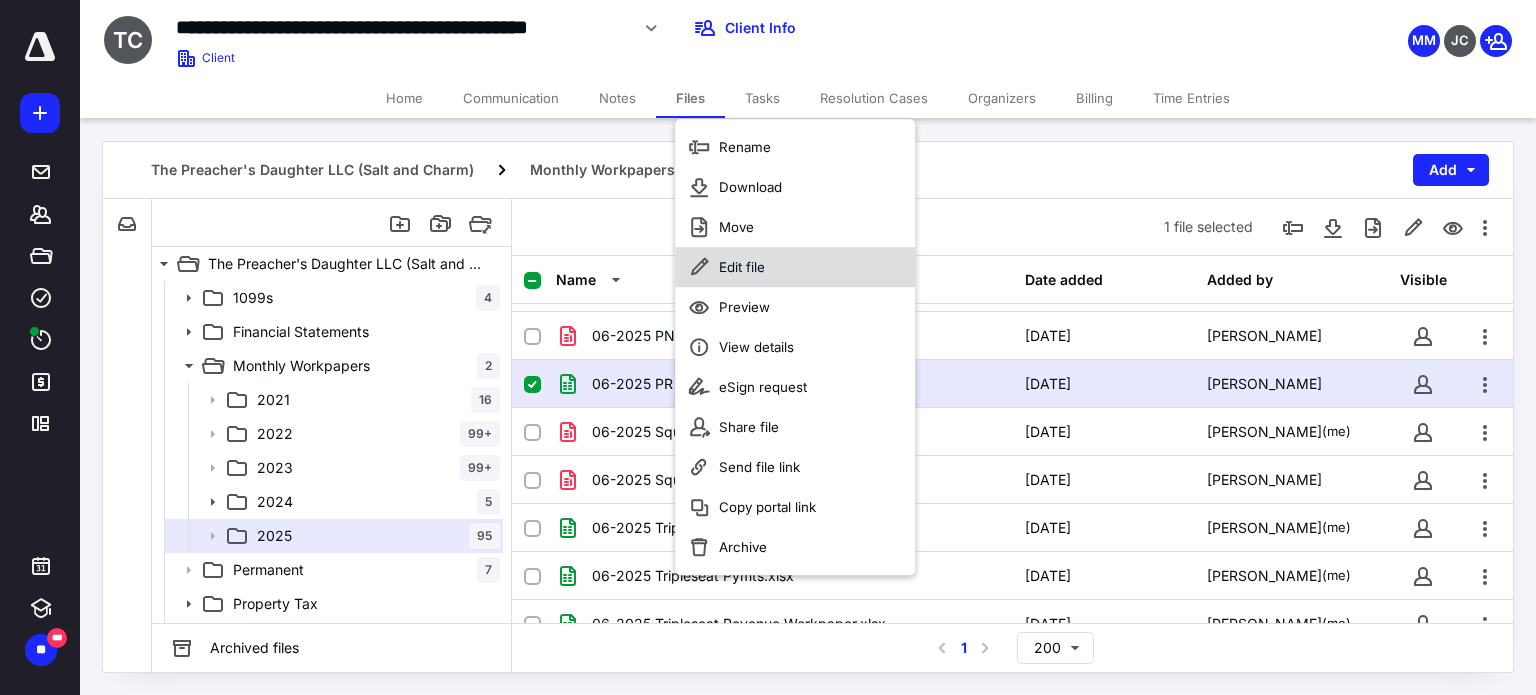click on "Edit file" at bounding box center [742, 267] 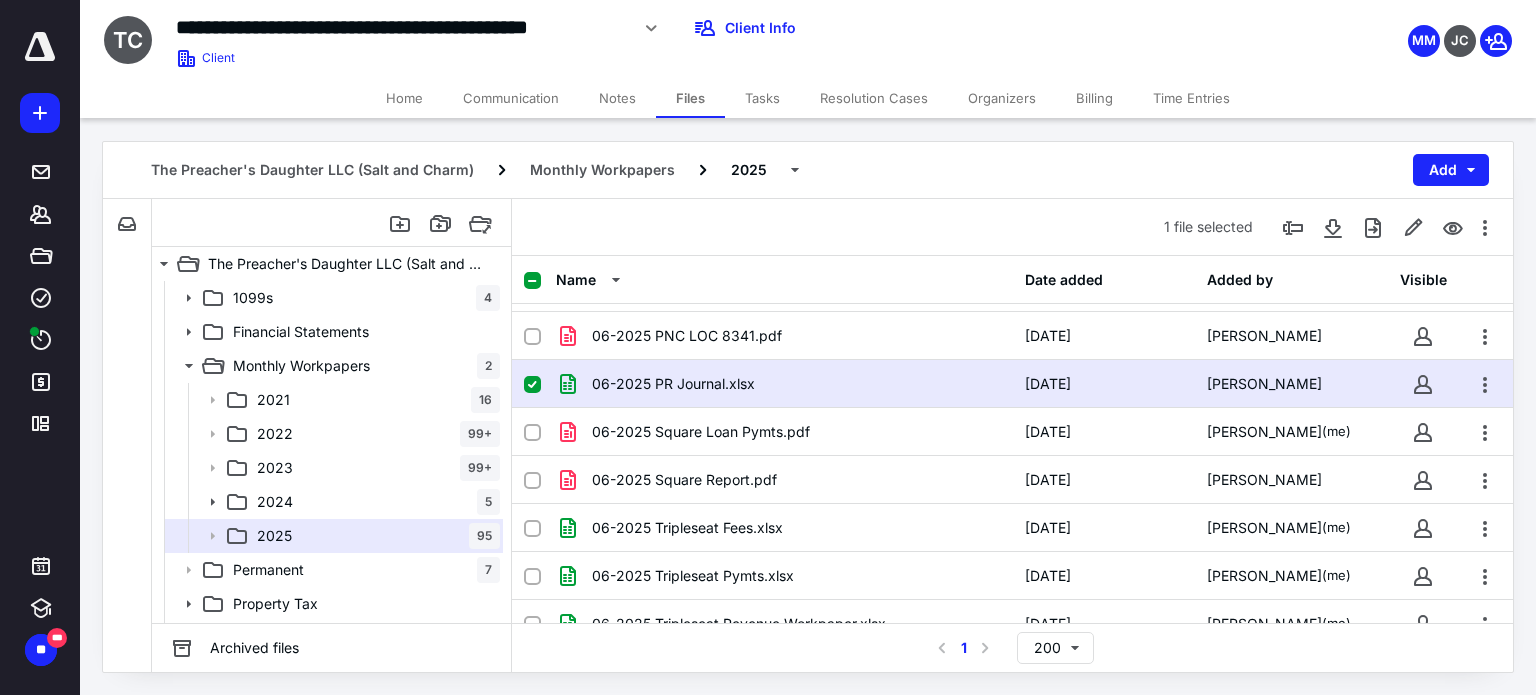 click on "06-2025 PR Journal.xlsx" at bounding box center [673, 384] 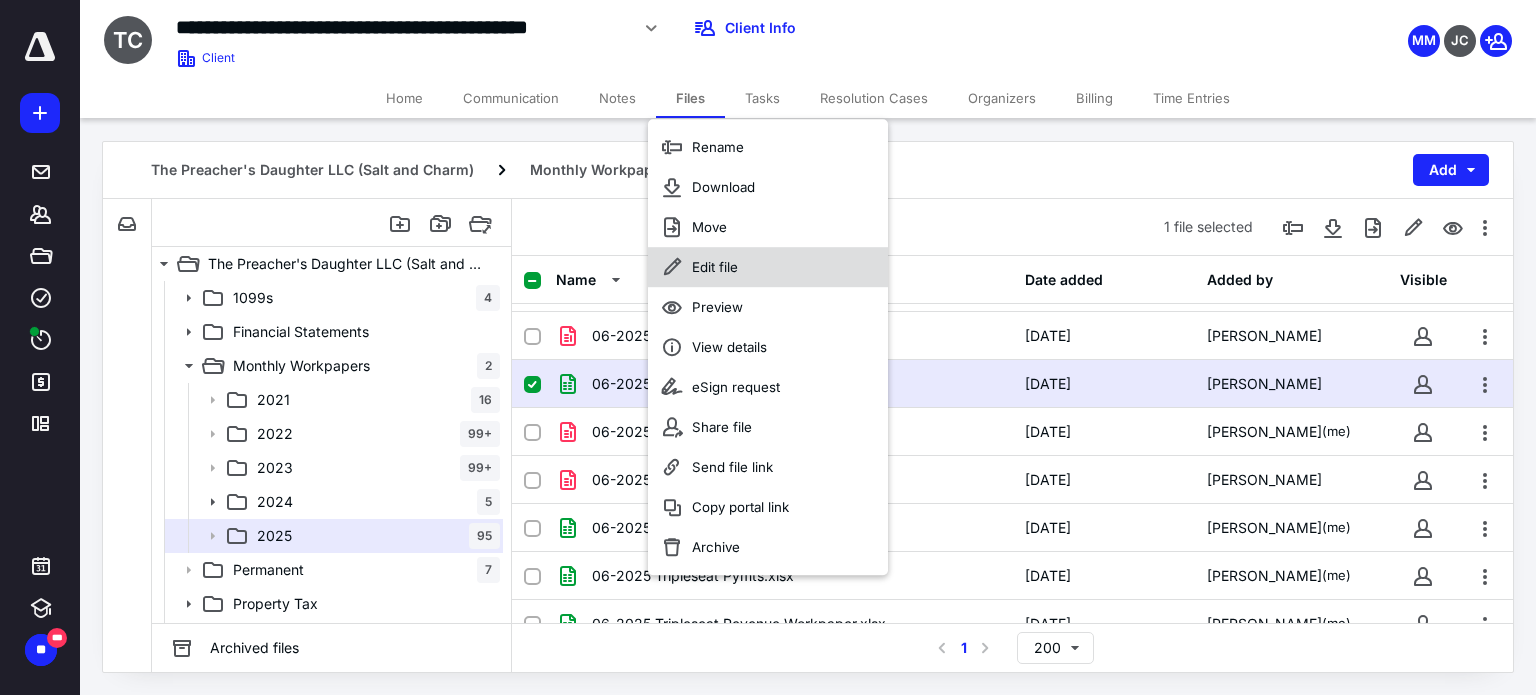 click on "Edit file" at bounding box center [715, 267] 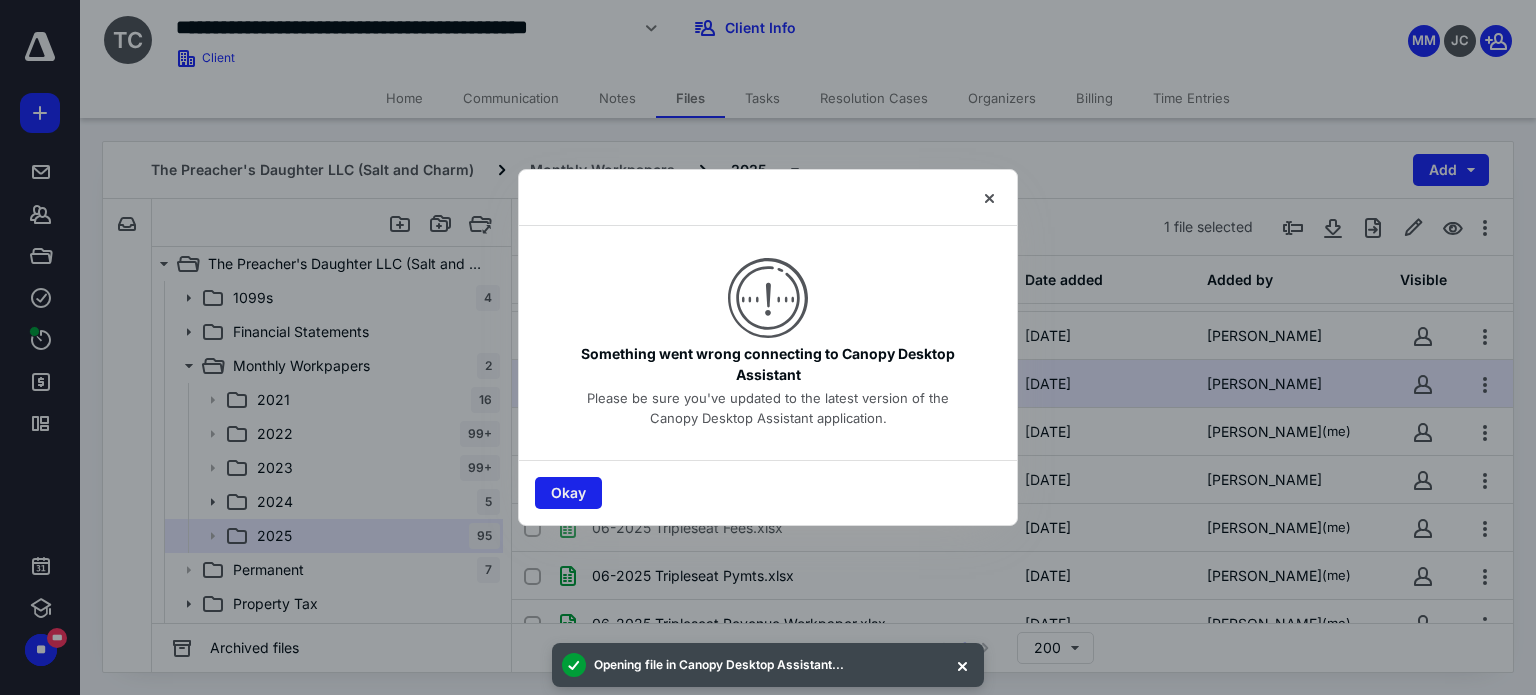 click on "Okay" at bounding box center [568, 493] 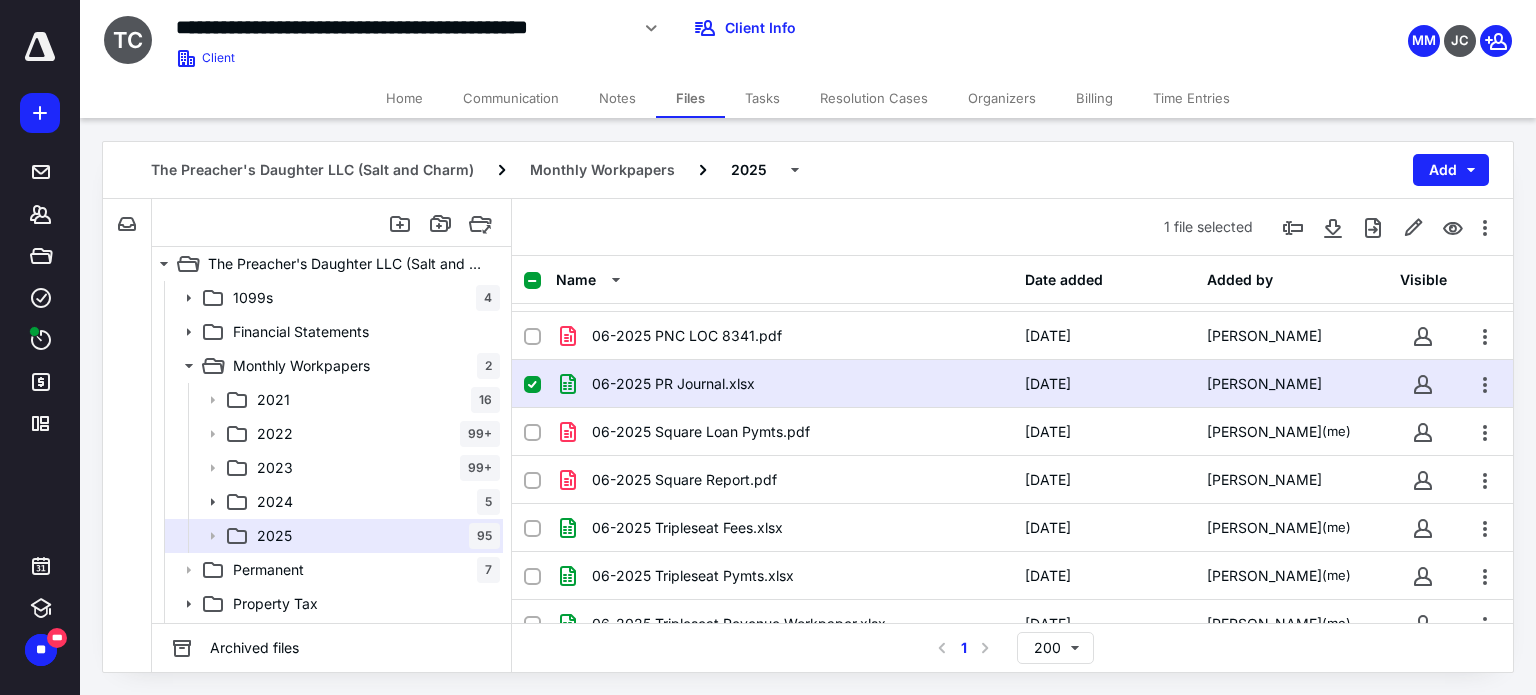 click on "MM JC" at bounding box center (1282, 28) 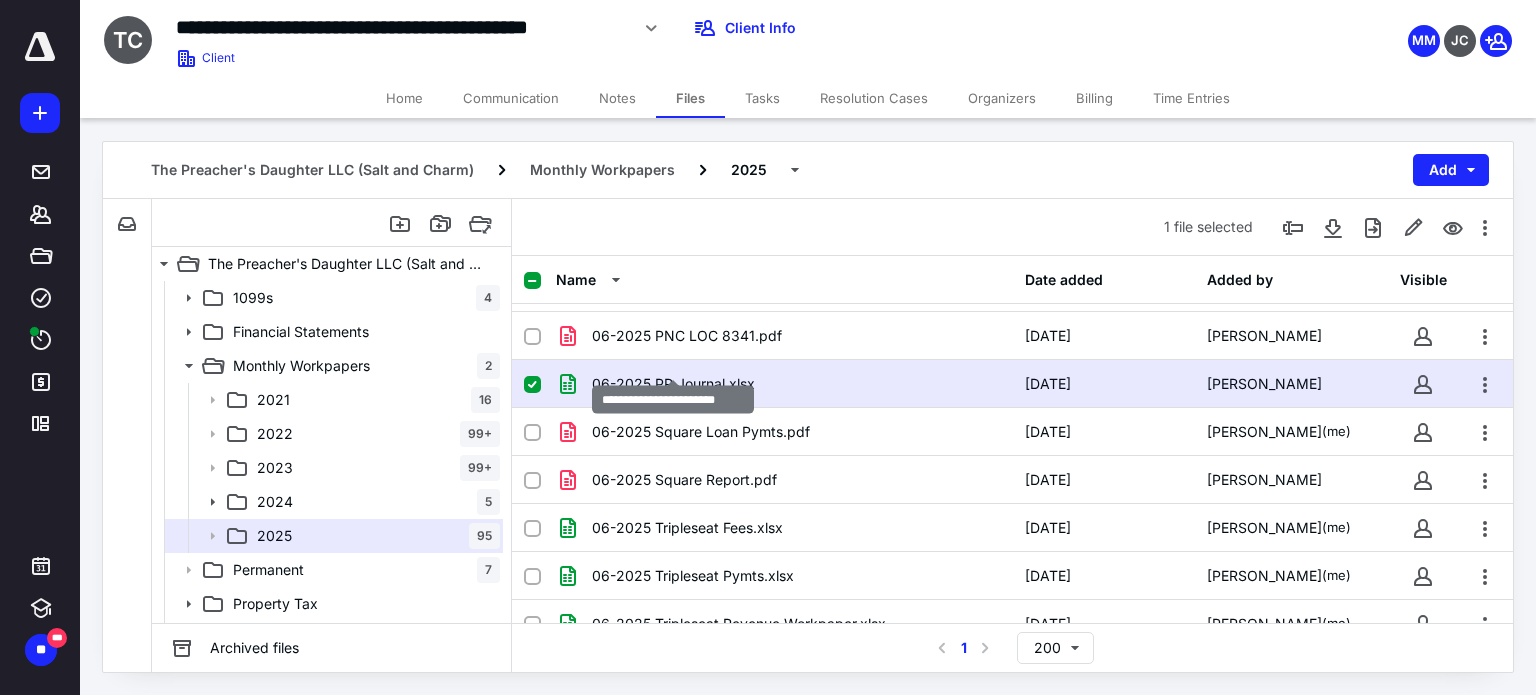 click on "06-2025 PR Journal.xlsx" at bounding box center (673, 384) 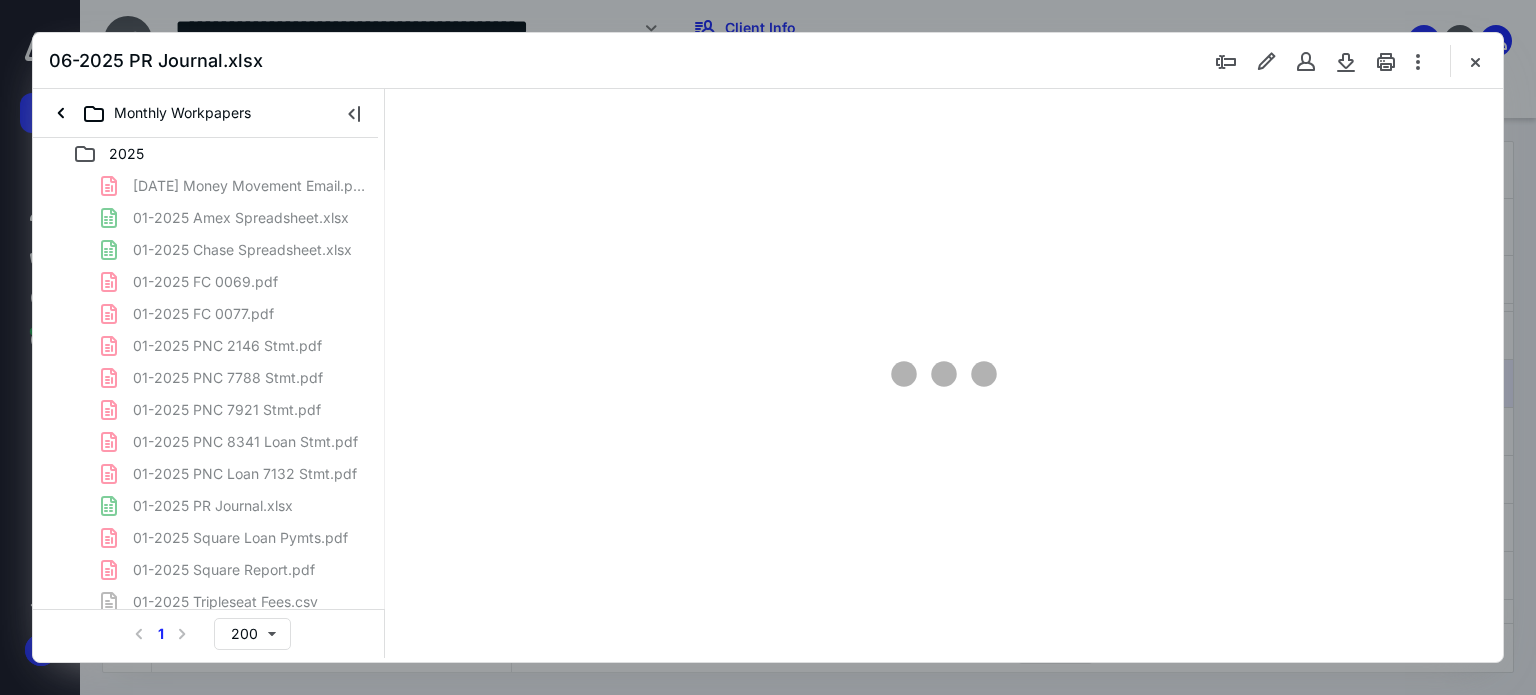 scroll, scrollTop: 0, scrollLeft: 0, axis: both 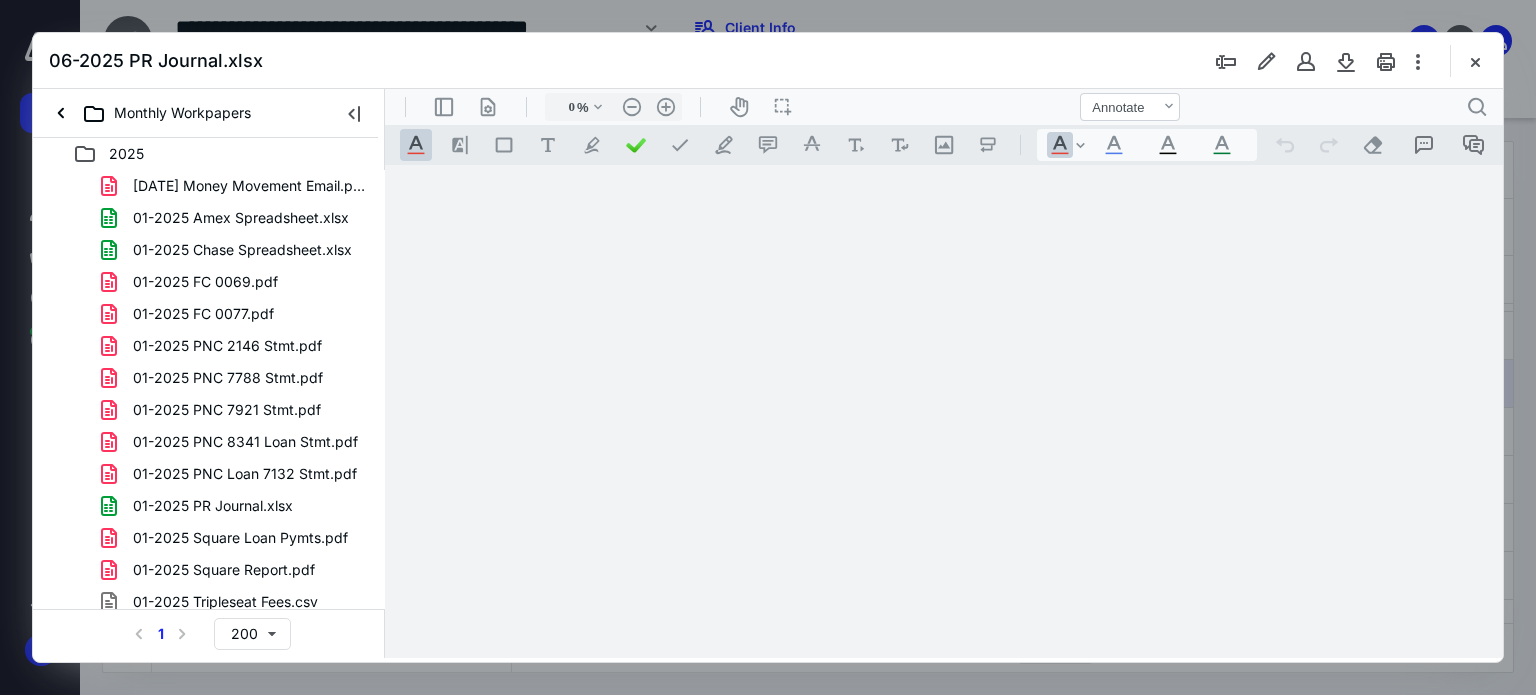 type on "37" 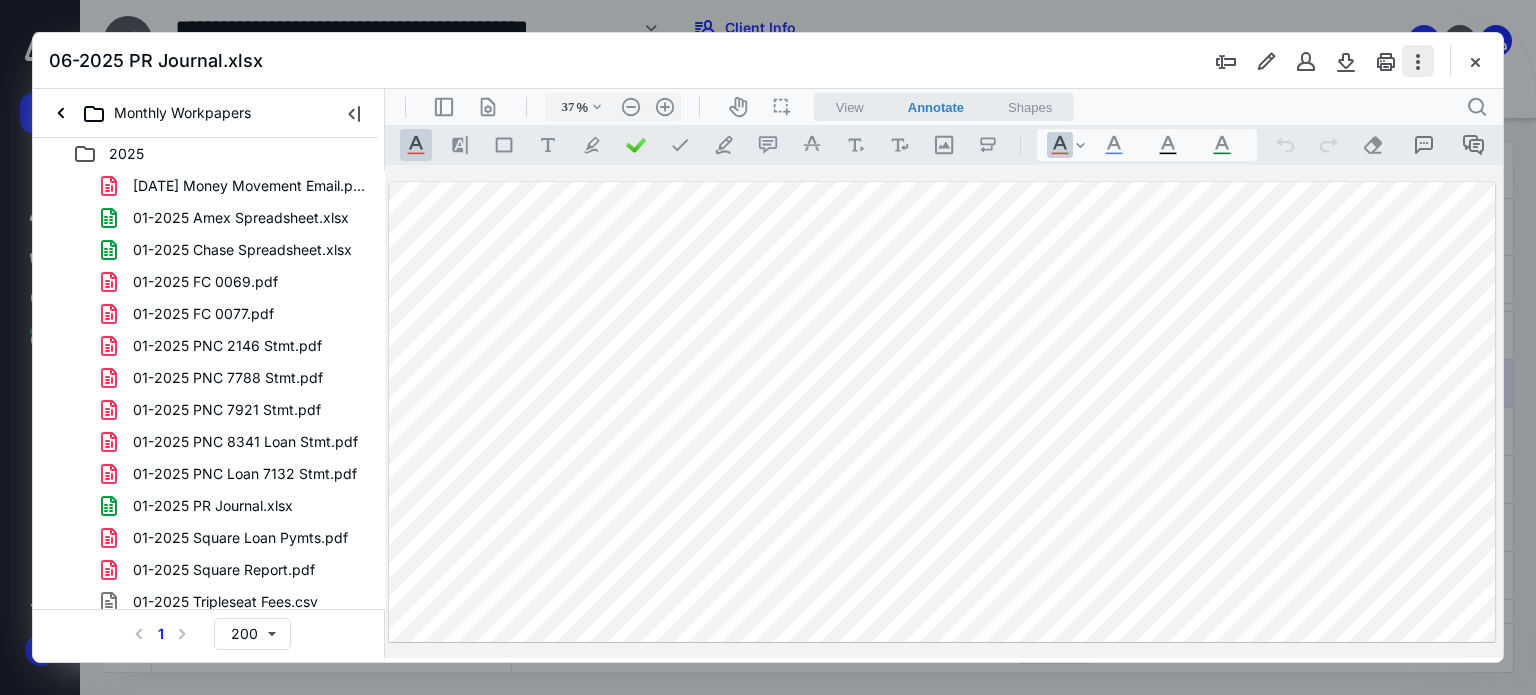 click at bounding box center (1418, 61) 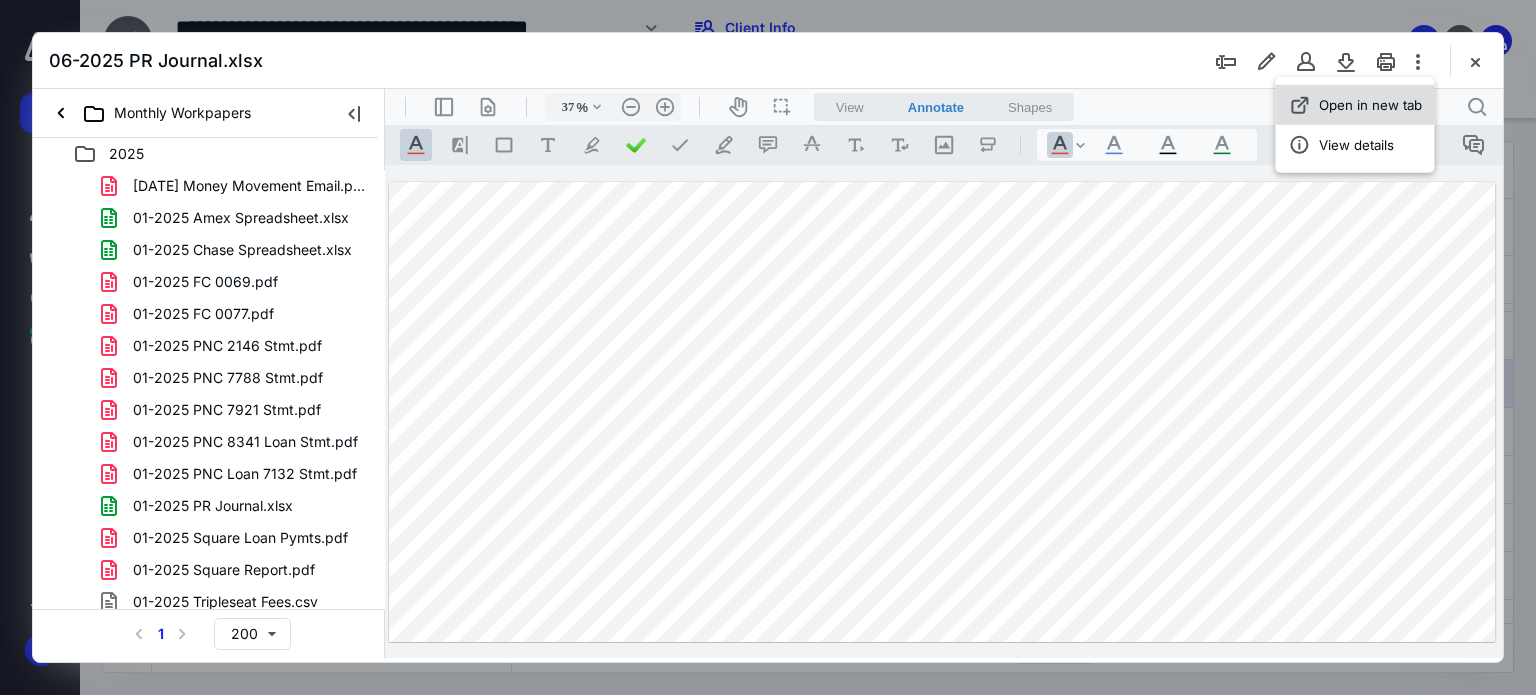 click on "Open in new tab" at bounding box center (1370, 105) 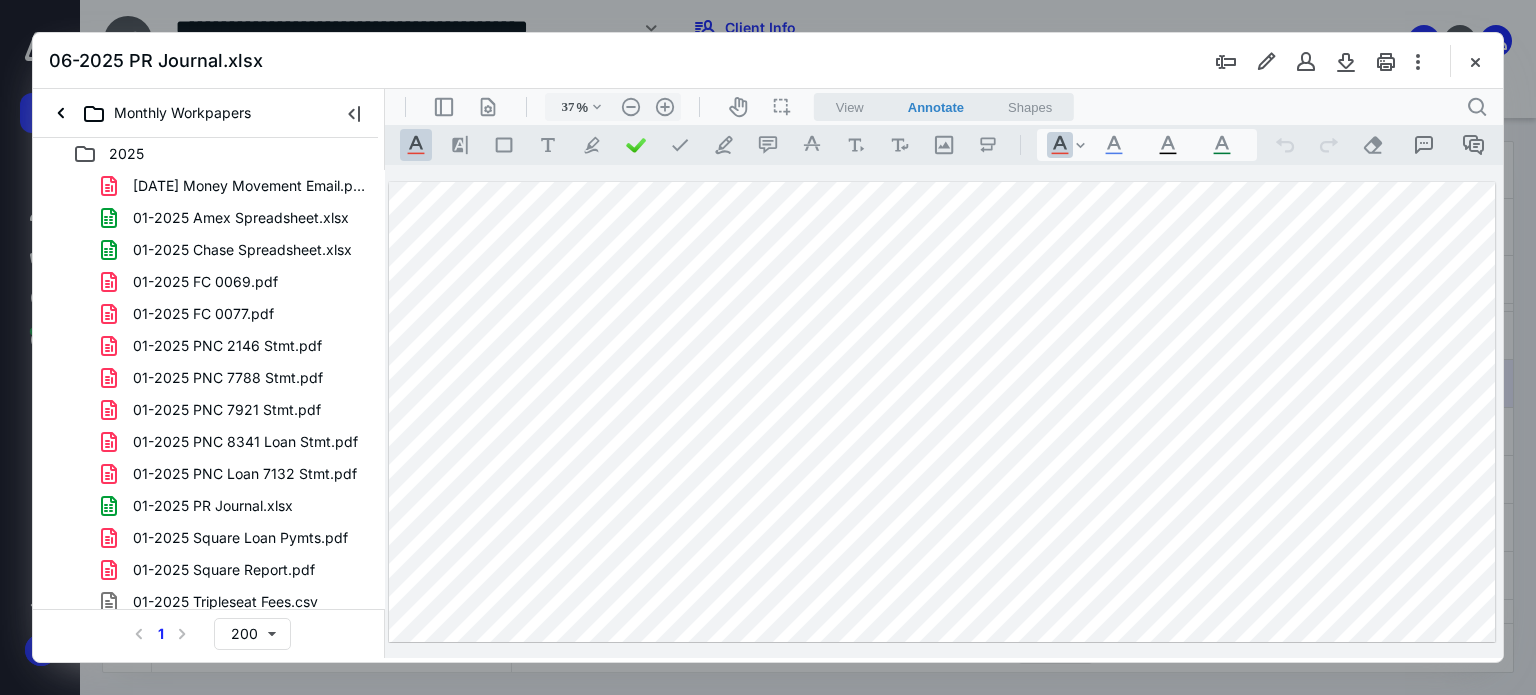 drag, startPoint x: 1468, startPoint y: 64, endPoint x: 1330, endPoint y: 87, distance: 139.90353 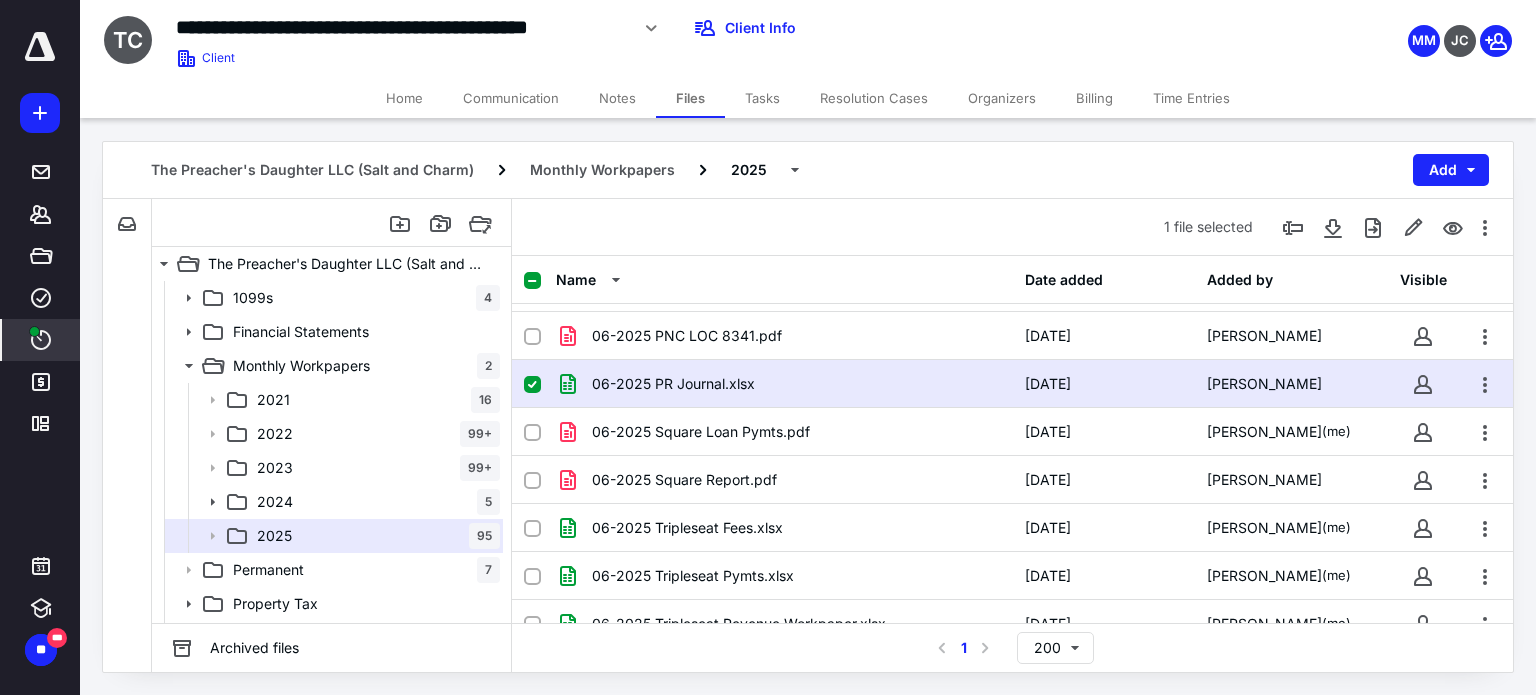 click 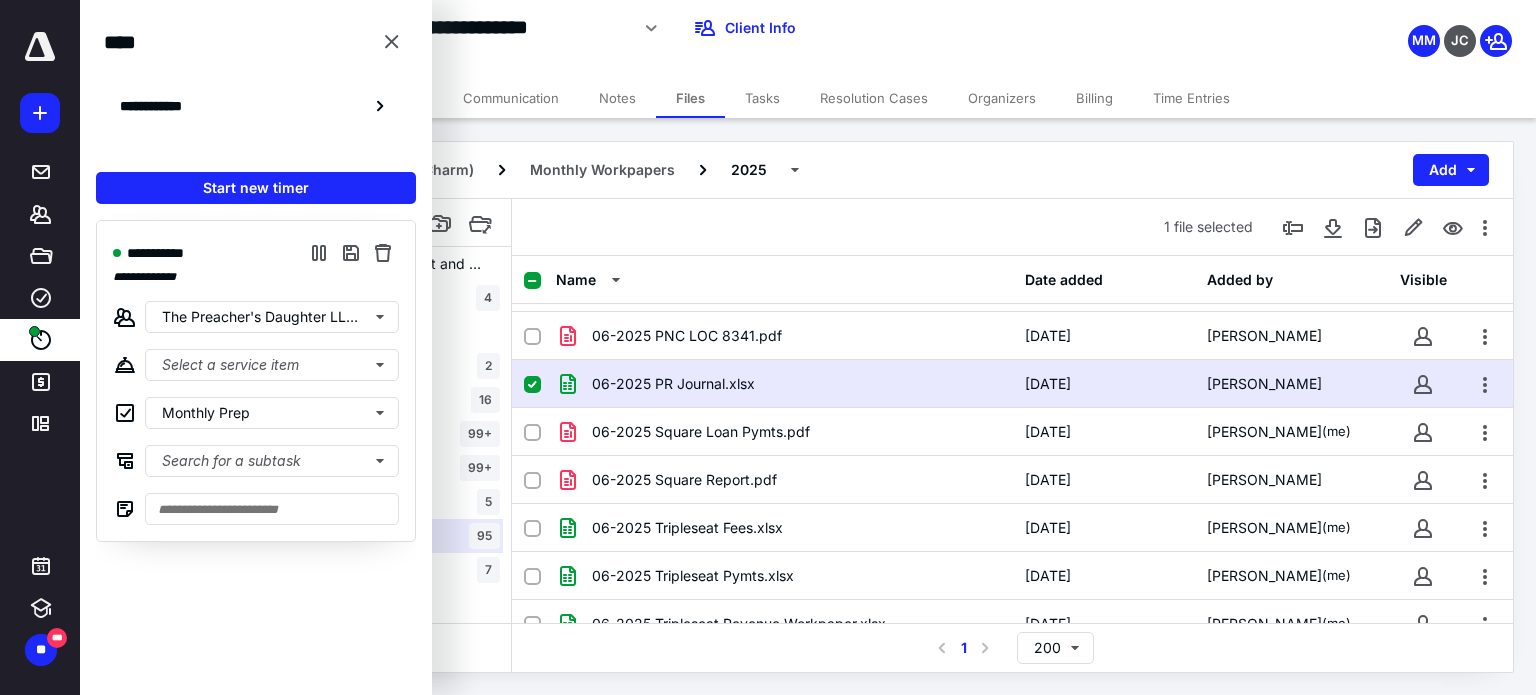 click on "**********" at bounding box center (570, 35) 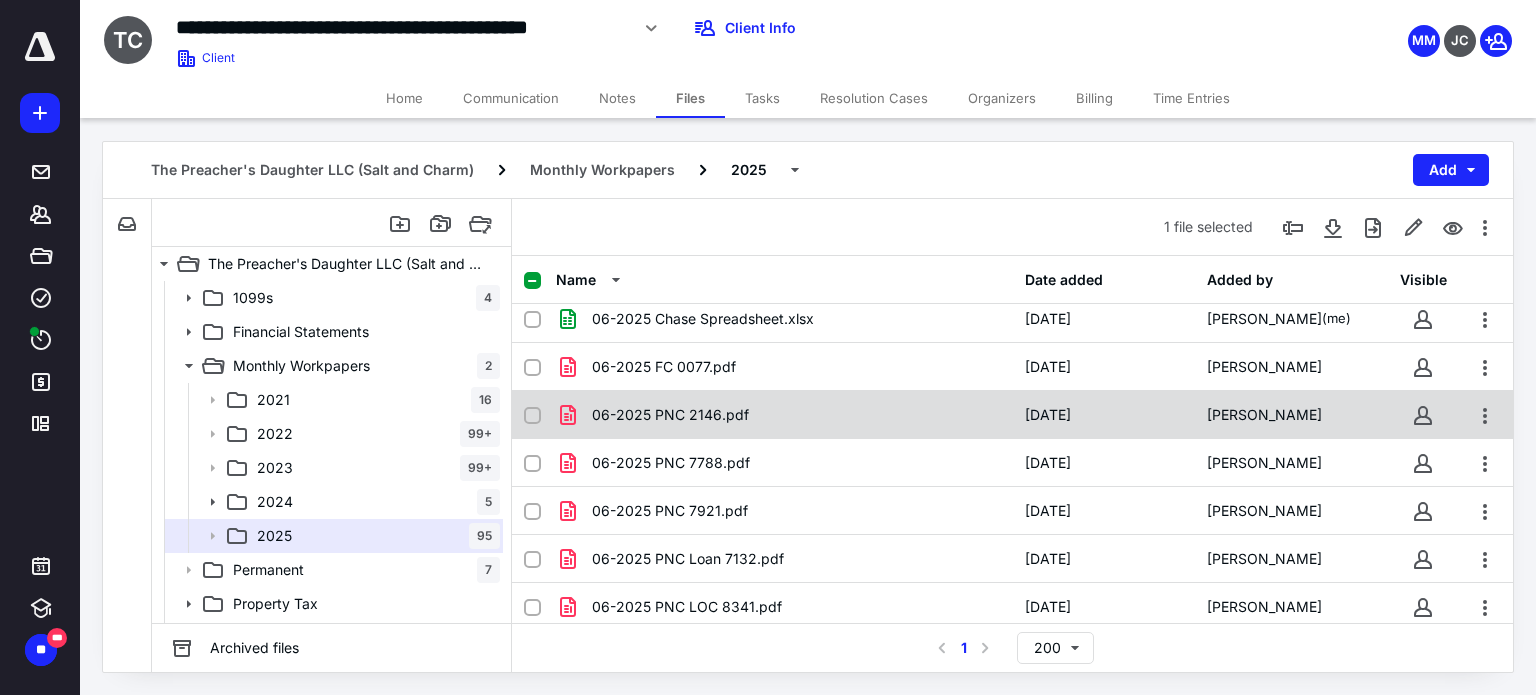 scroll, scrollTop: 3820, scrollLeft: 0, axis: vertical 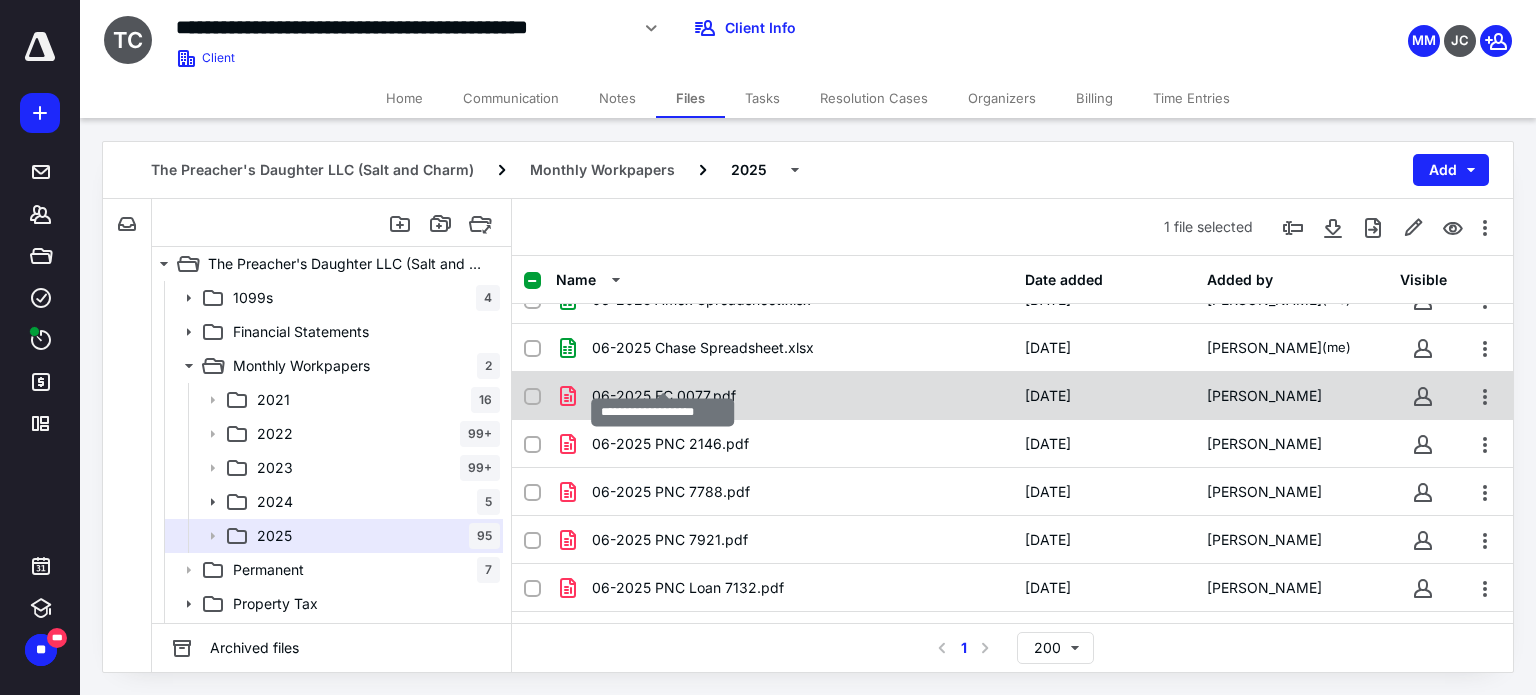 click on "06-2025 FC 0077.pdf" at bounding box center (664, 396) 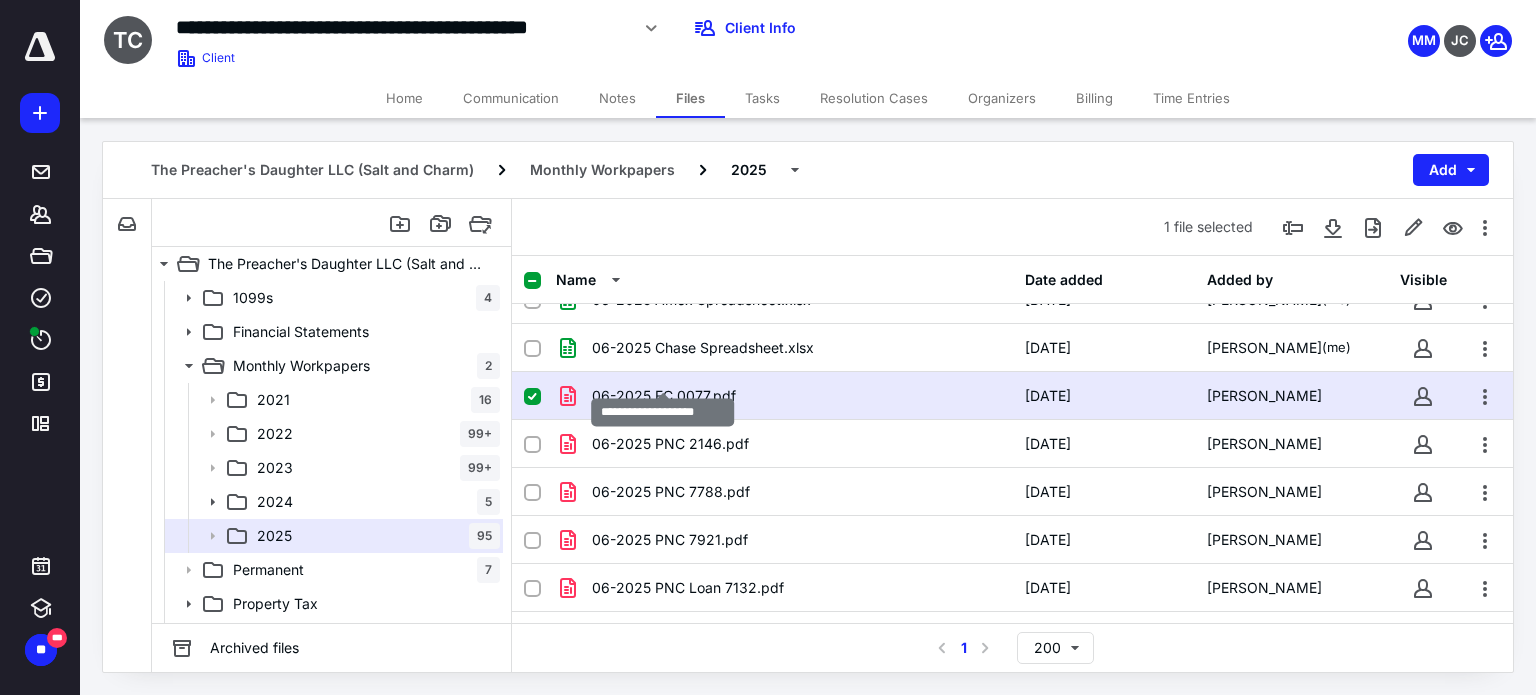 click on "06-2025 FC 0077.pdf" at bounding box center (664, 396) 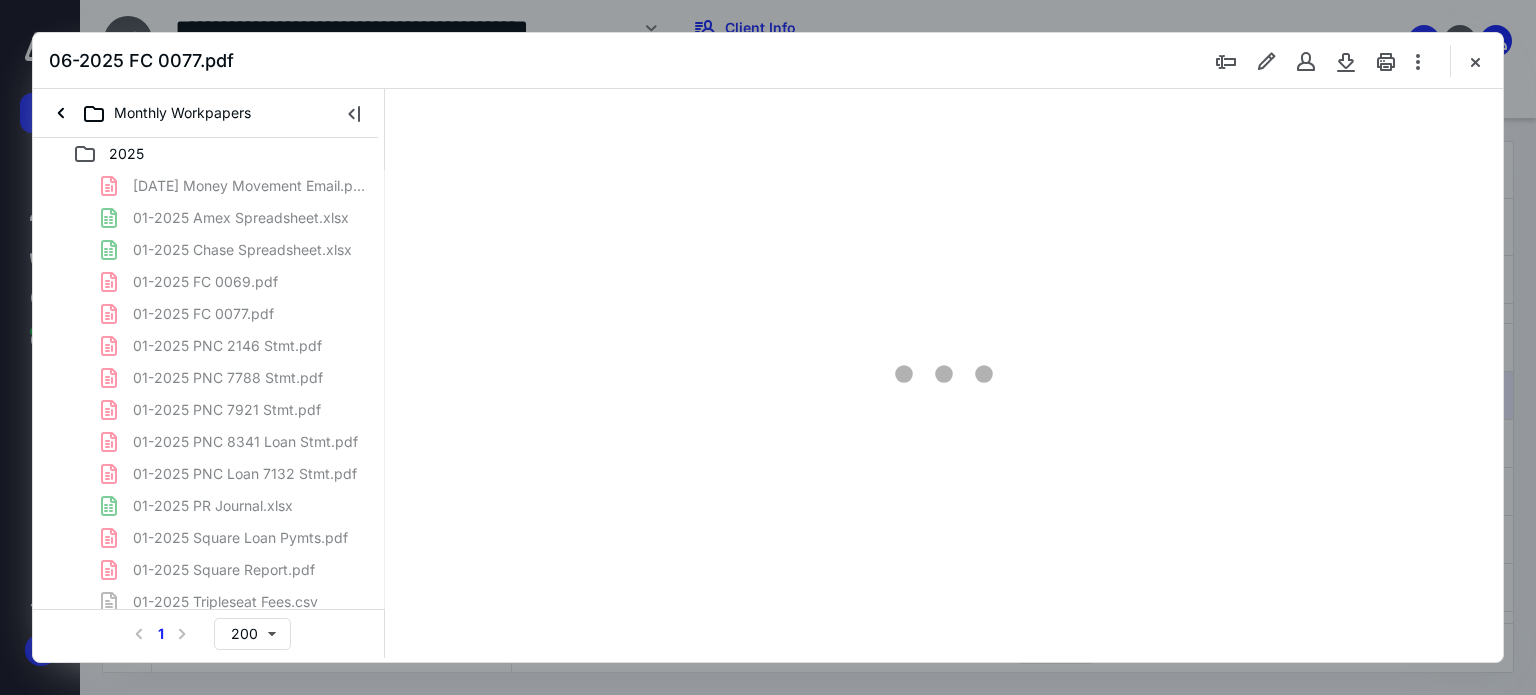 scroll, scrollTop: 0, scrollLeft: 0, axis: both 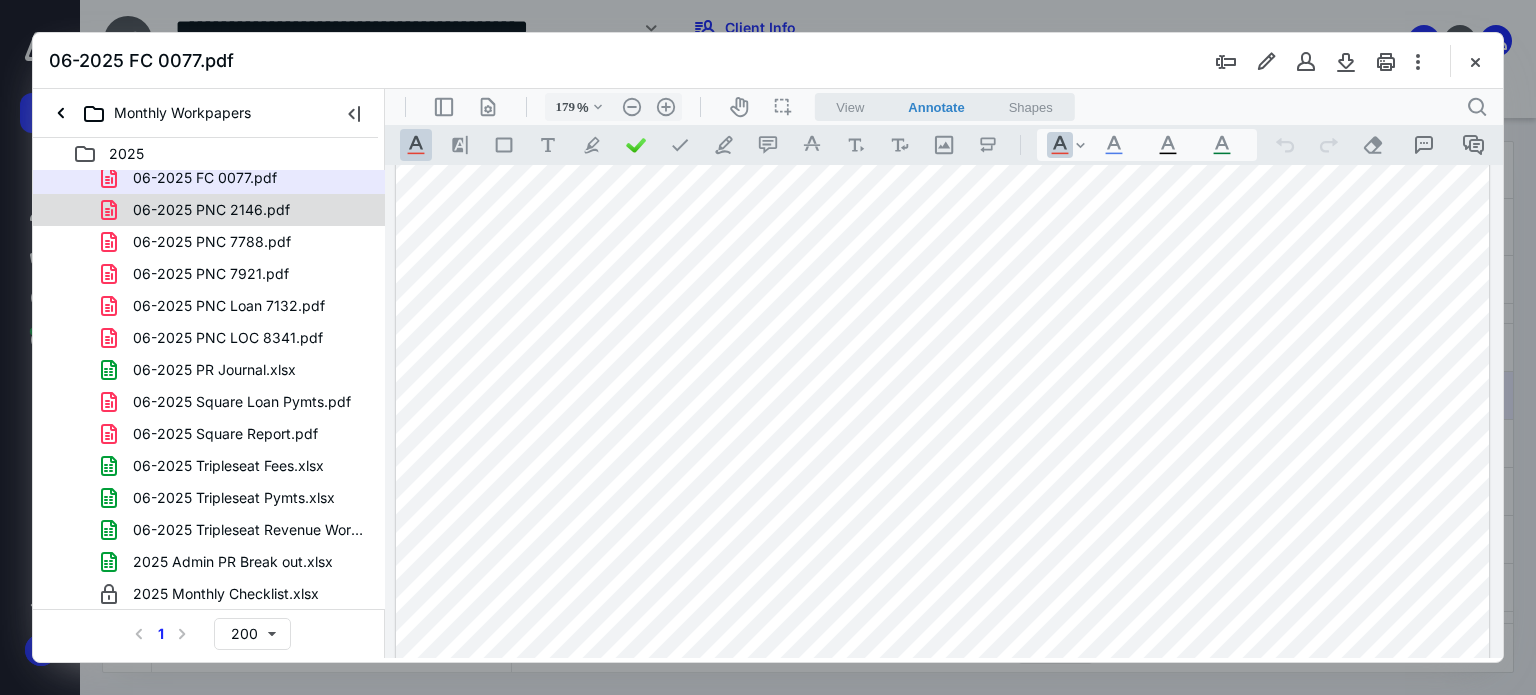 click on "06-2025 PNC 2146.pdf" at bounding box center [211, 210] 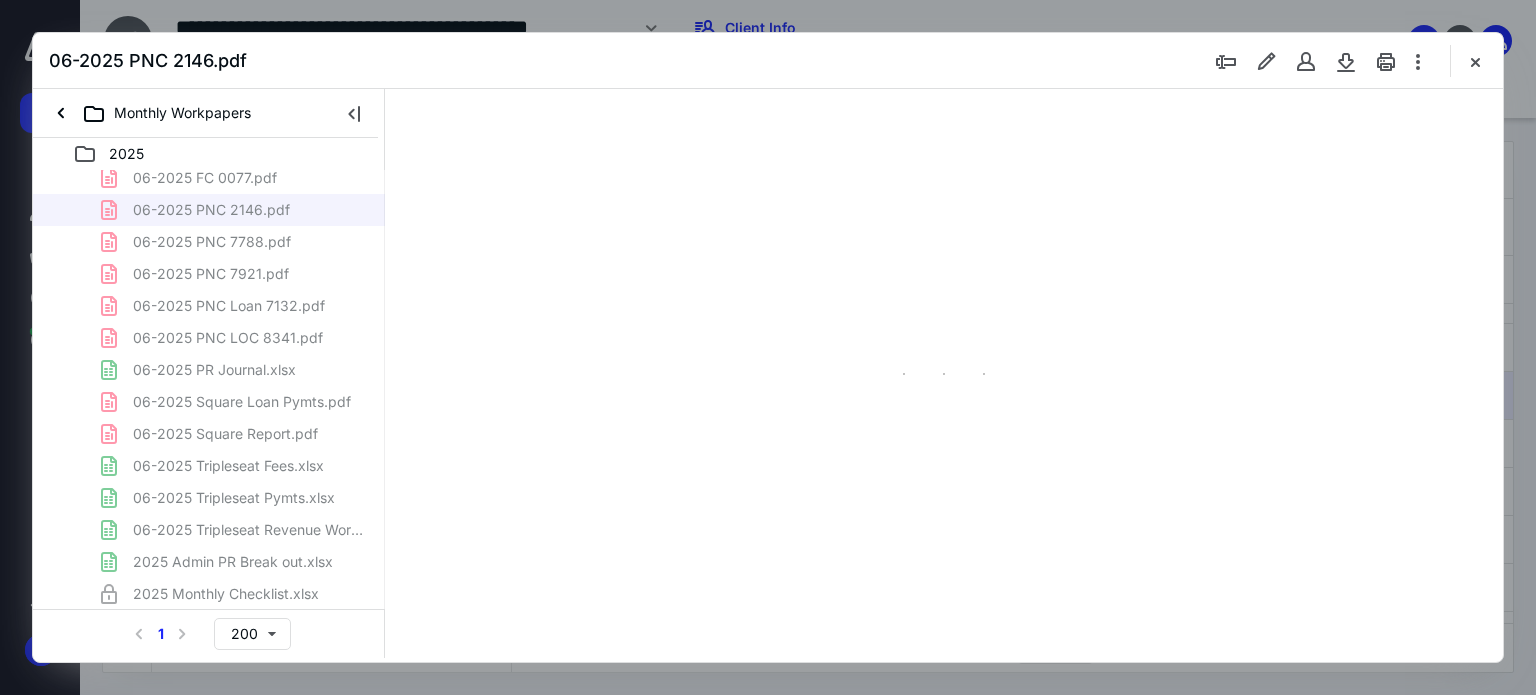 type on "179" 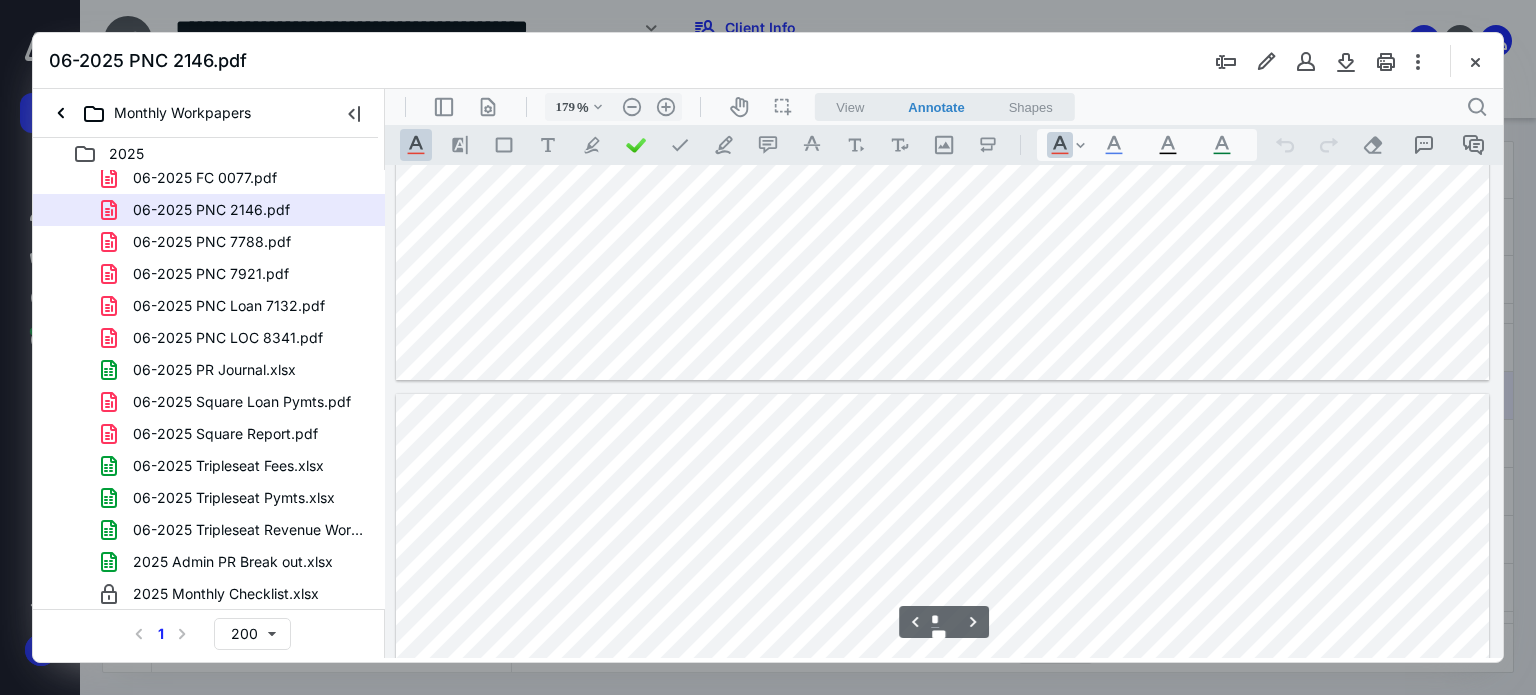 type on "*" 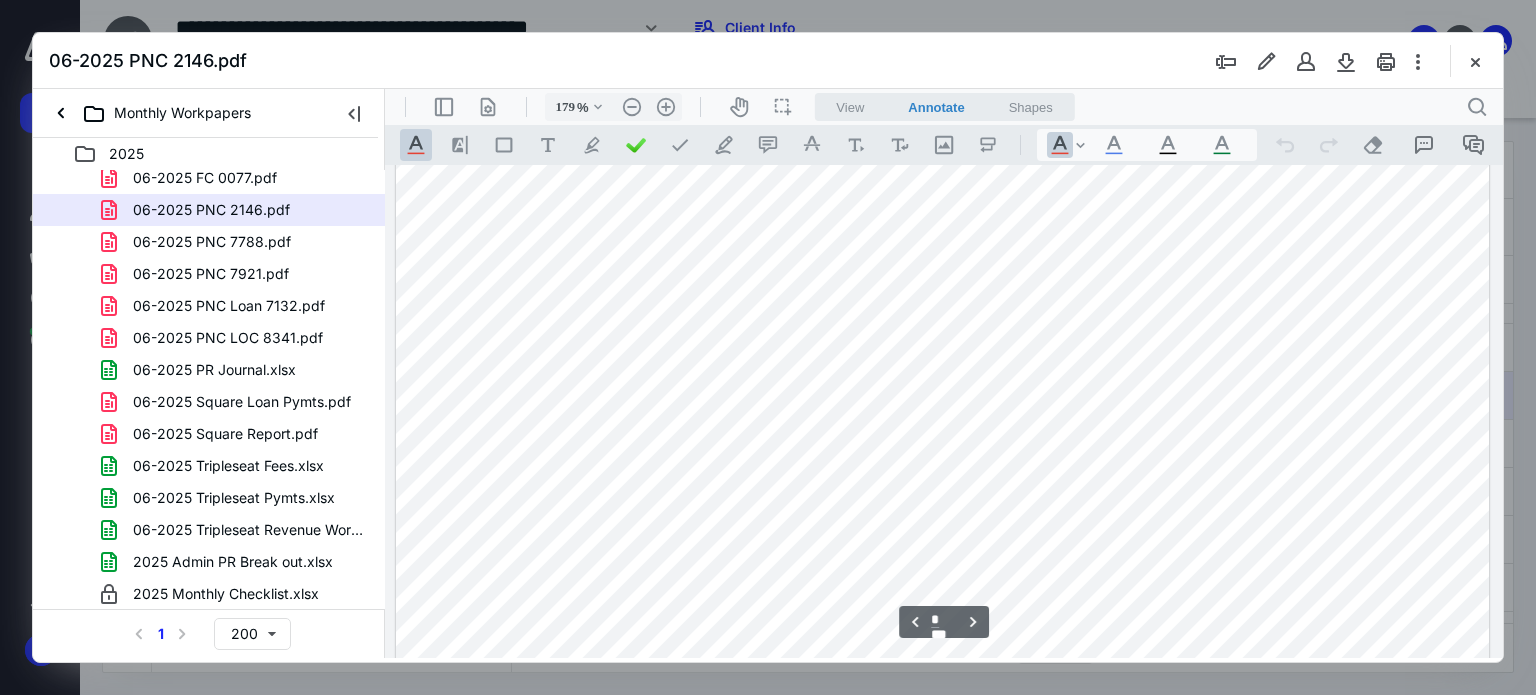 scroll, scrollTop: 3883, scrollLeft: 0, axis: vertical 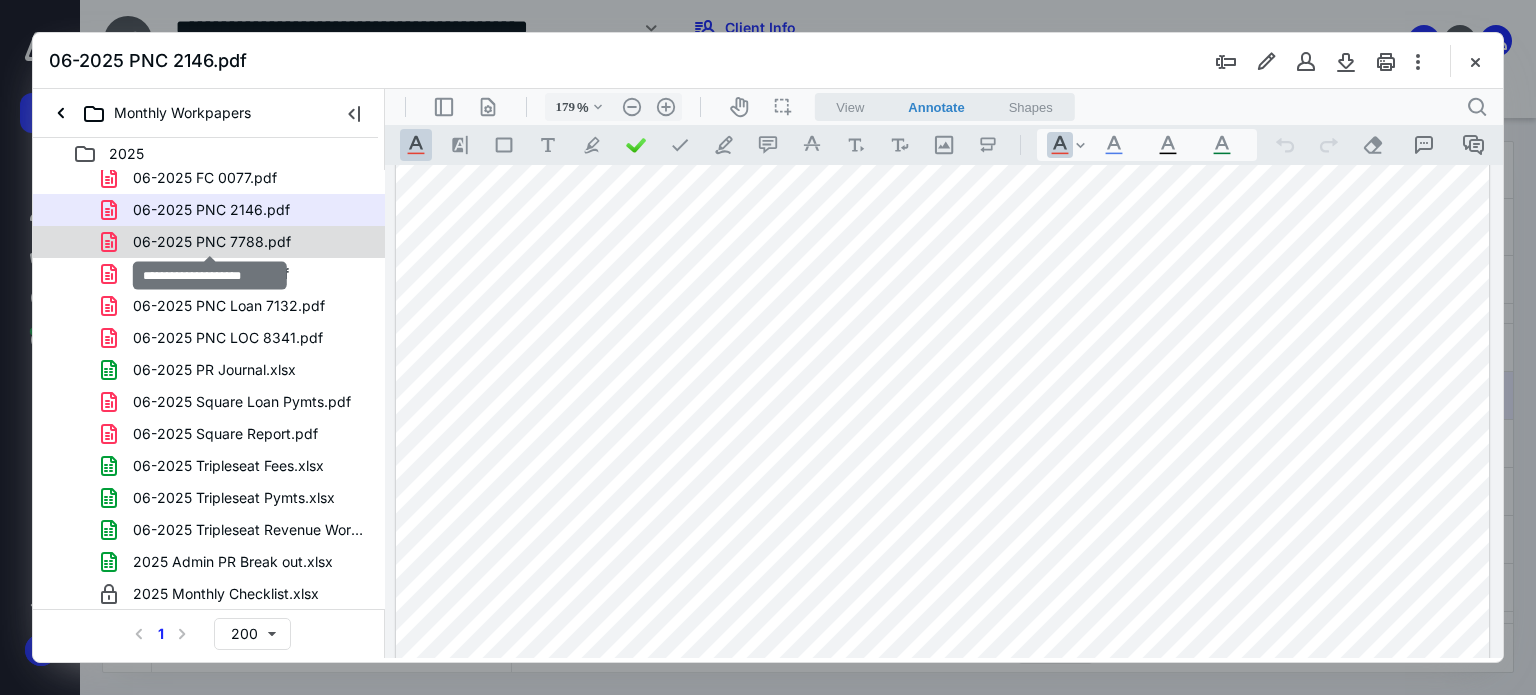 click on "06-2025 PNC 7788.pdf" at bounding box center (212, 242) 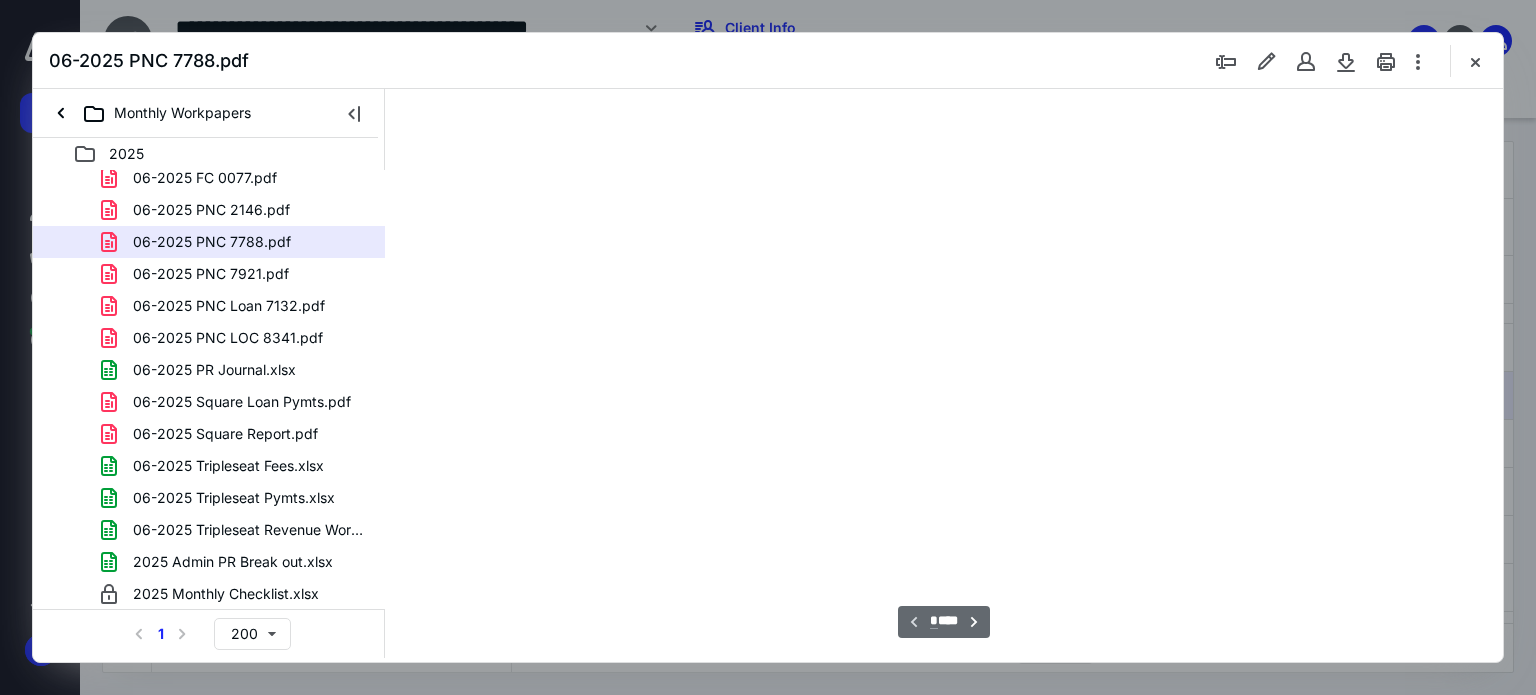 type on "179" 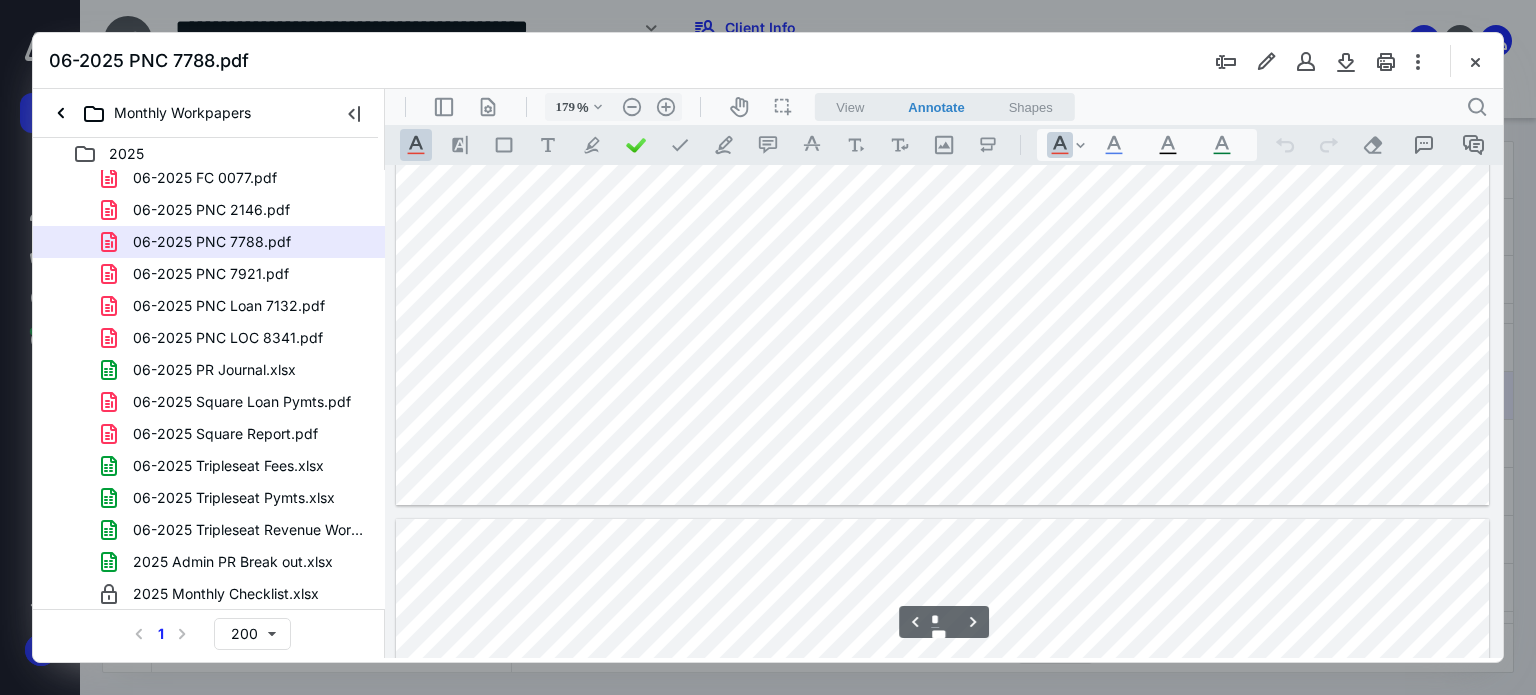 type on "*" 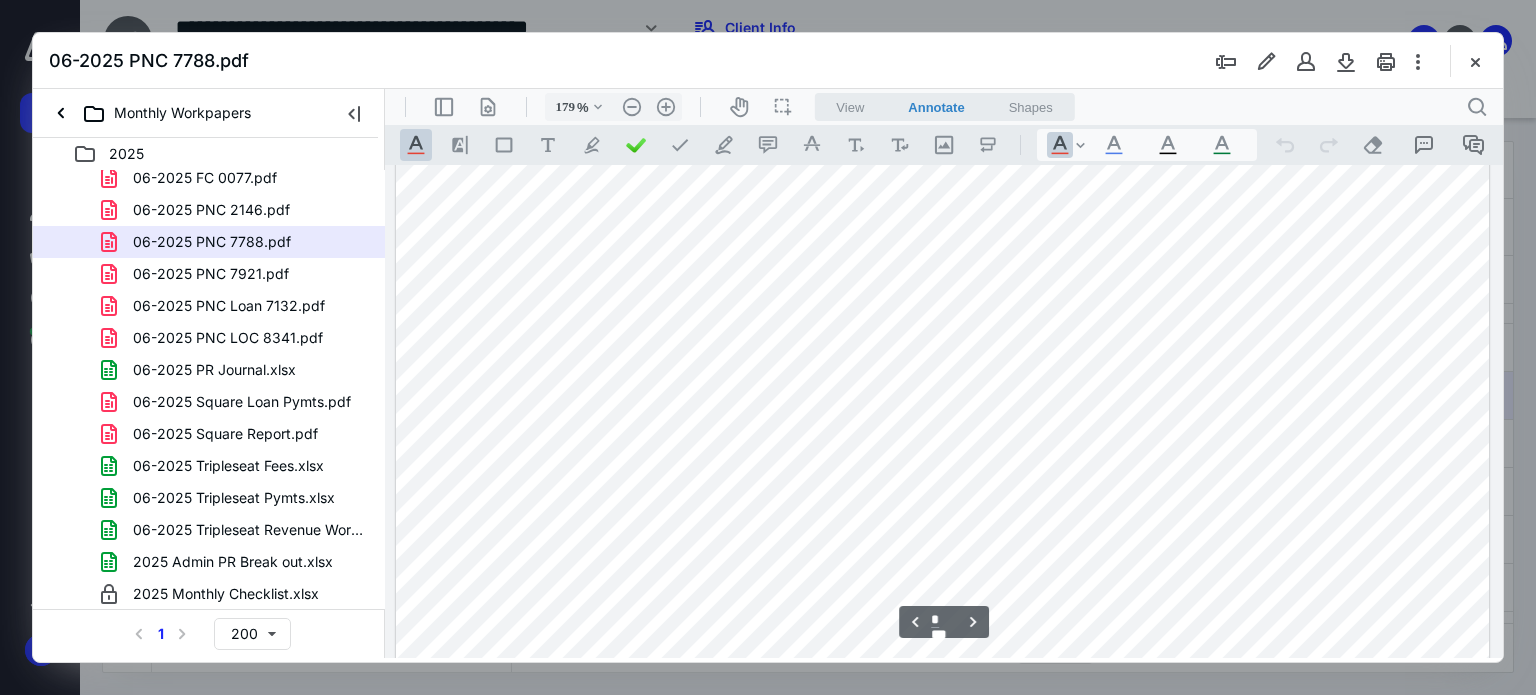 scroll, scrollTop: 3883, scrollLeft: 0, axis: vertical 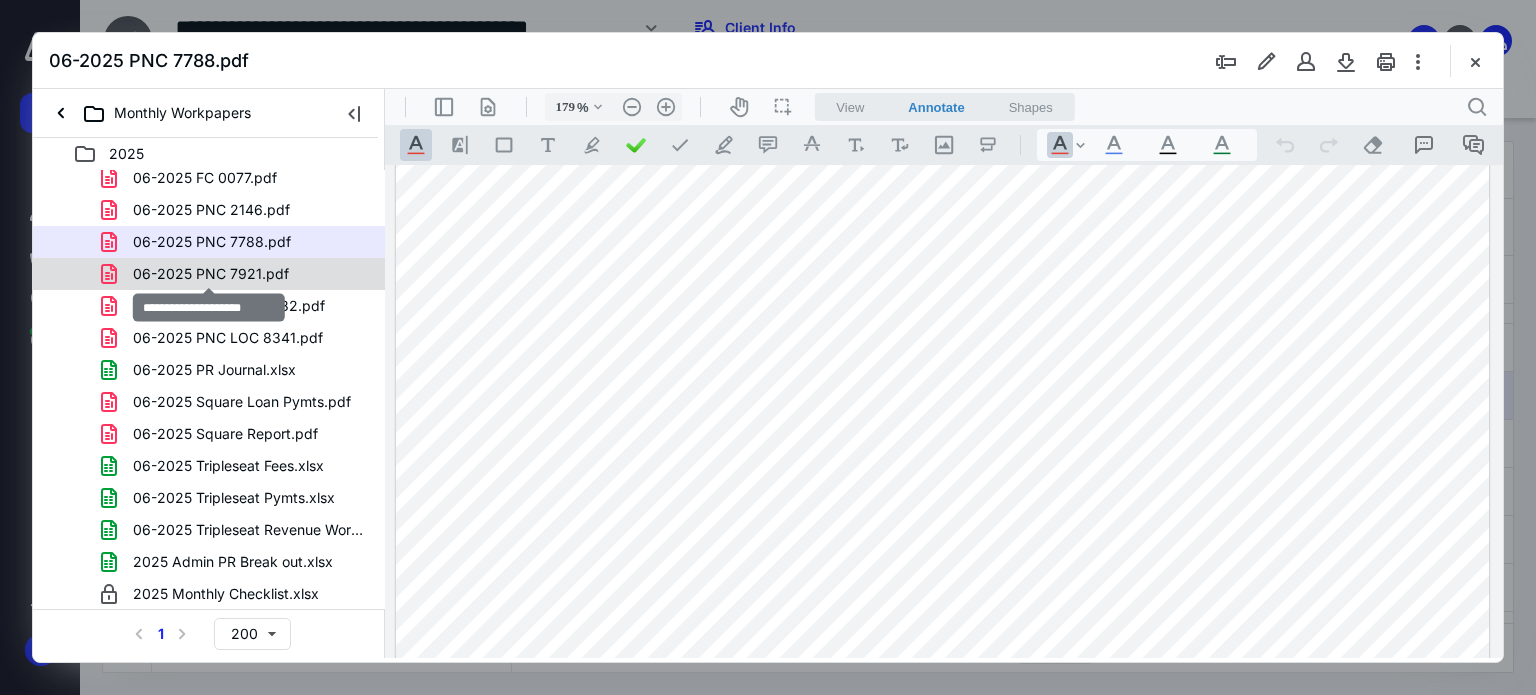 click on "06-2025 PNC 7921.pdf" at bounding box center (211, 274) 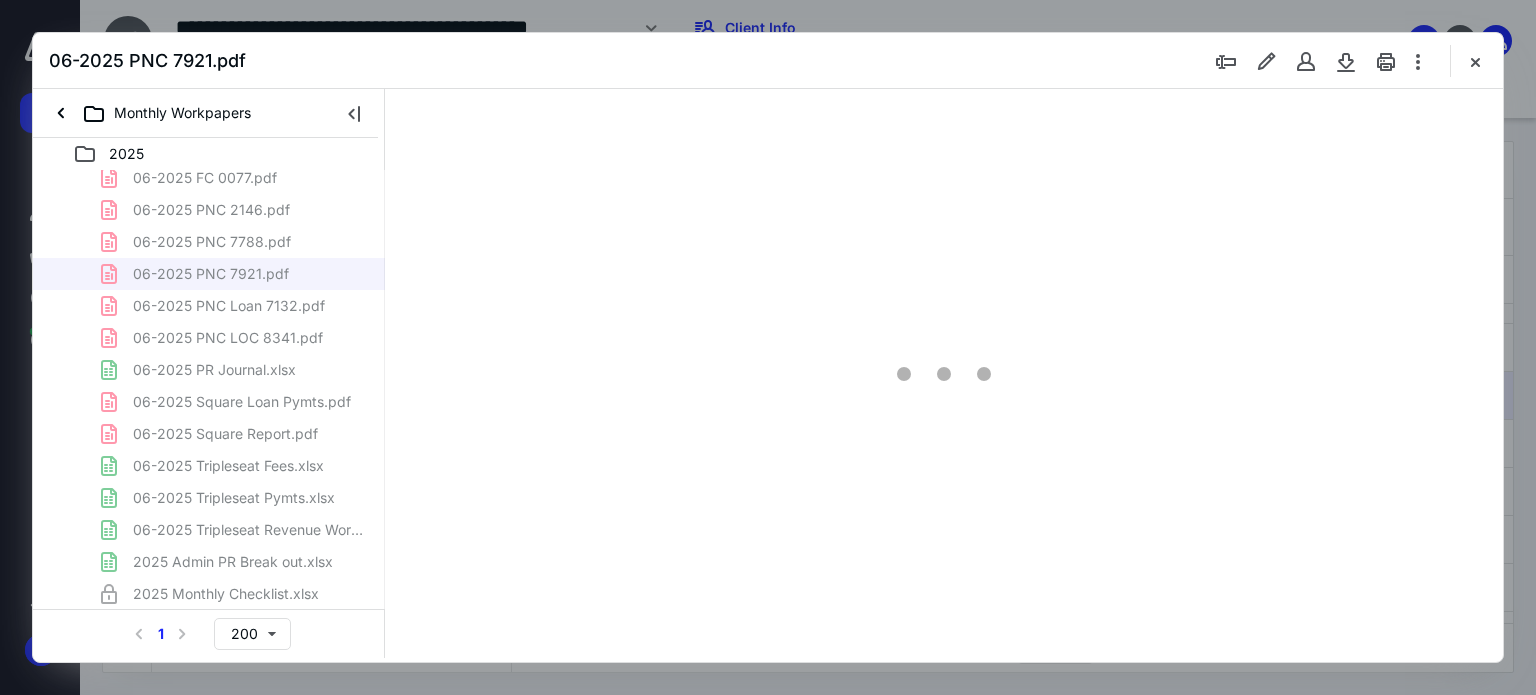 type on "179" 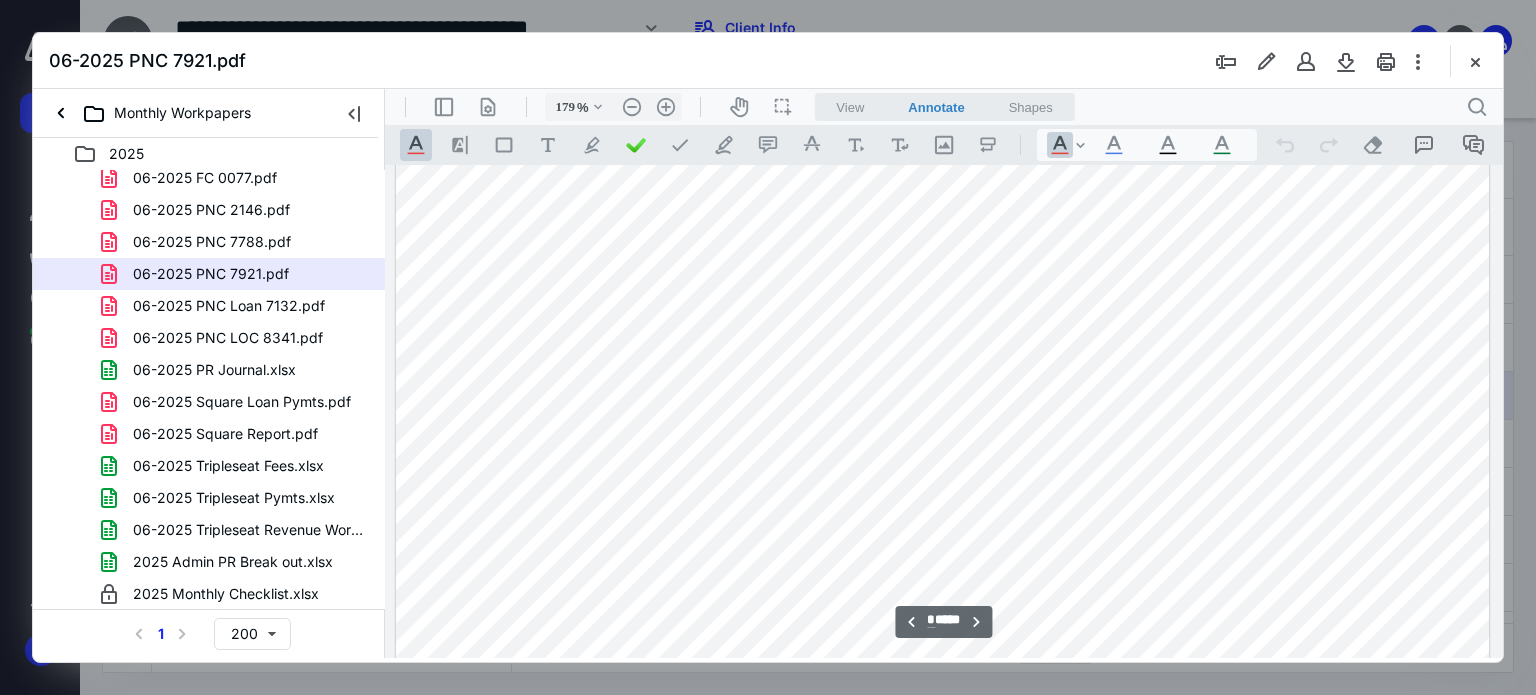 scroll, scrollTop: 3983, scrollLeft: 0, axis: vertical 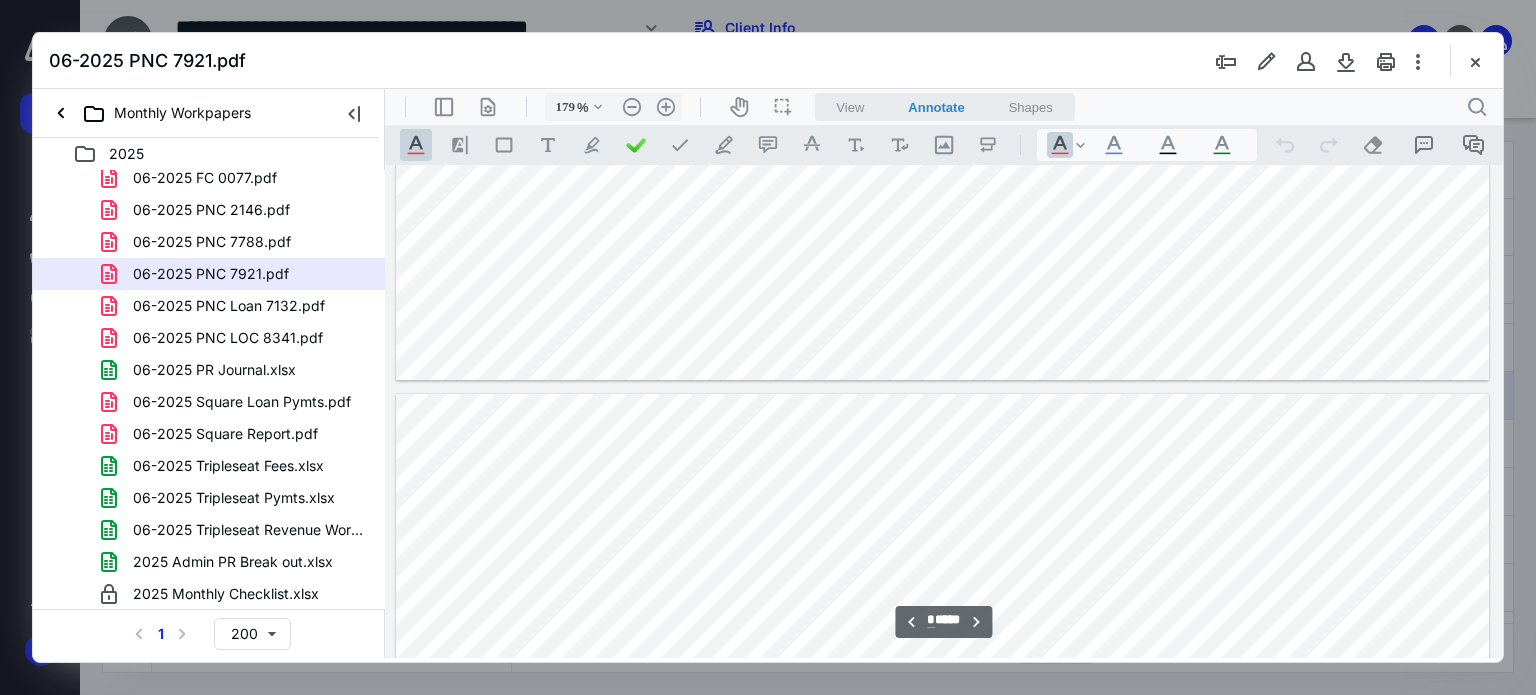 type on "*" 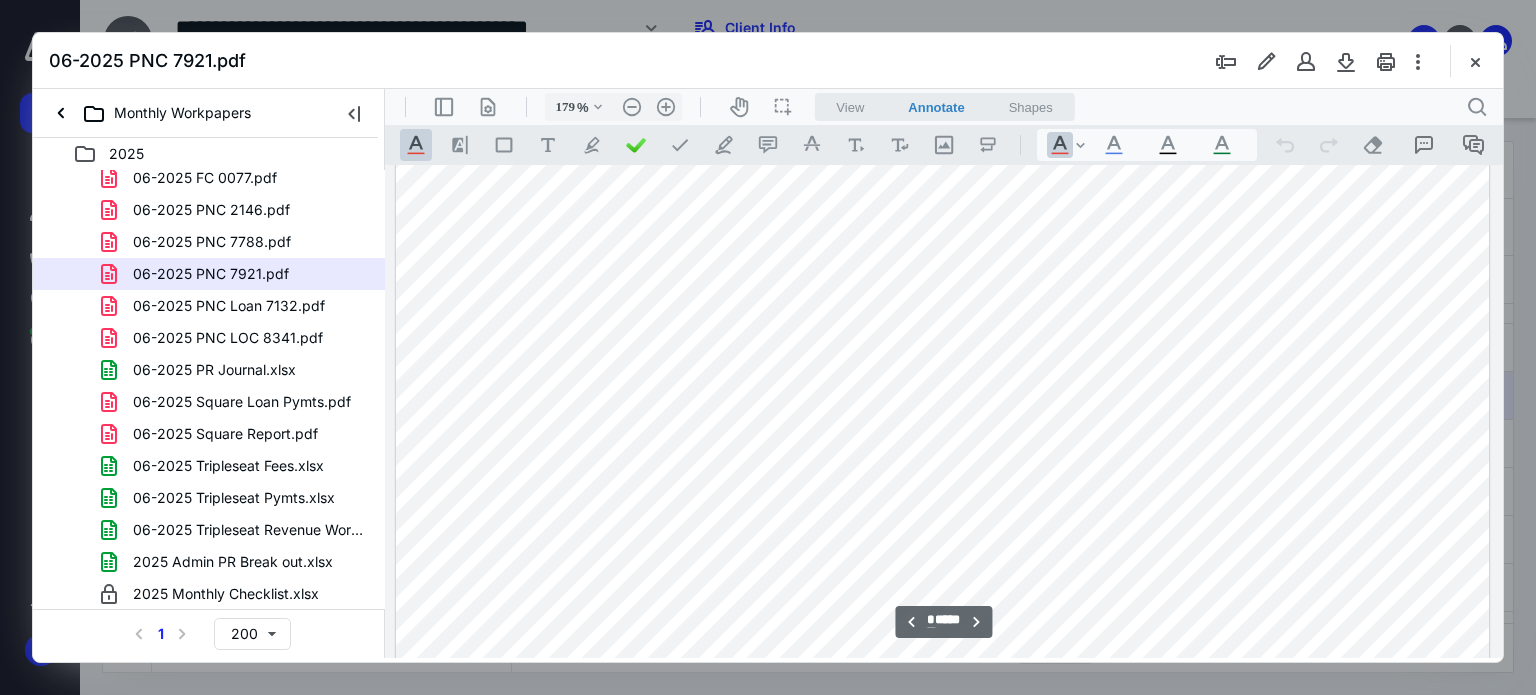 scroll, scrollTop: 14883, scrollLeft: 0, axis: vertical 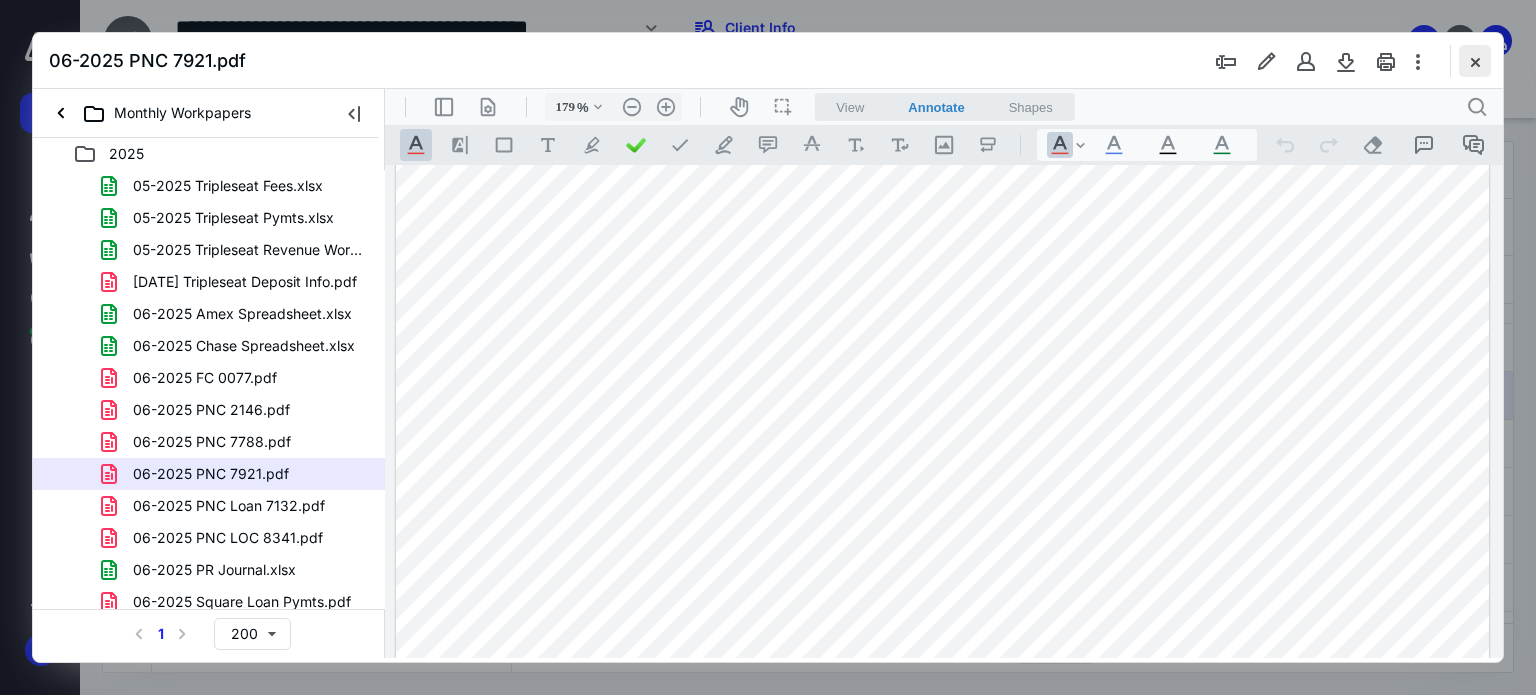 click at bounding box center (1475, 61) 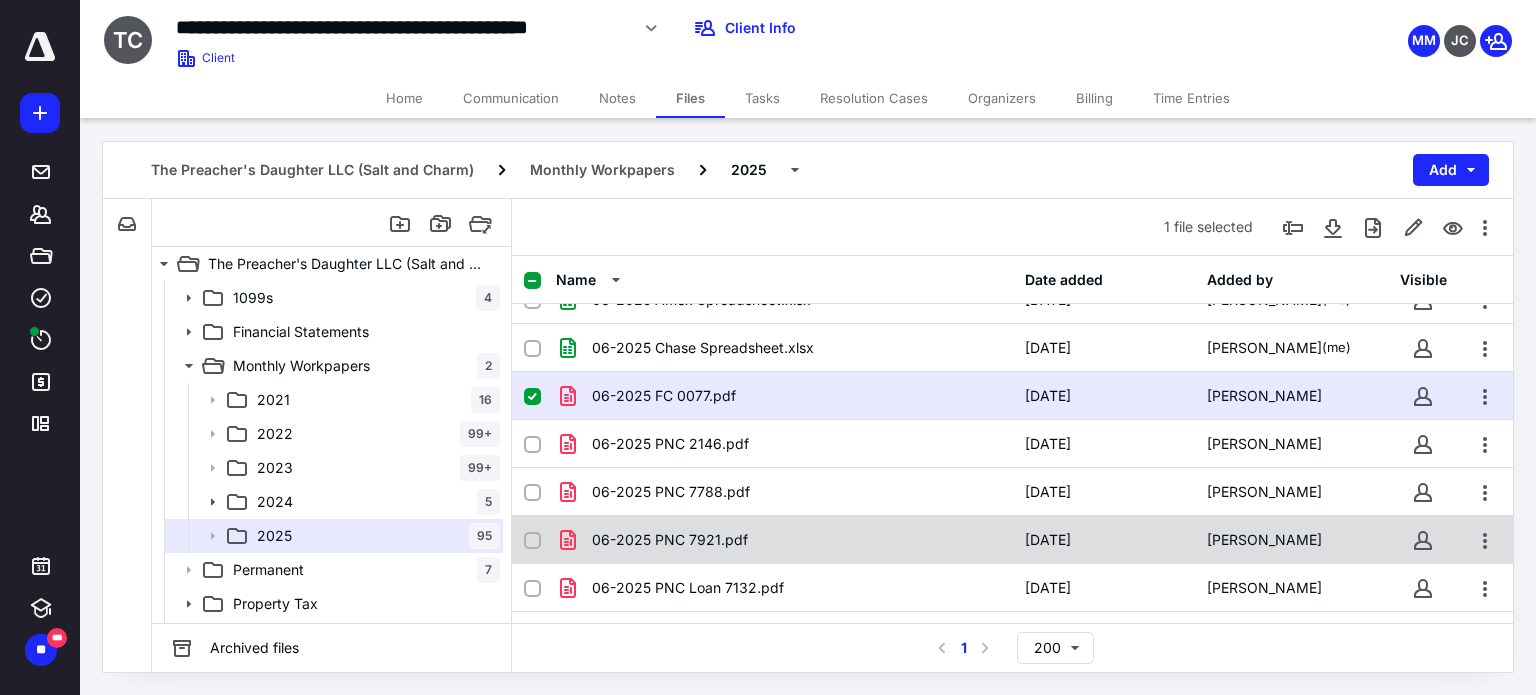 scroll, scrollTop: 3920, scrollLeft: 0, axis: vertical 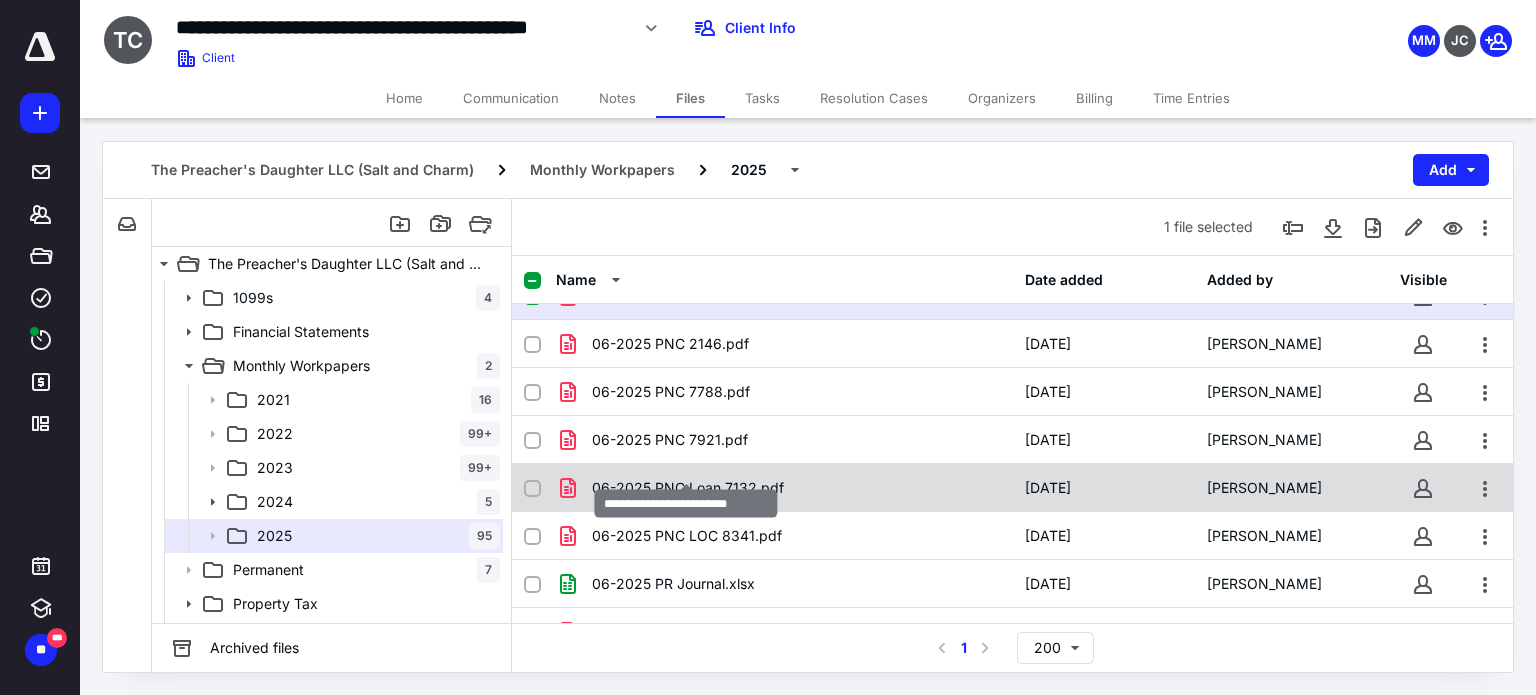 click on "06-2025 PNC Loan 7132.pdf" at bounding box center (688, 488) 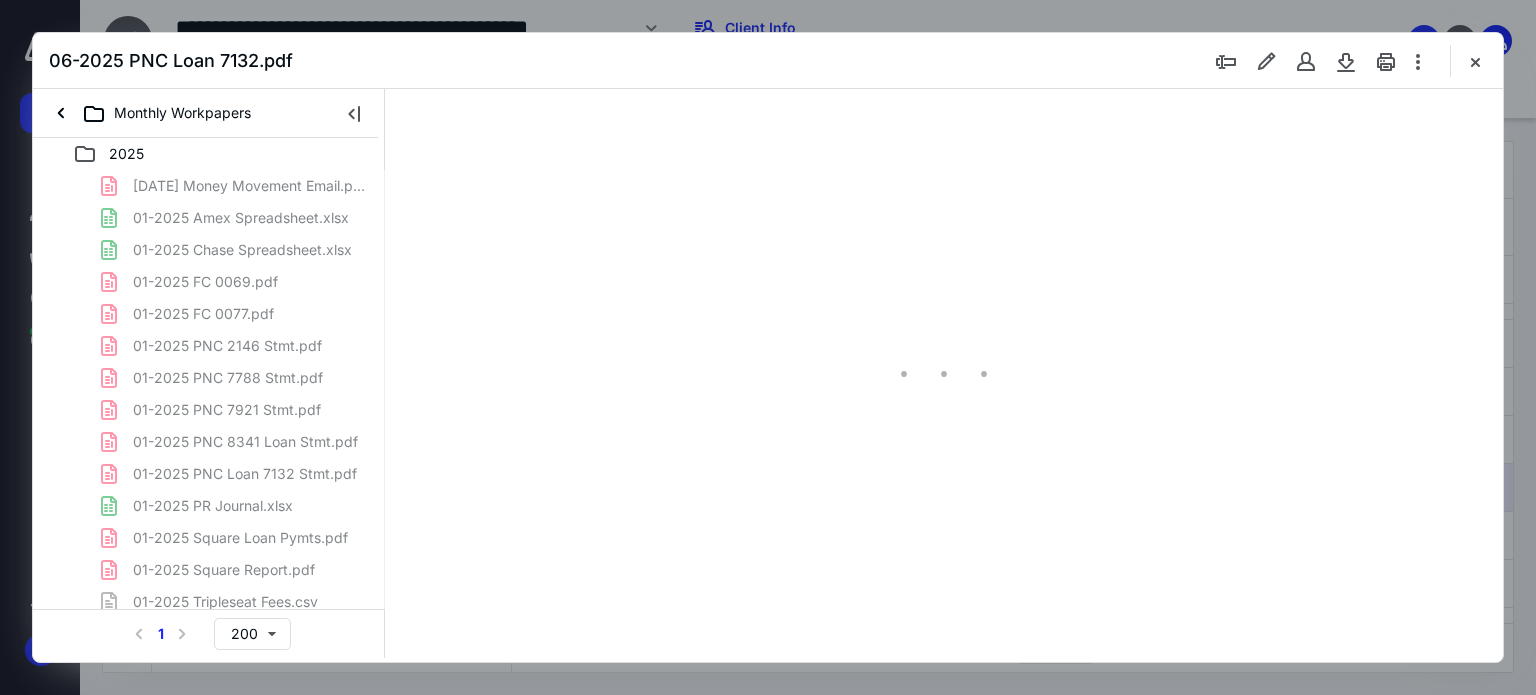 scroll, scrollTop: 0, scrollLeft: 0, axis: both 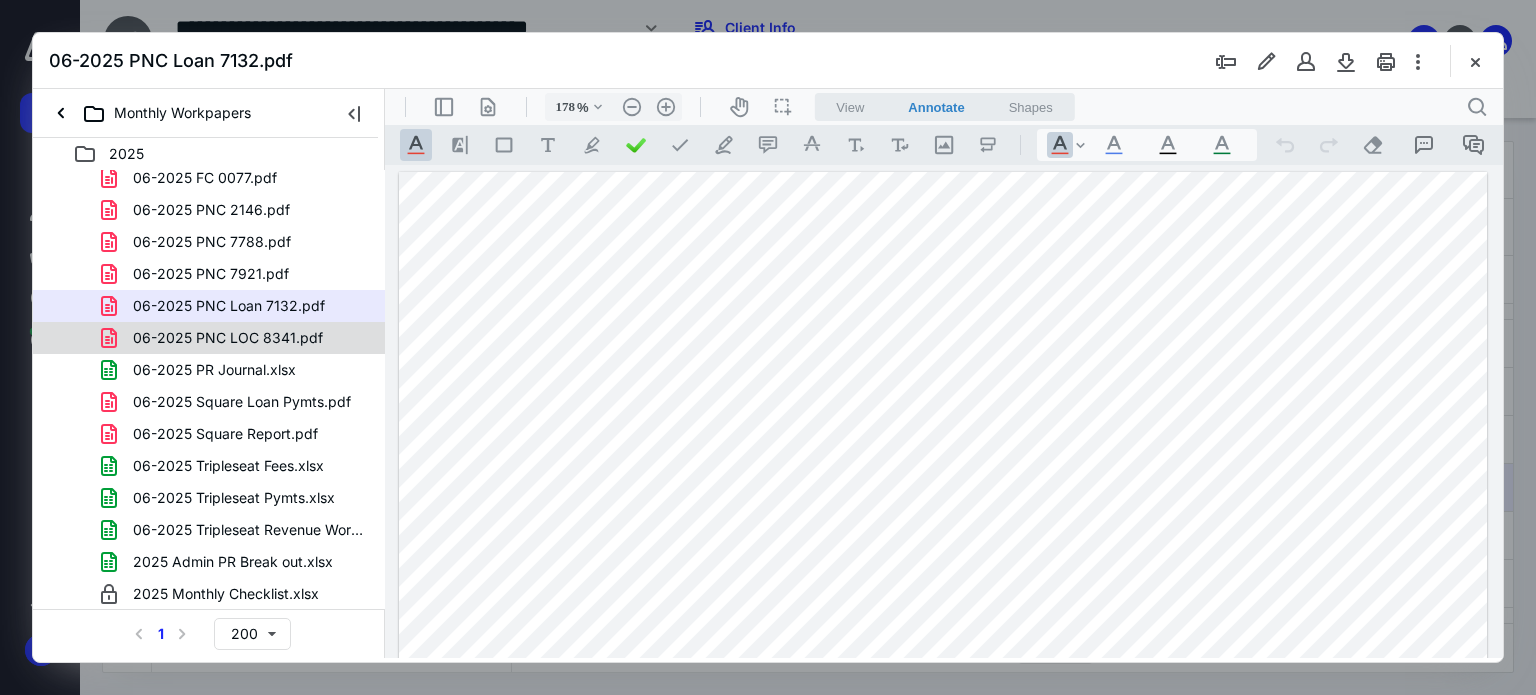 click on "06-2025 PNC LOC 8341.pdf" at bounding box center [228, 338] 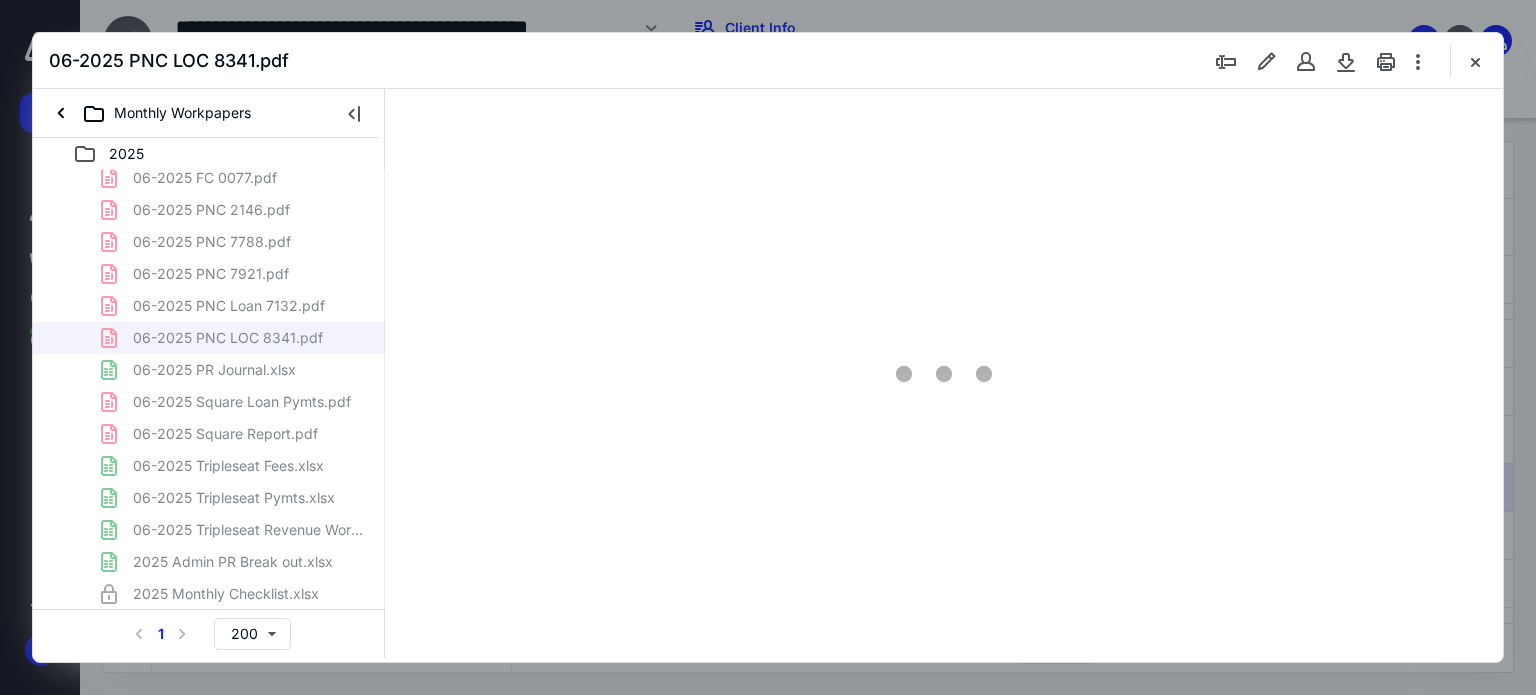 type on "178" 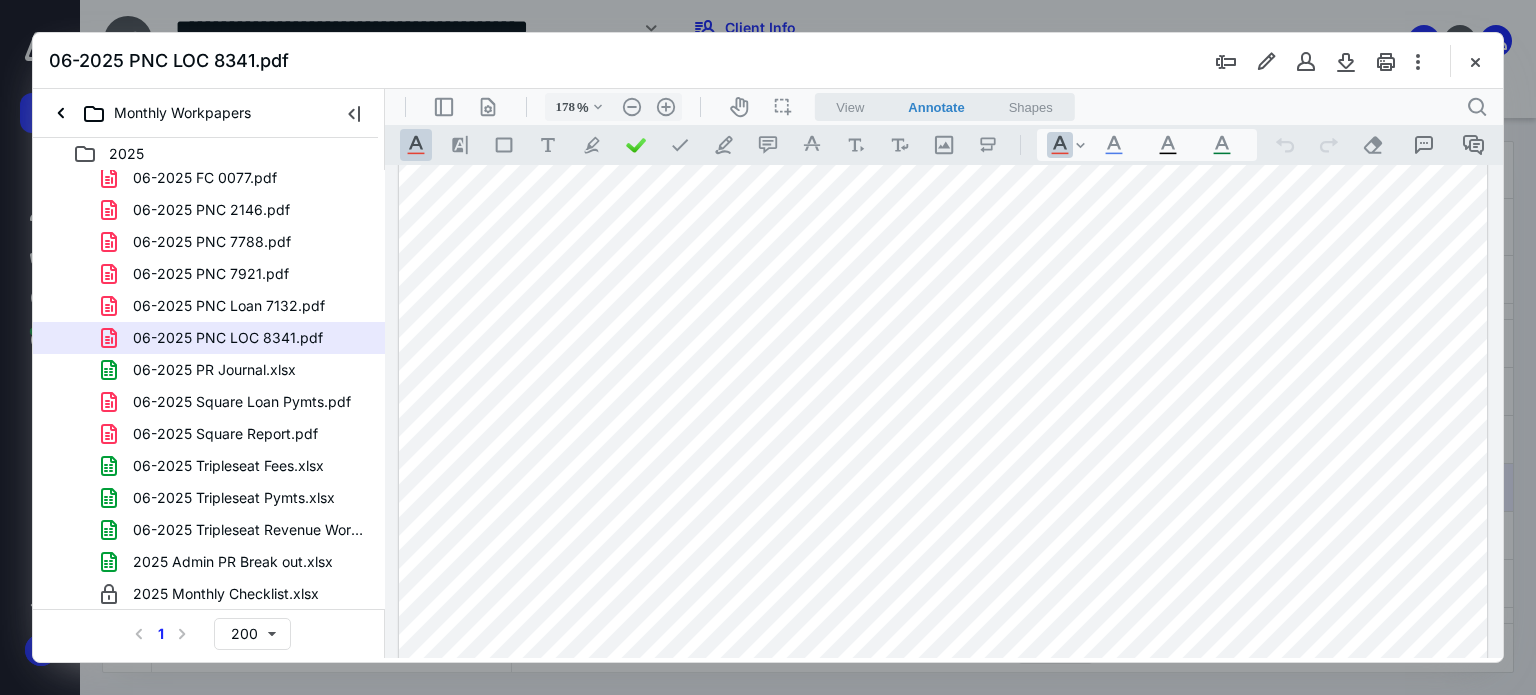 scroll, scrollTop: 100, scrollLeft: 0, axis: vertical 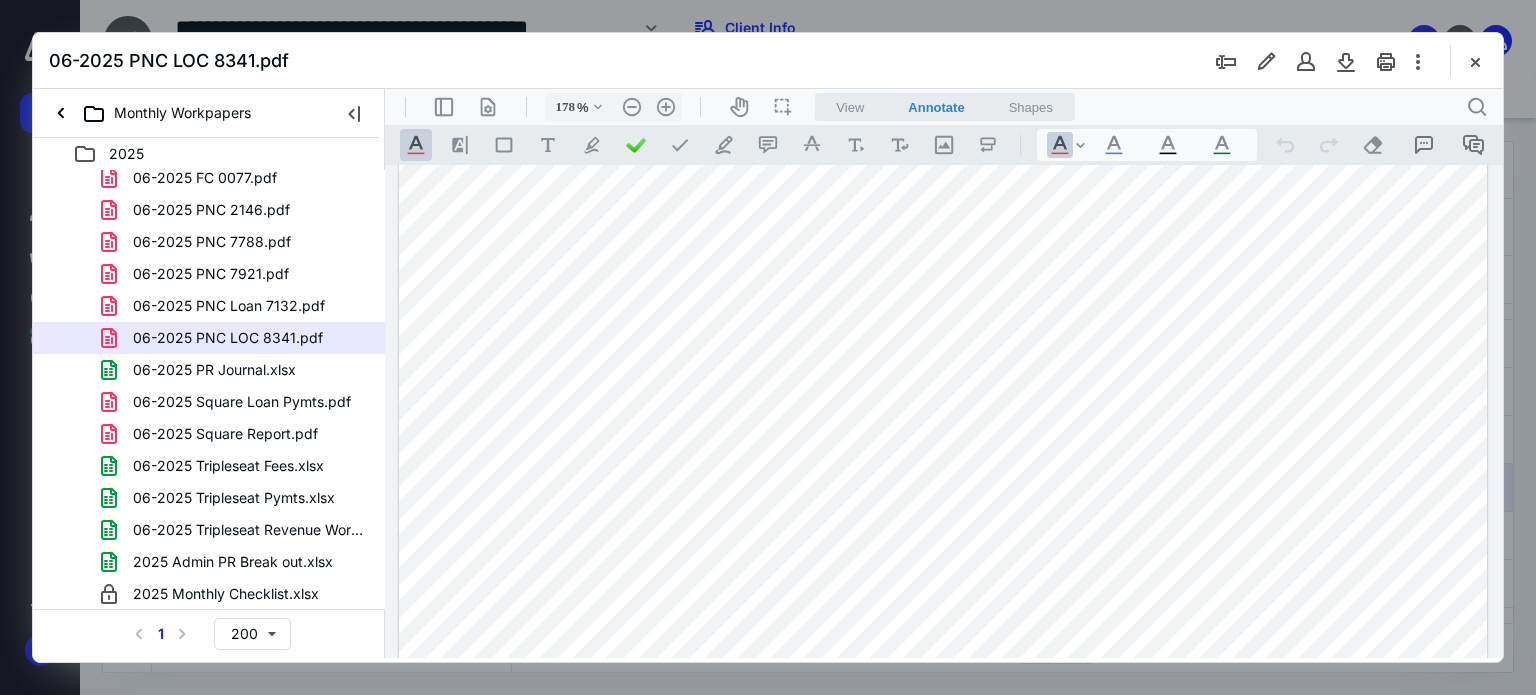 click at bounding box center (1475, 61) 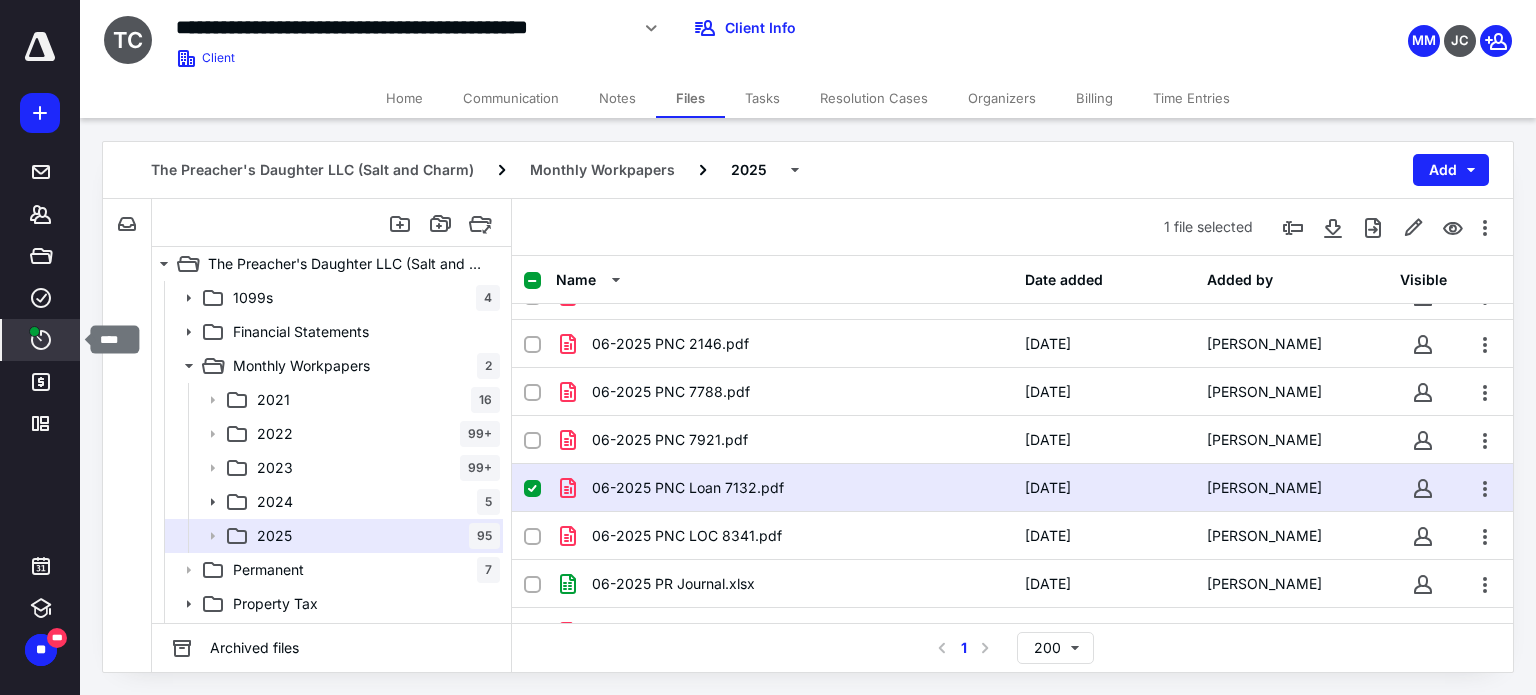 click 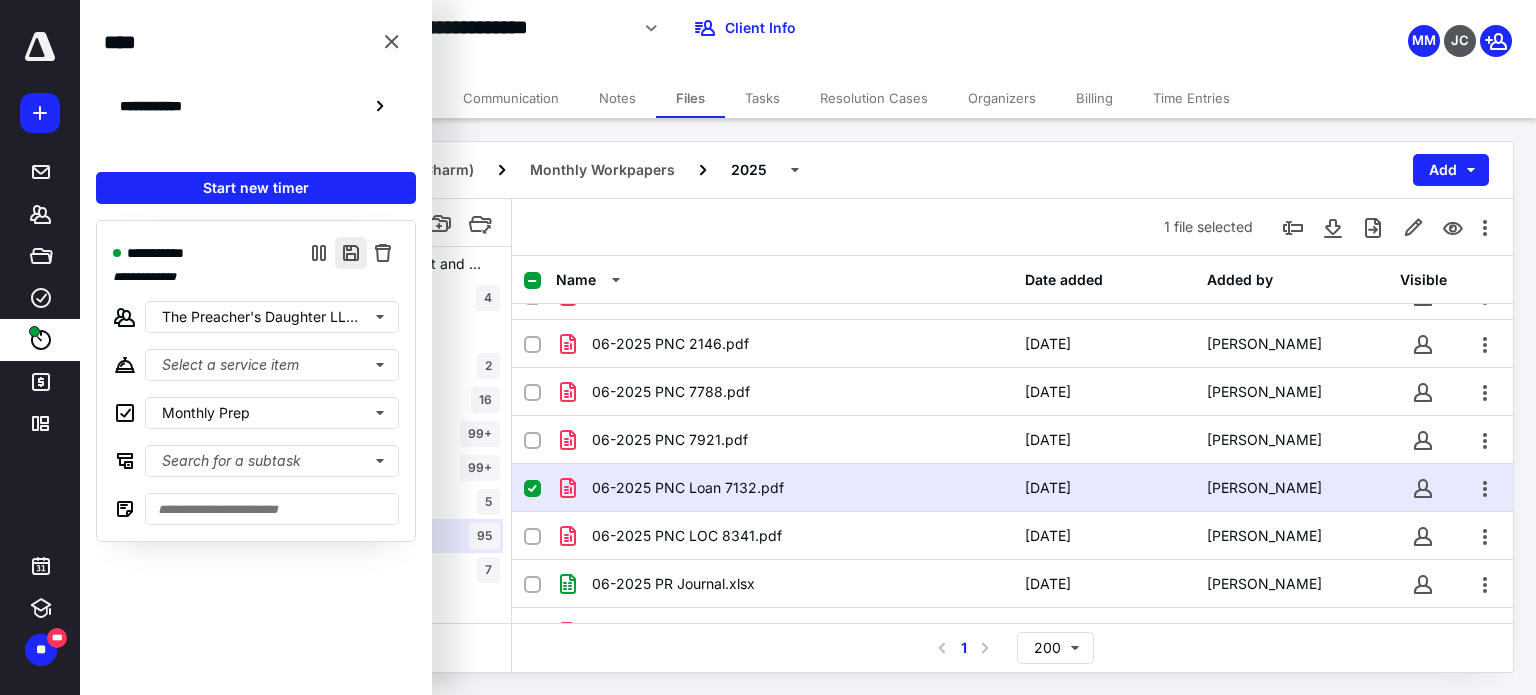 click at bounding box center (351, 253) 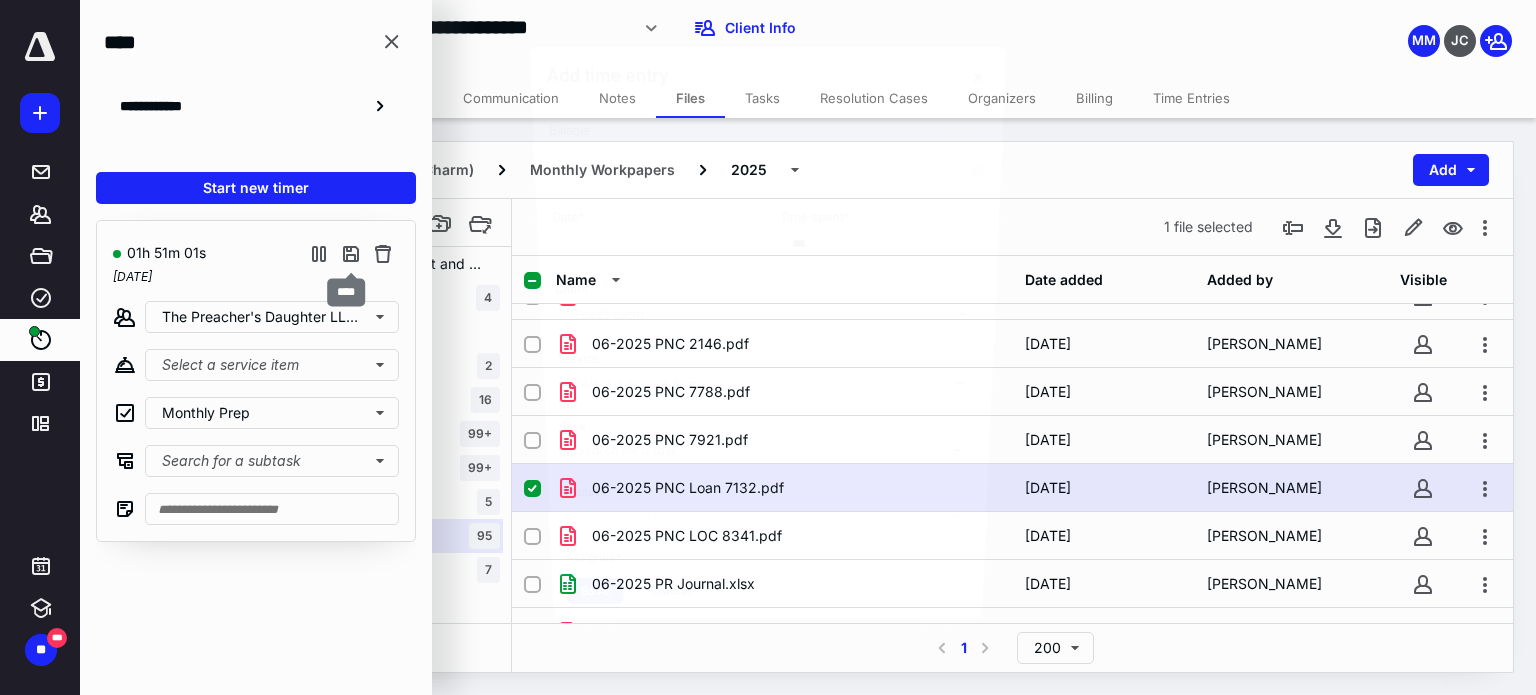 type on "**********" 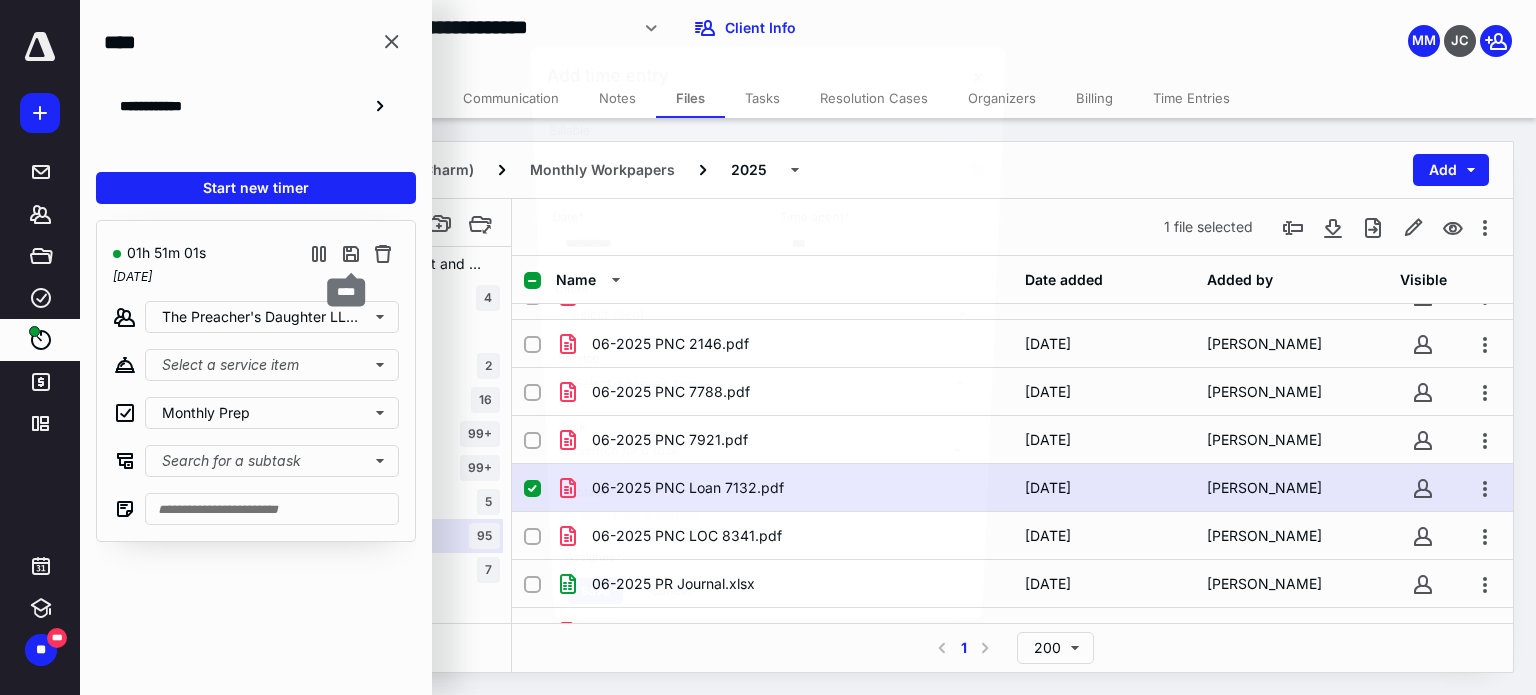 type on "******" 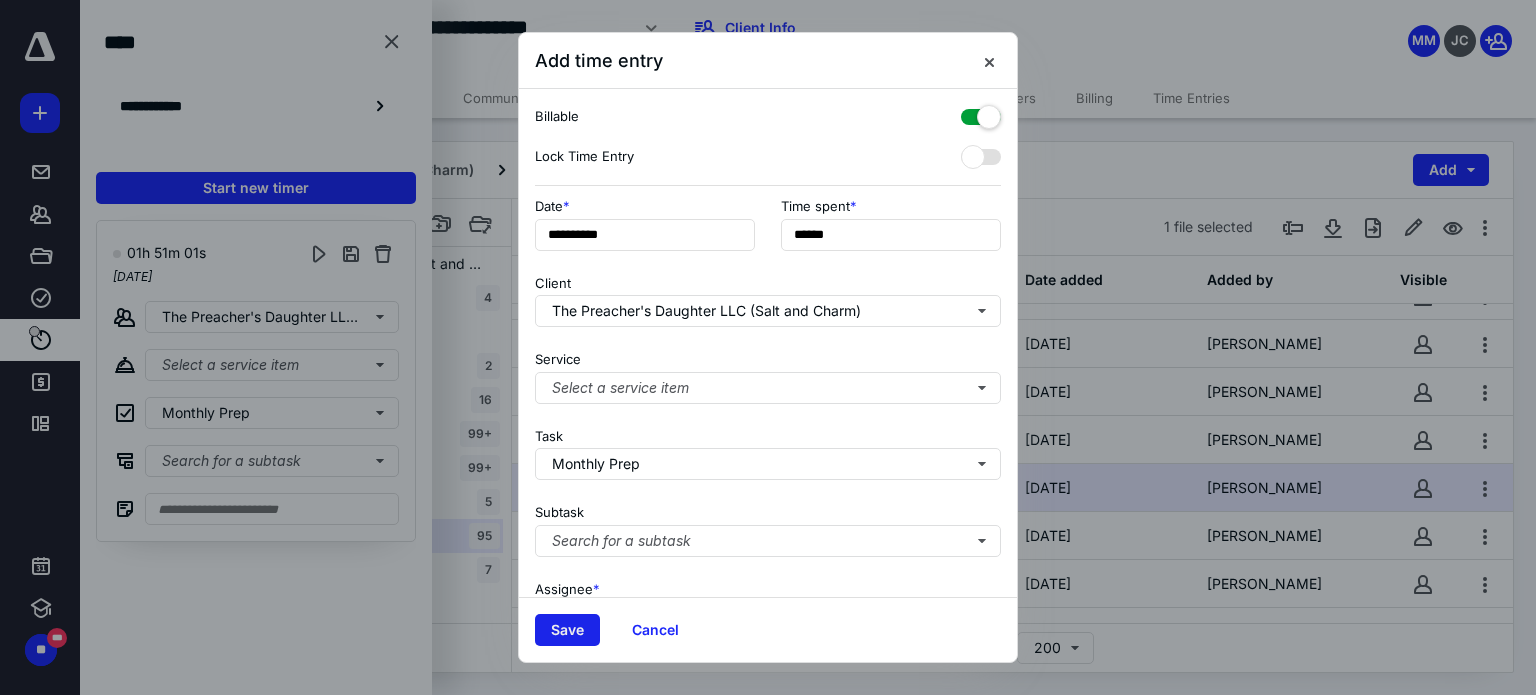 click on "Save" at bounding box center [567, 630] 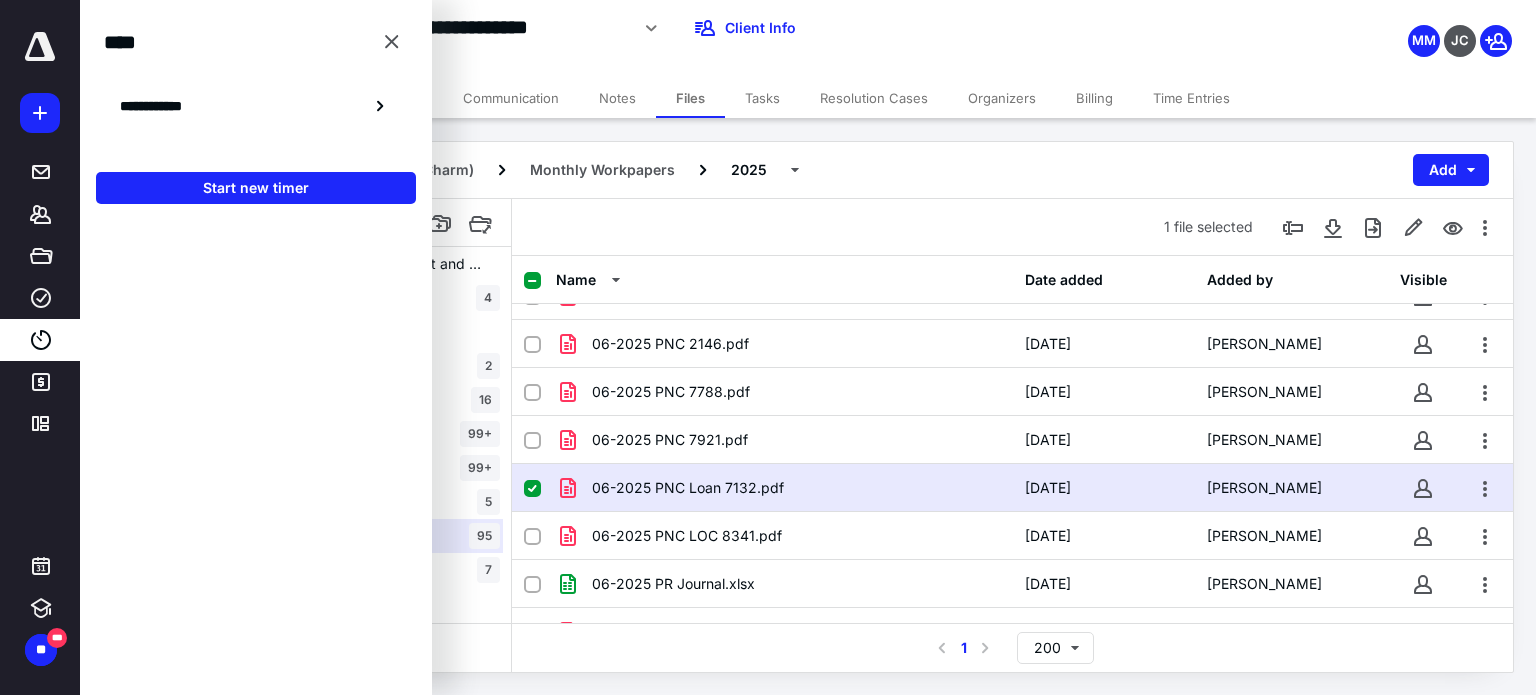 drag, startPoint x: 1008, startPoint y: 26, endPoint x: 999, endPoint y: 2, distance: 25.632011 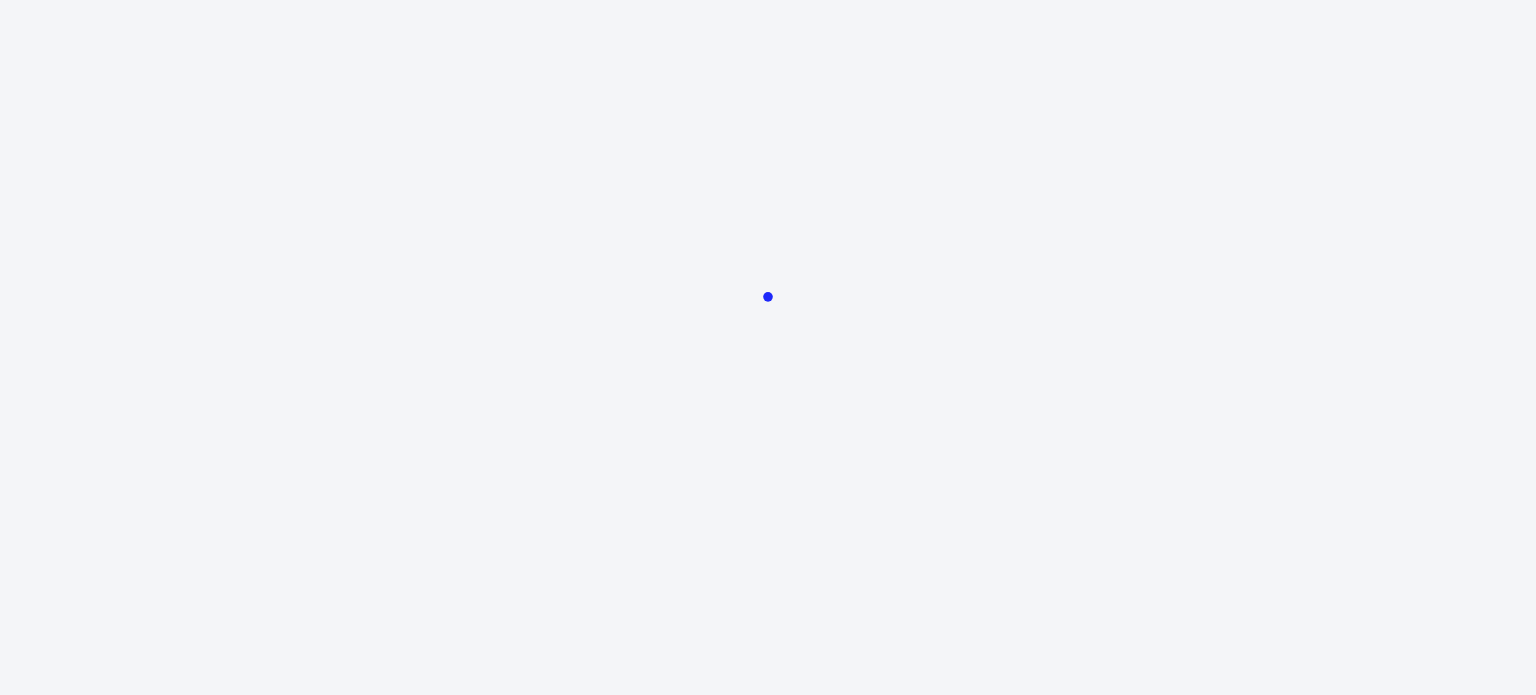 scroll, scrollTop: 0, scrollLeft: 0, axis: both 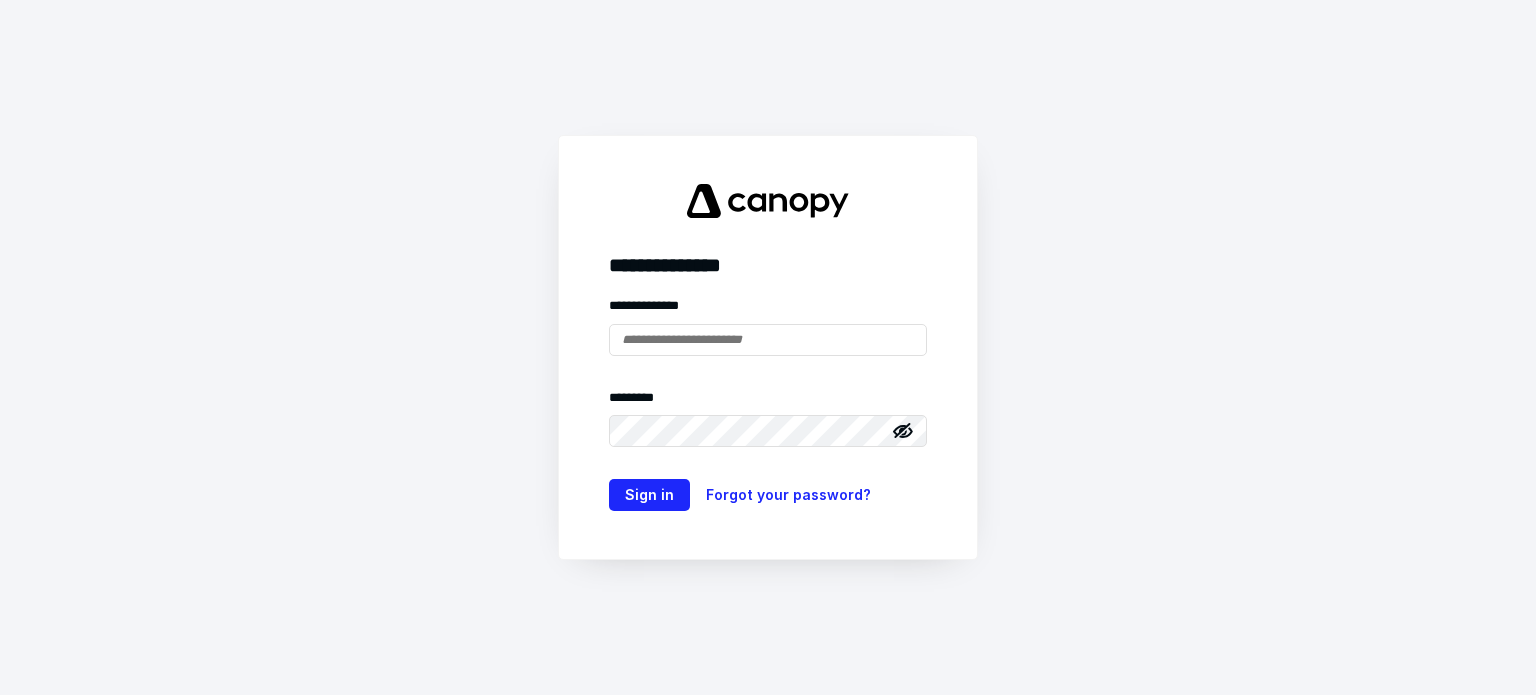 type on "**********" 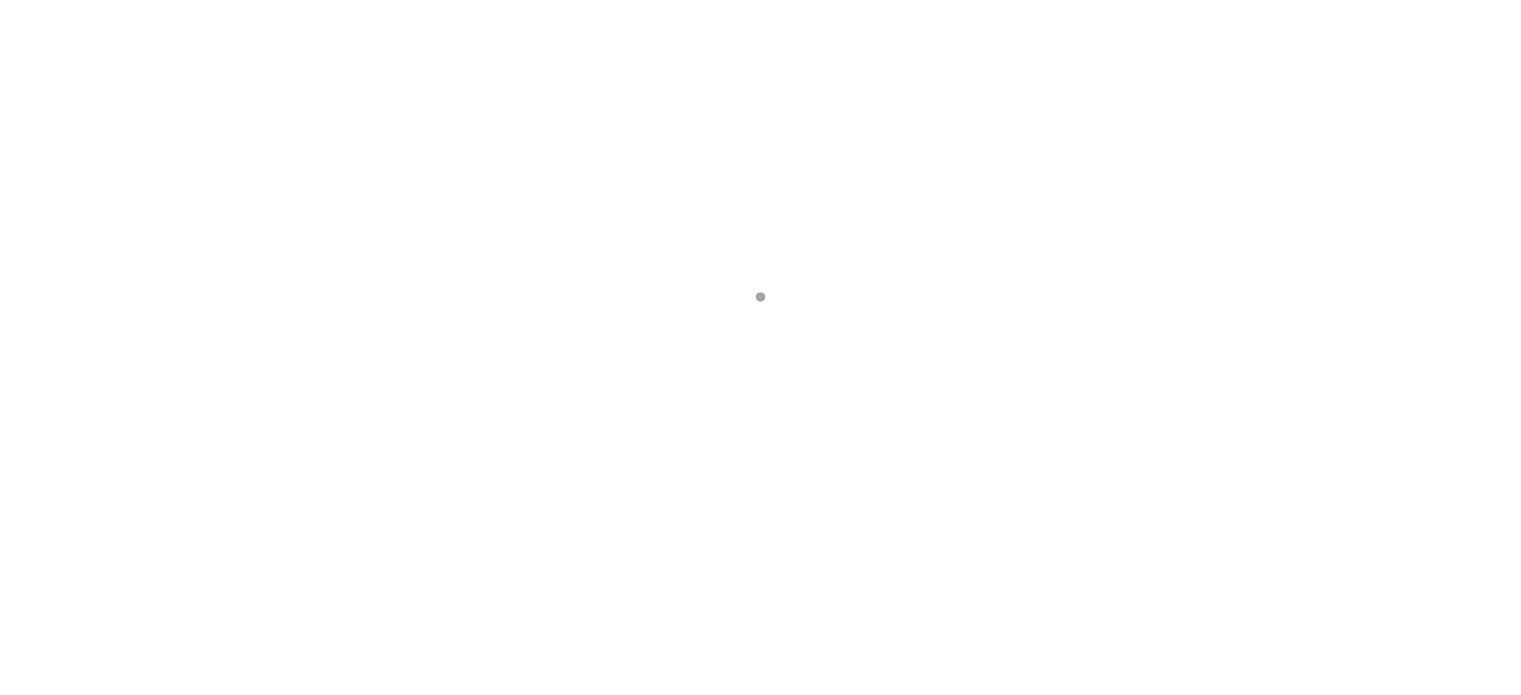 scroll, scrollTop: 0, scrollLeft: 0, axis: both 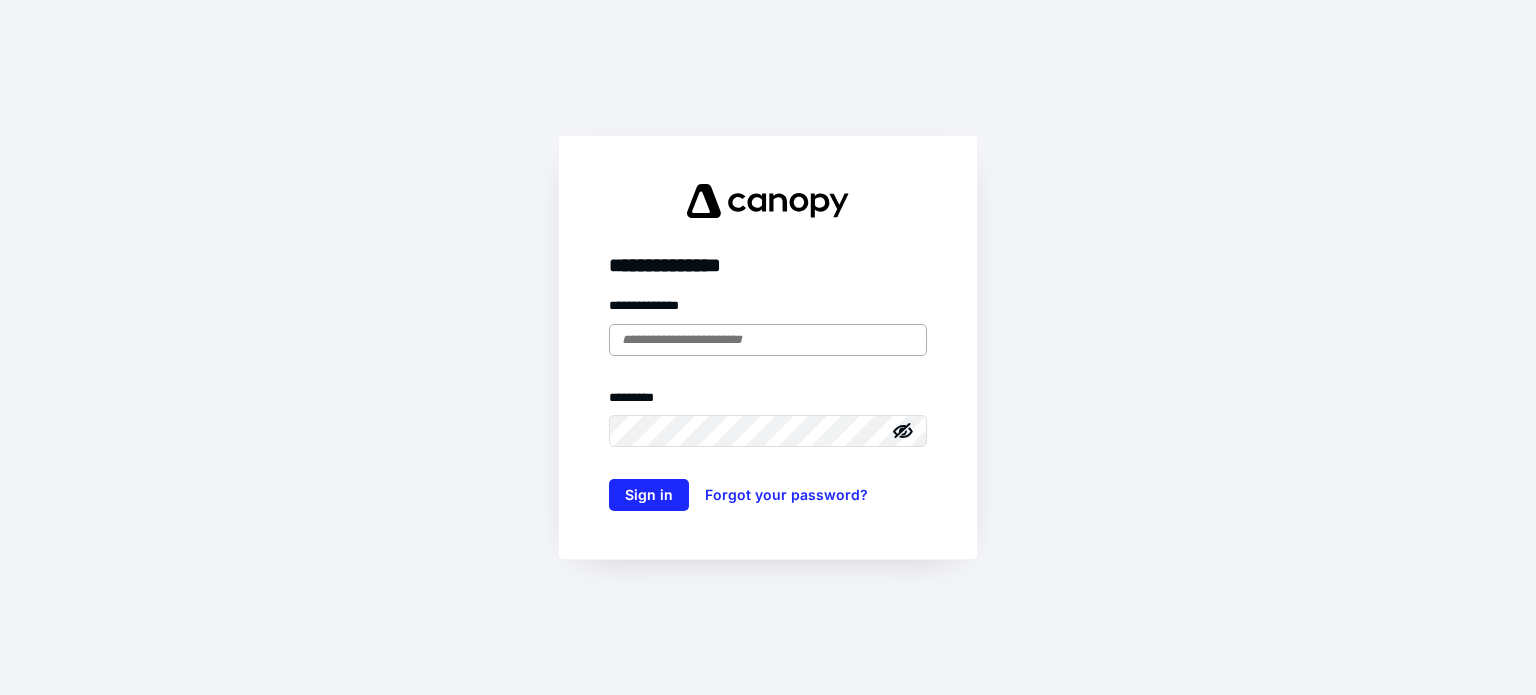 type on "**********" 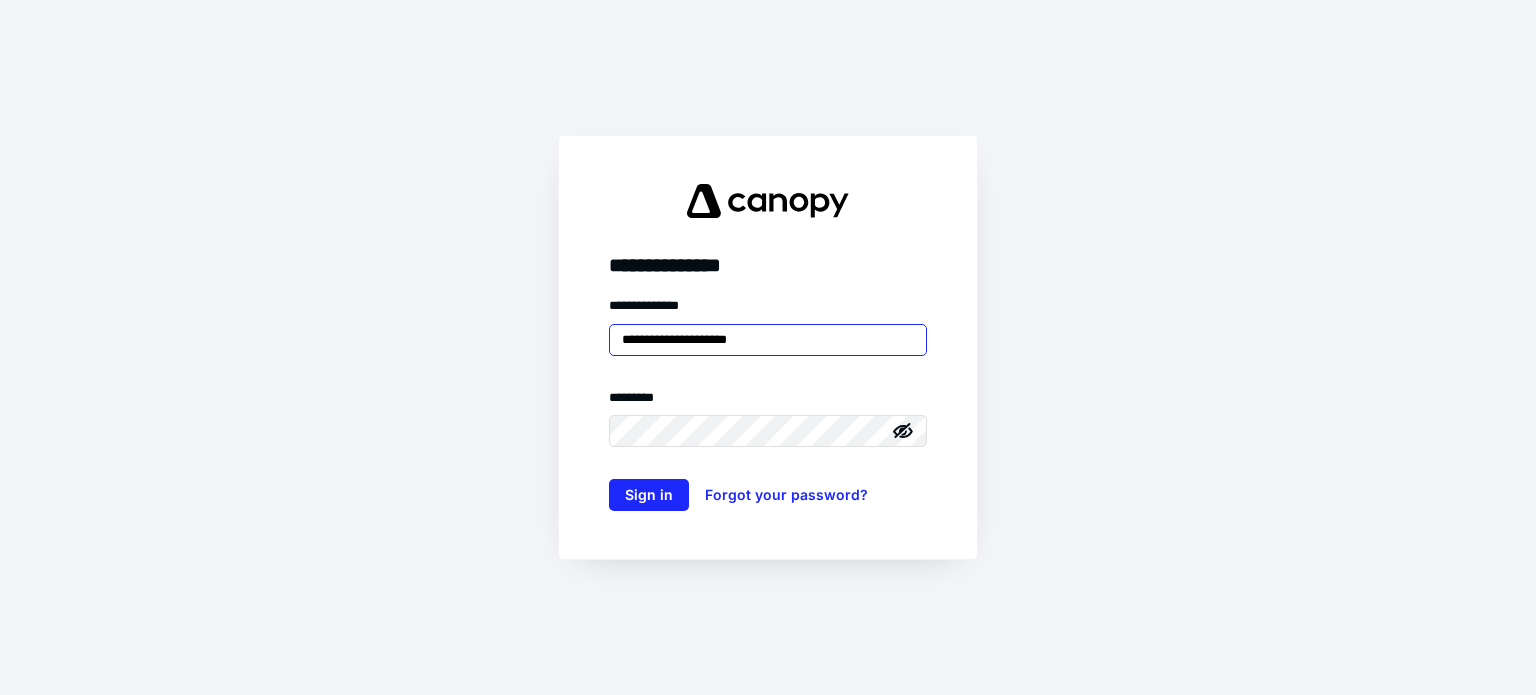 scroll, scrollTop: 0, scrollLeft: 0, axis: both 